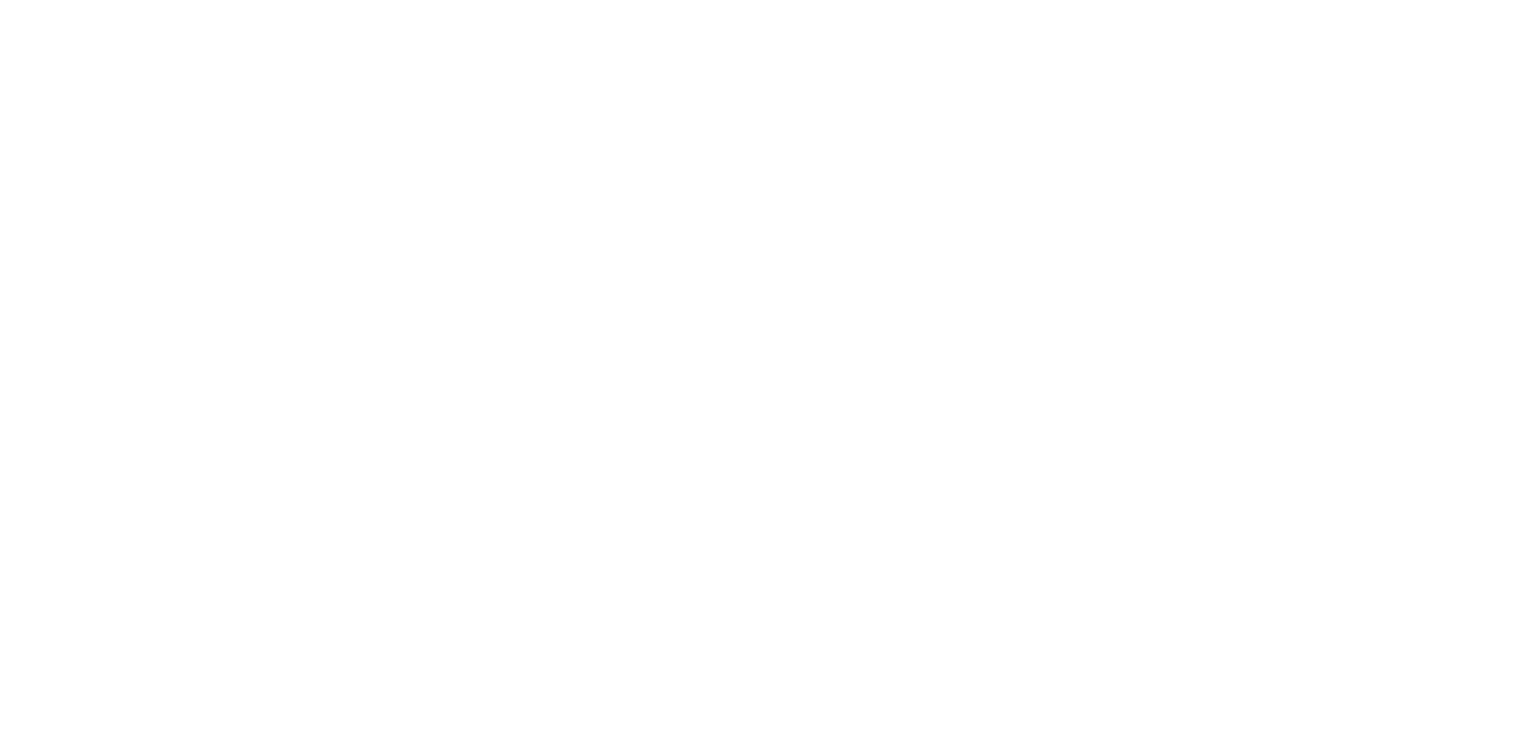 scroll, scrollTop: 0, scrollLeft: 0, axis: both 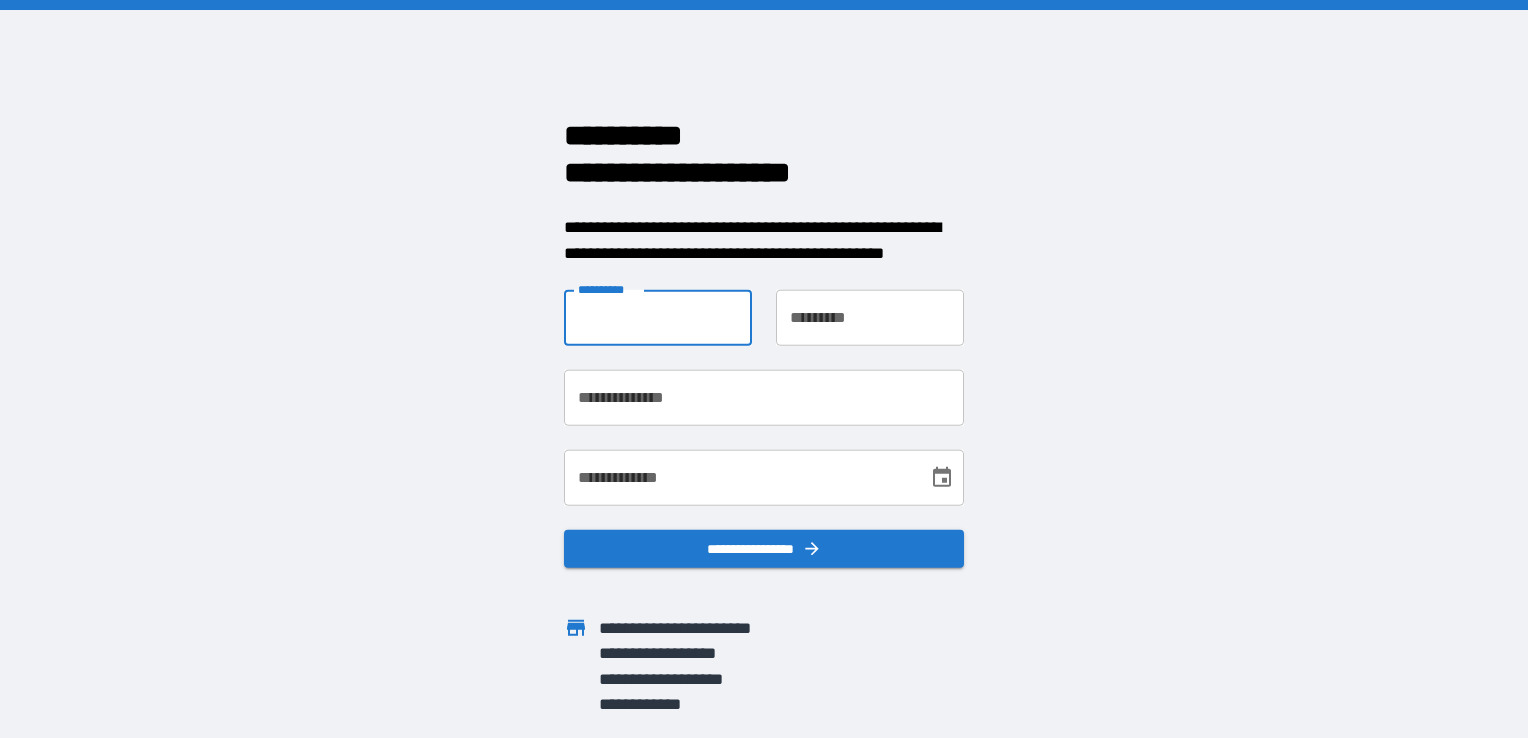 click on "**********" at bounding box center (658, 318) 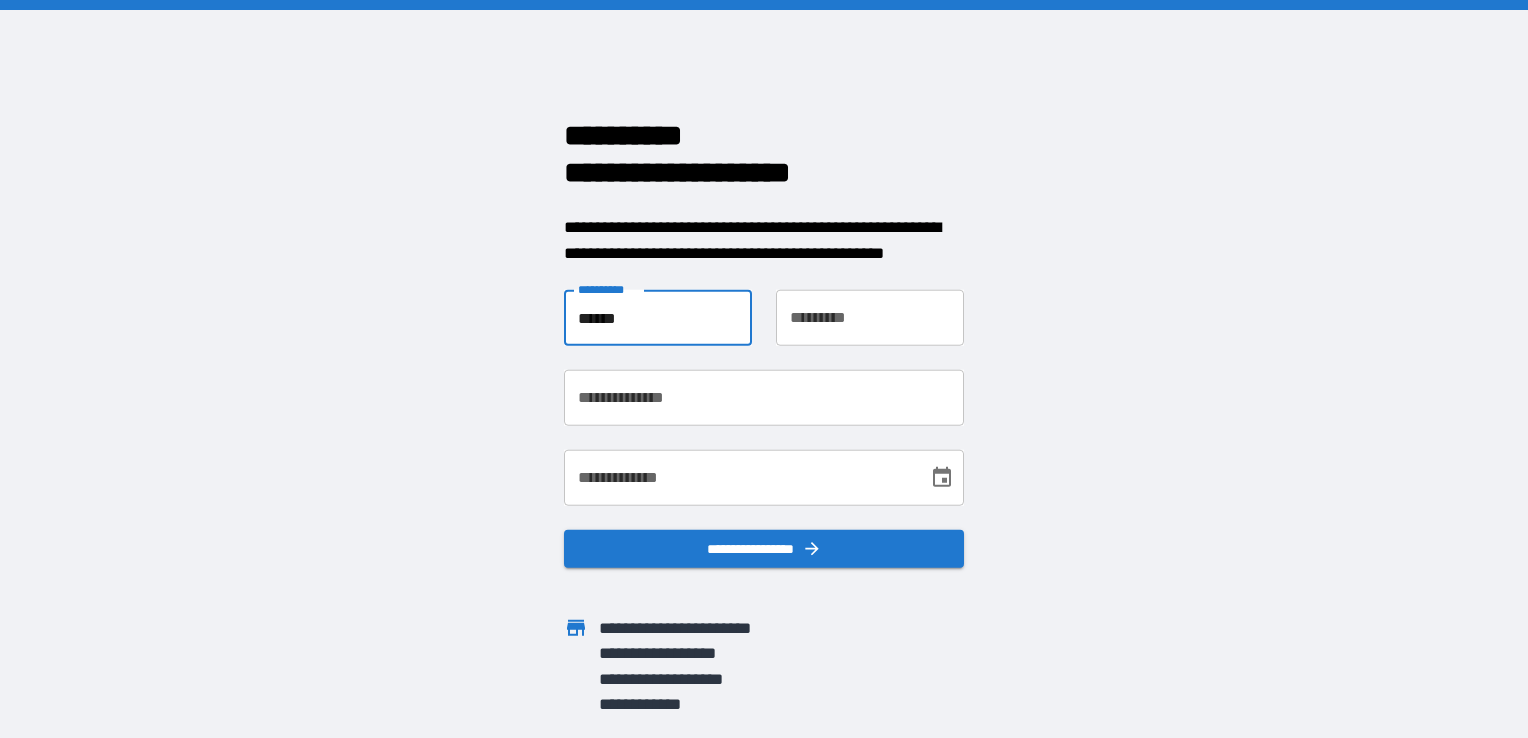 type on "******" 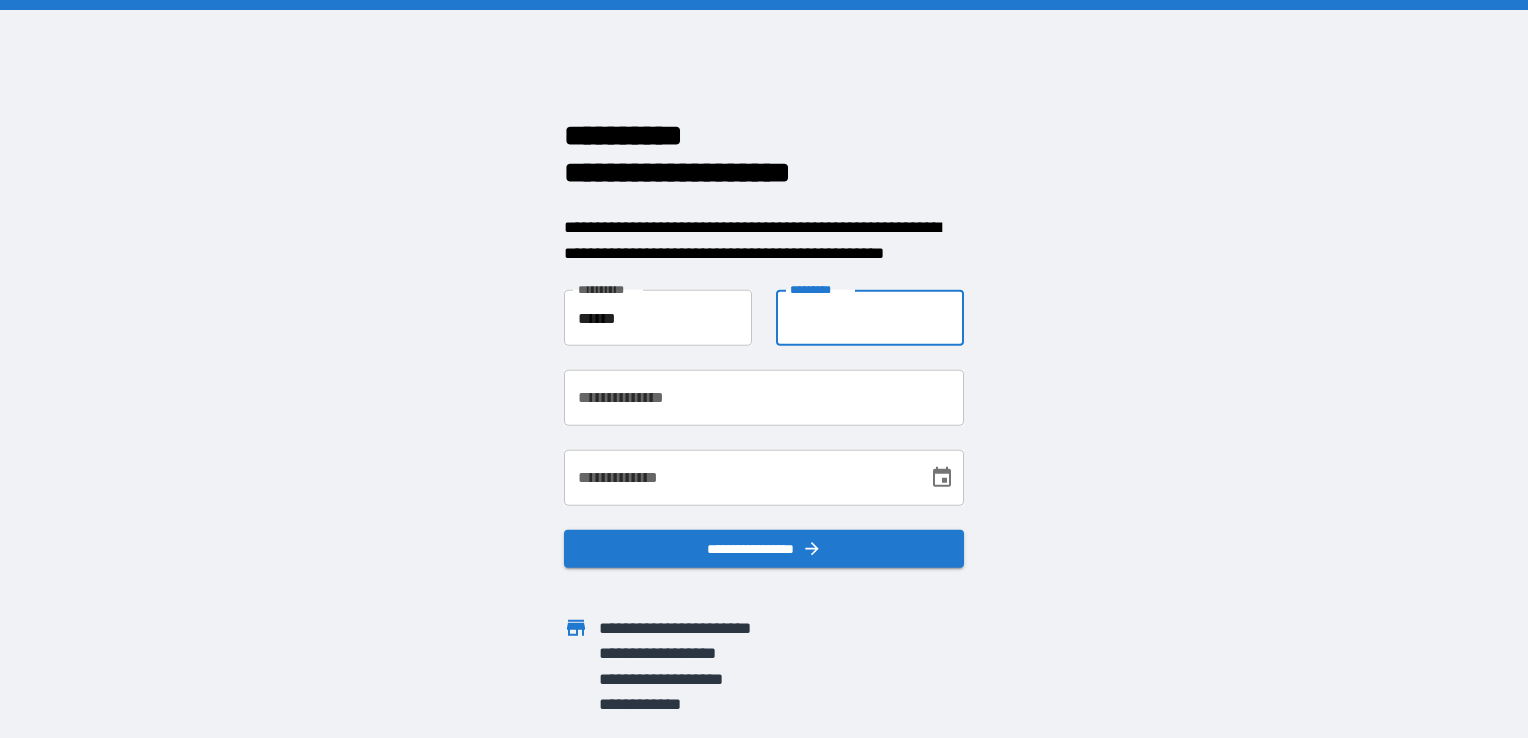 click on "**********" at bounding box center [870, 318] 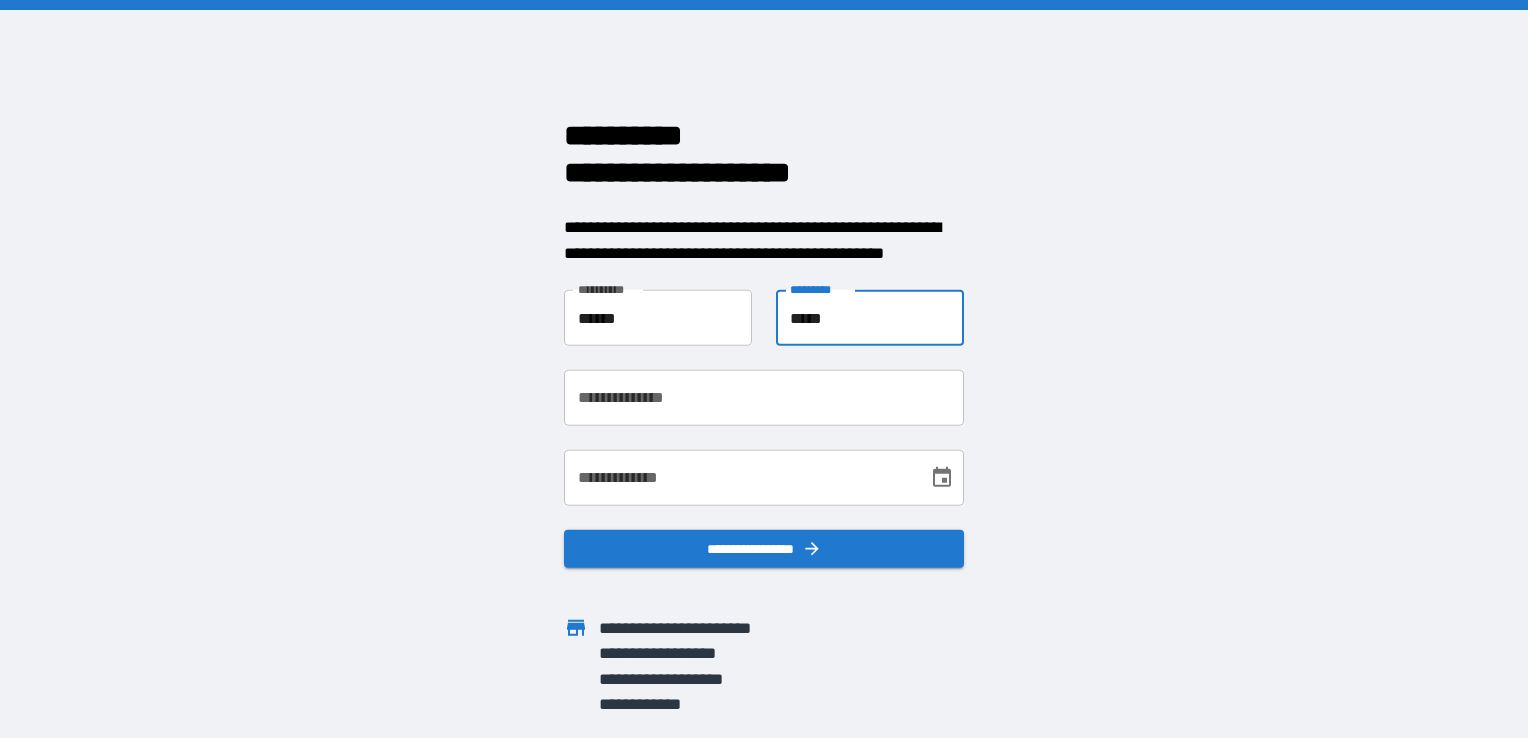 type on "*****" 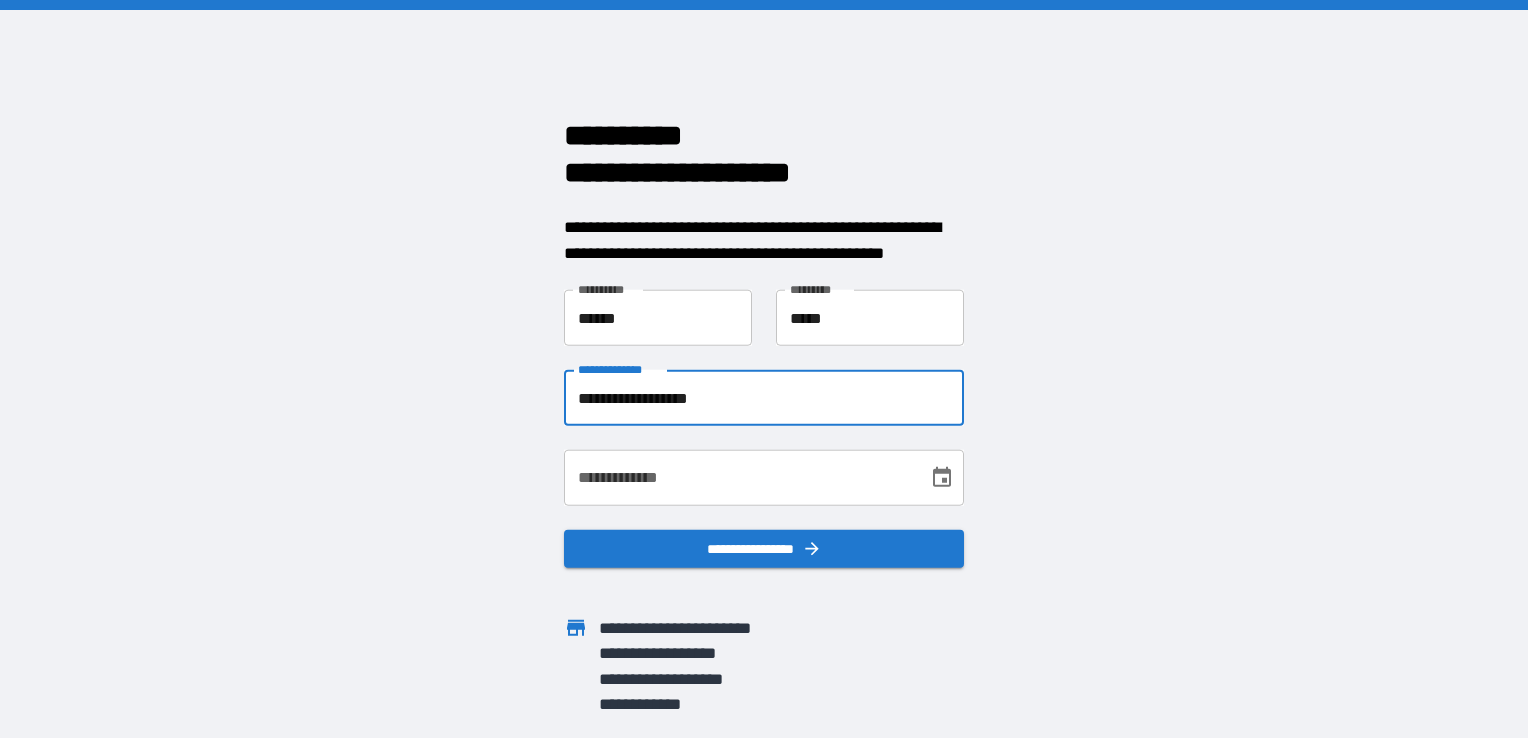 type on "**********" 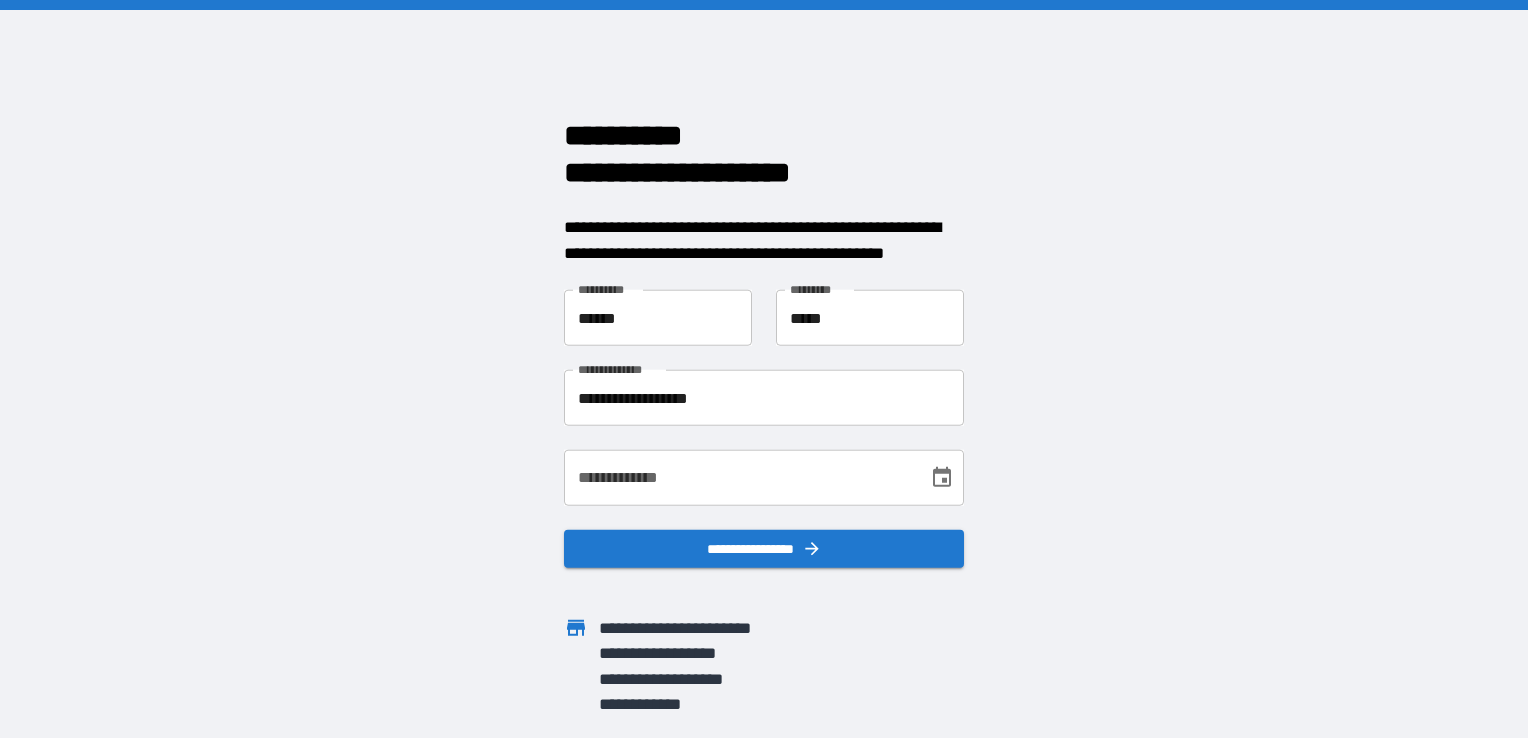 click on "**********" at bounding box center (764, 478) 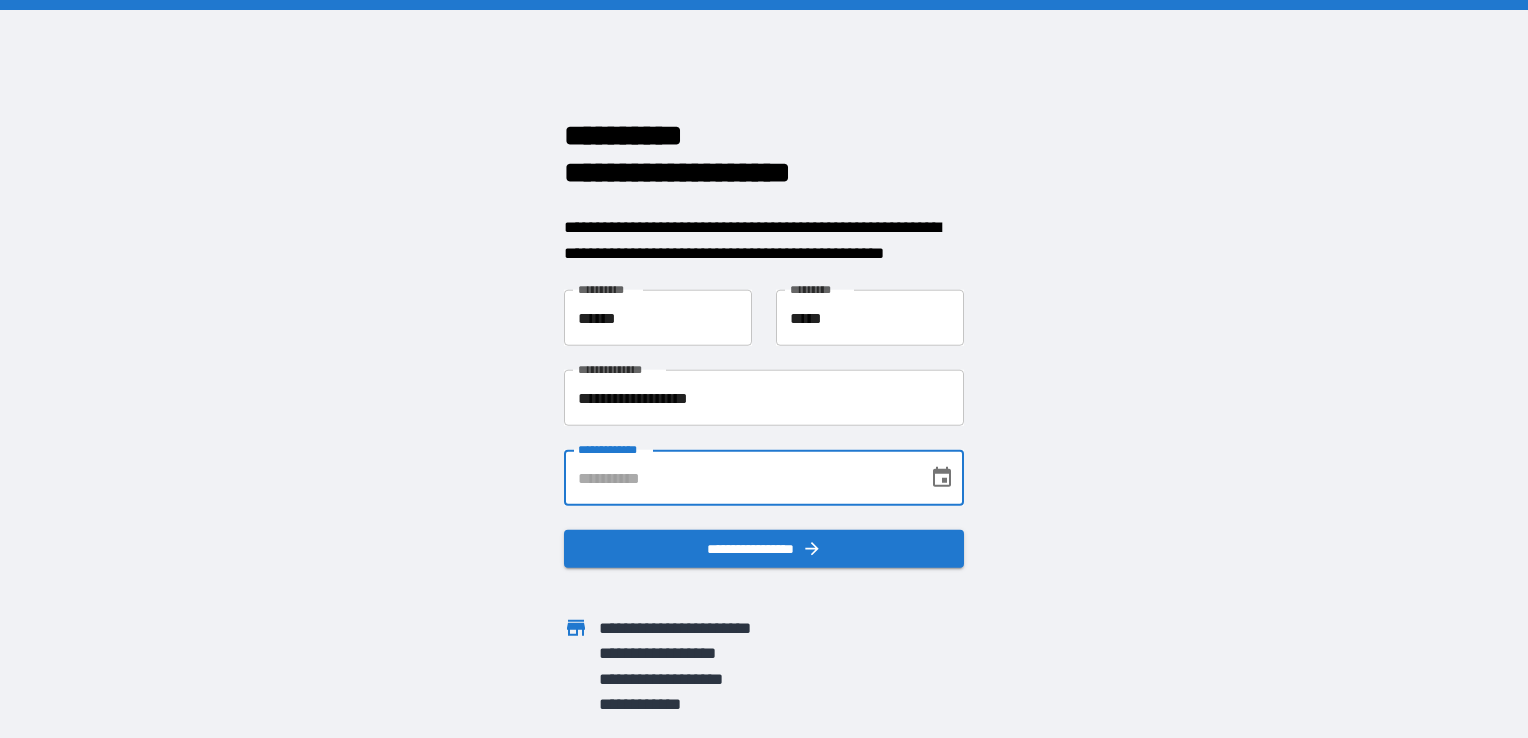type on "**********" 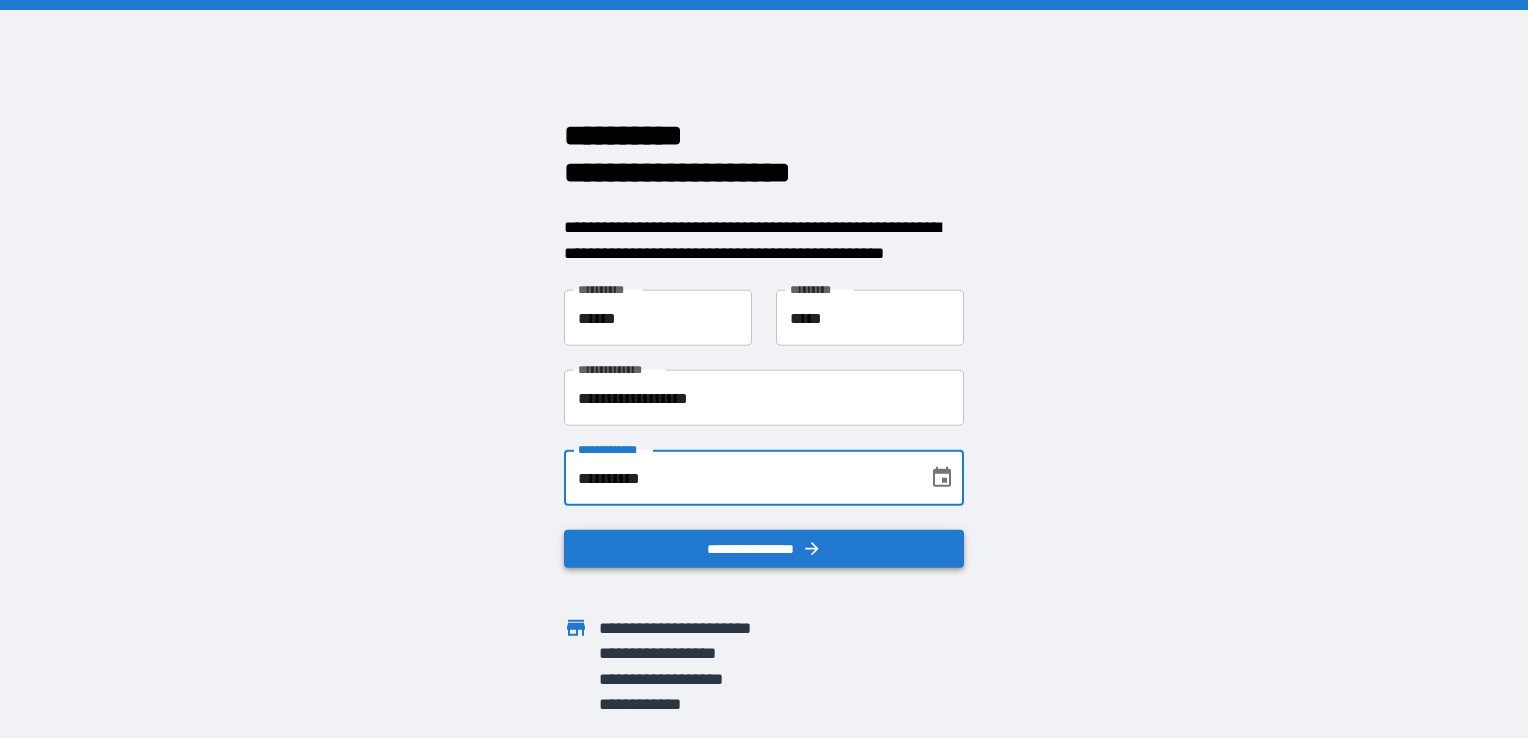 click on "**********" at bounding box center [764, 549] 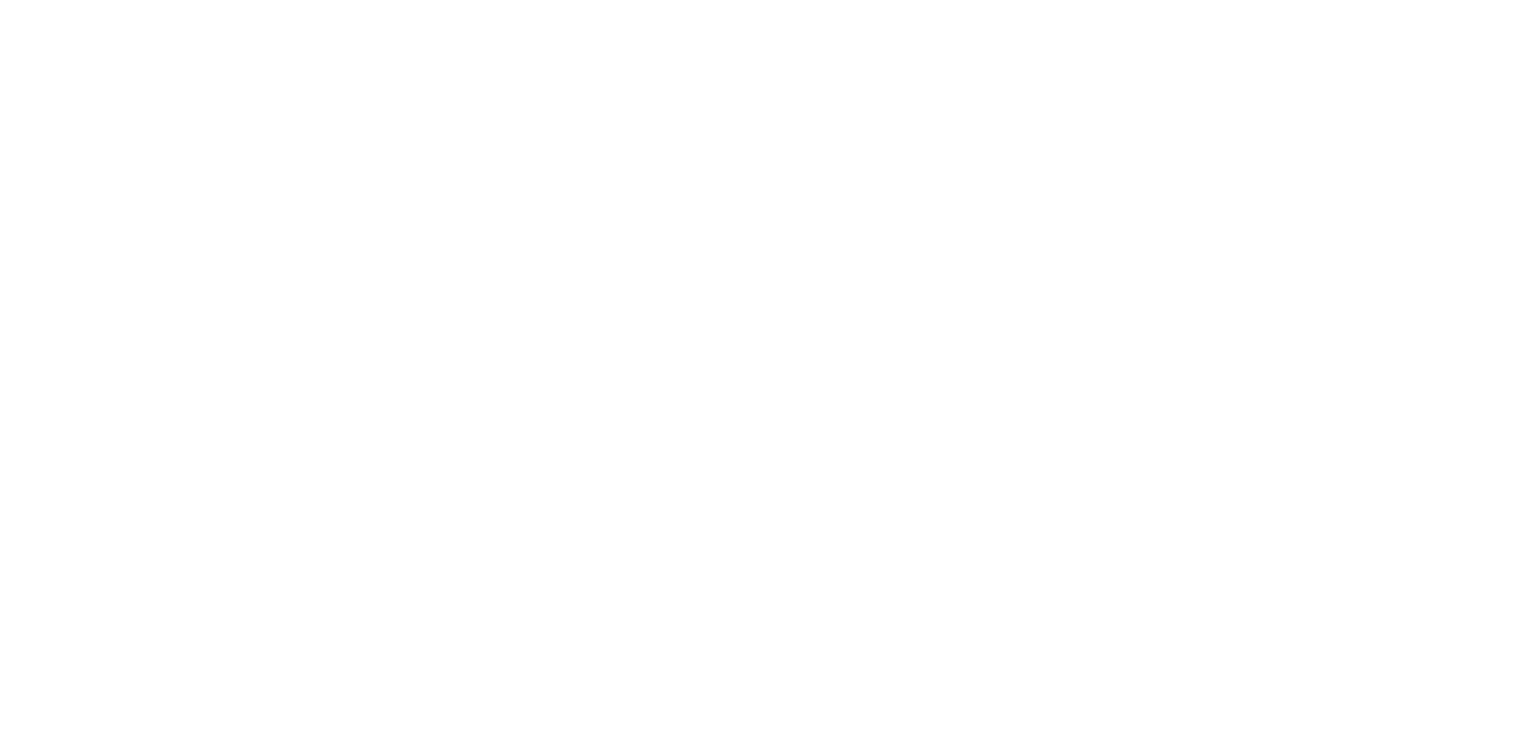 scroll, scrollTop: 0, scrollLeft: 0, axis: both 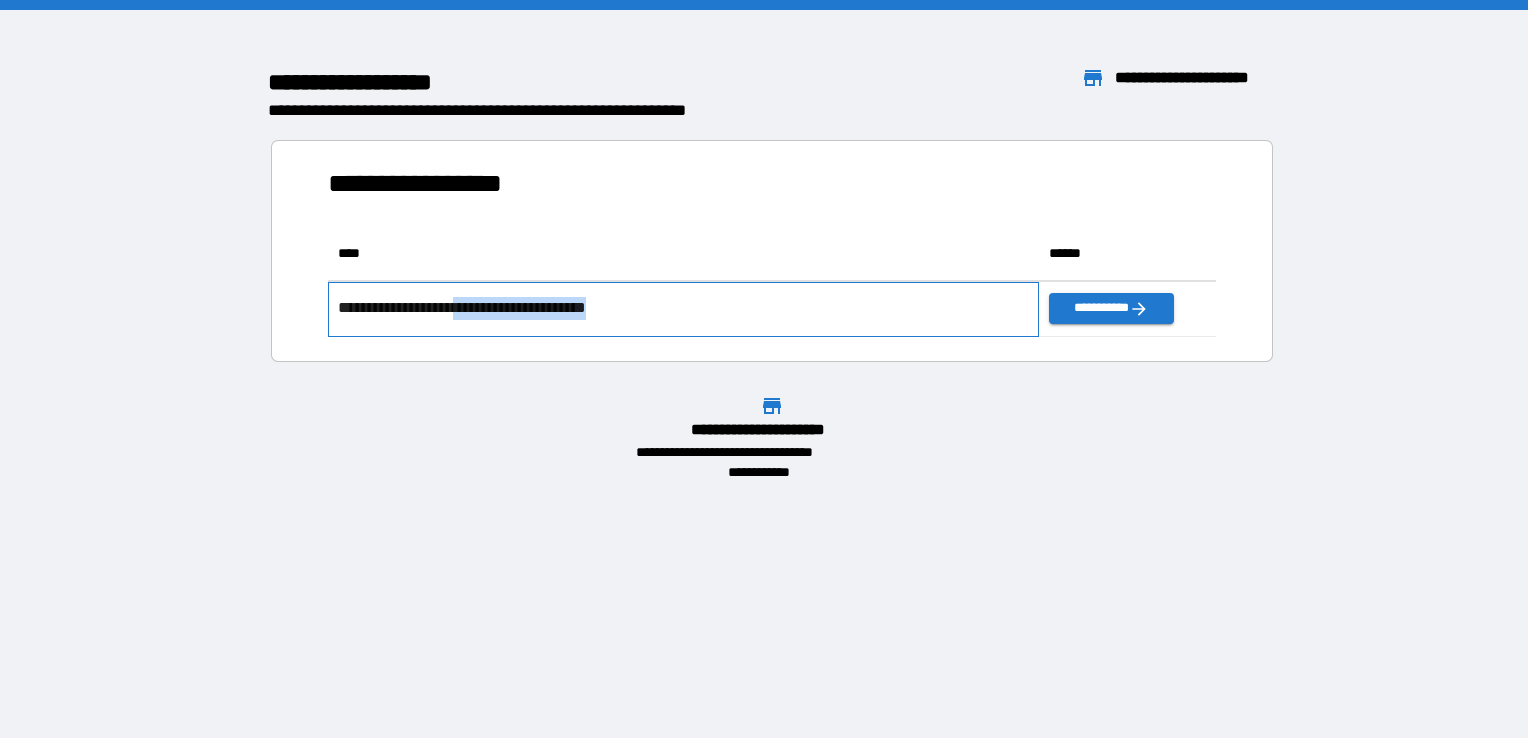 drag, startPoint x: 476, startPoint y: 300, endPoint x: 684, endPoint y: 293, distance: 208.11775 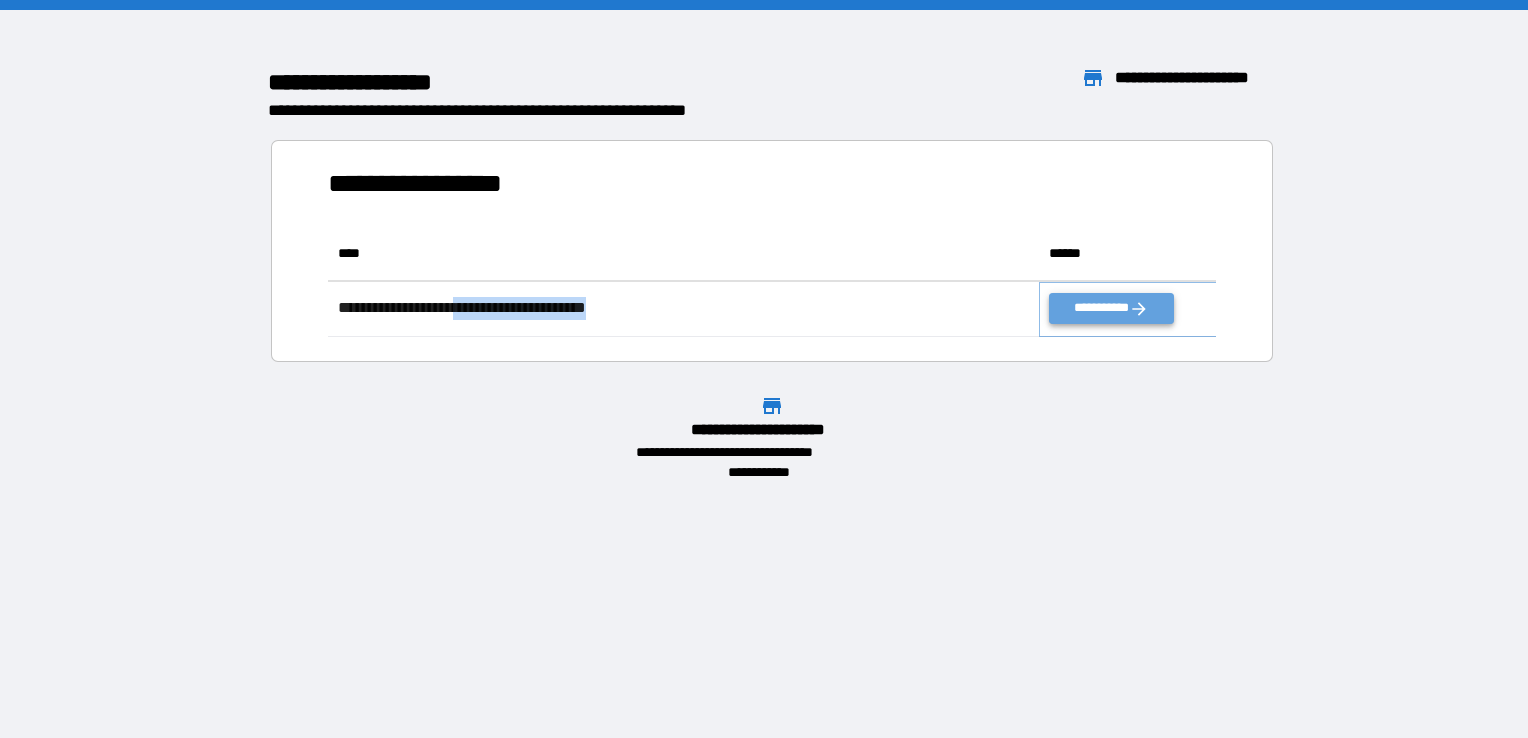 click on "**********" at bounding box center [1111, 308] 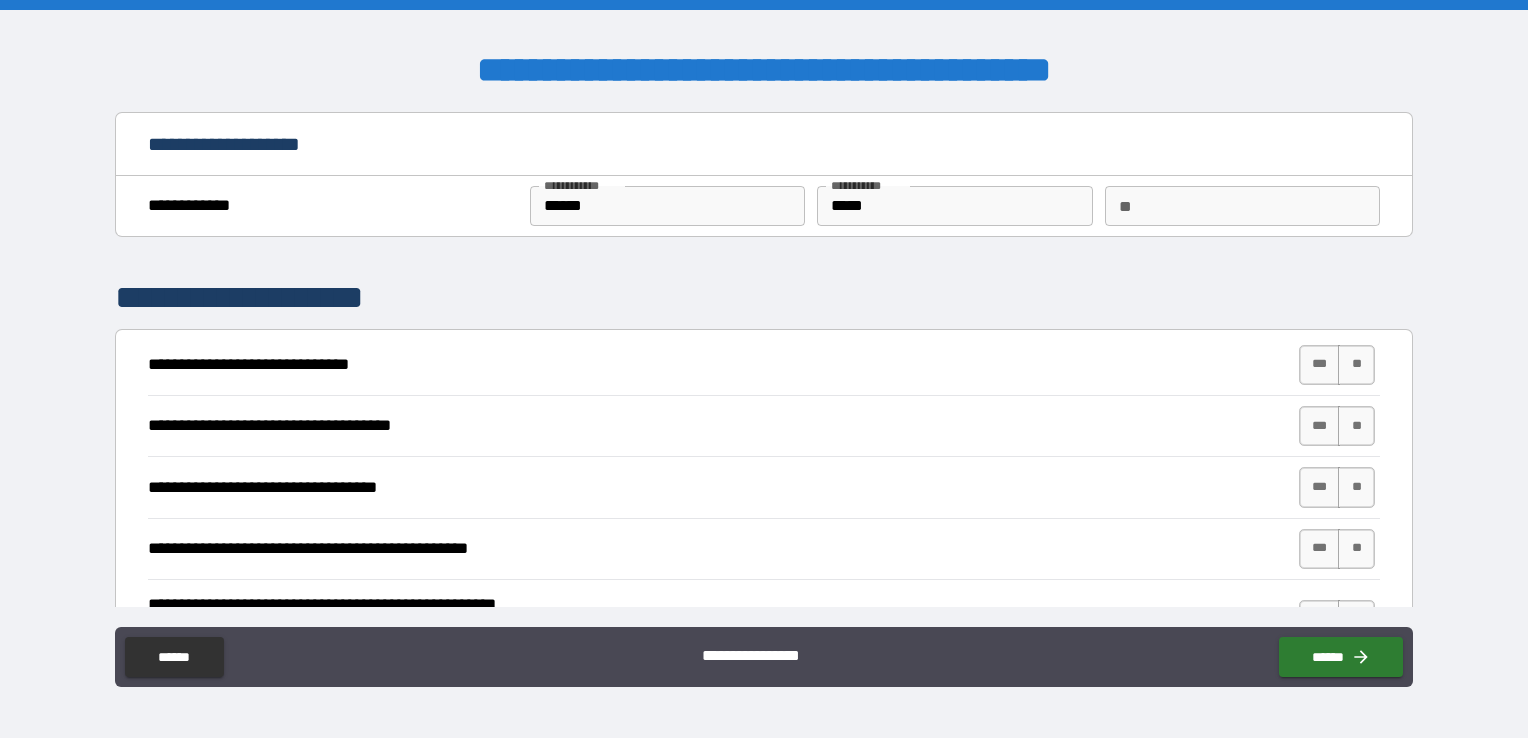scroll, scrollTop: 100, scrollLeft: 0, axis: vertical 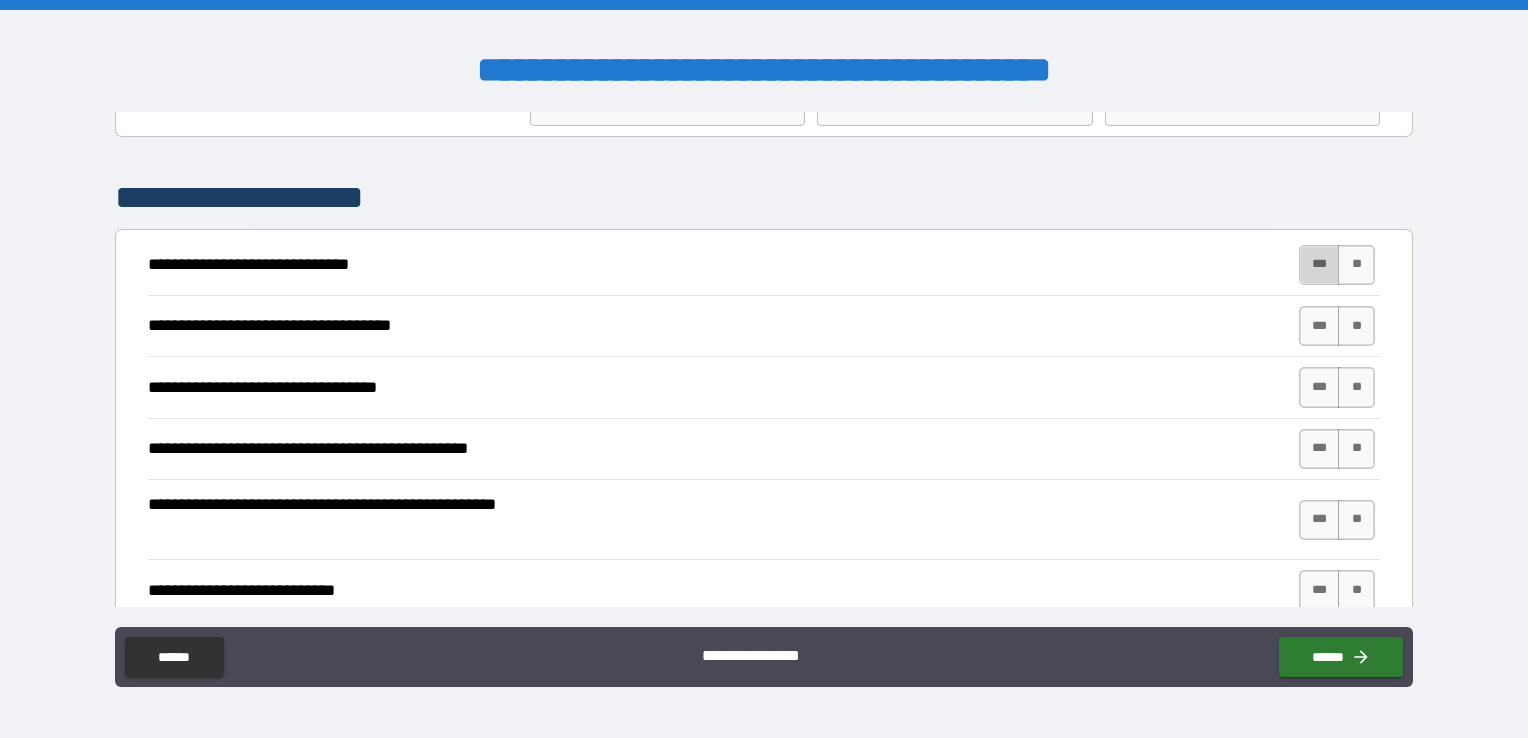 click on "***" at bounding box center (1320, 265) 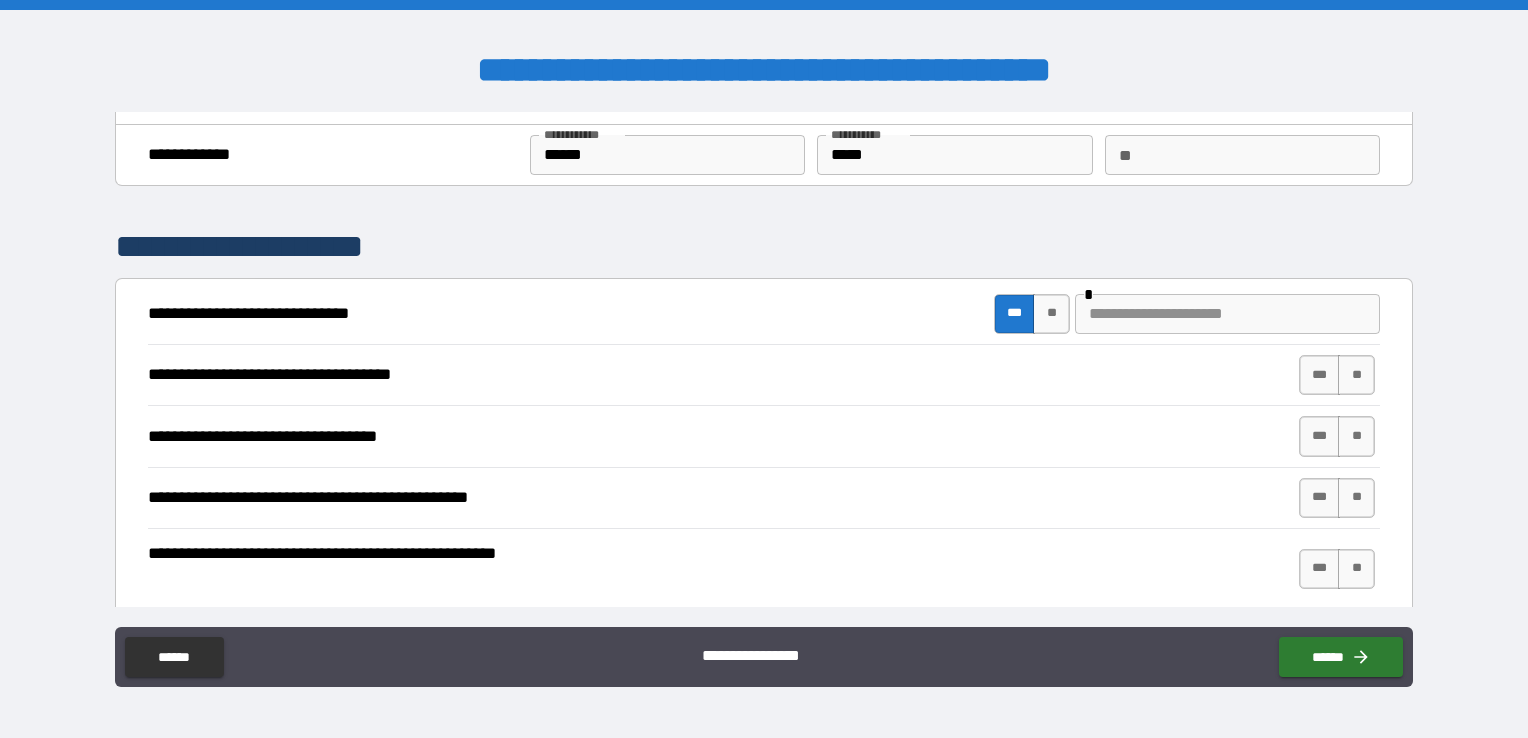 scroll, scrollTop: 100, scrollLeft: 0, axis: vertical 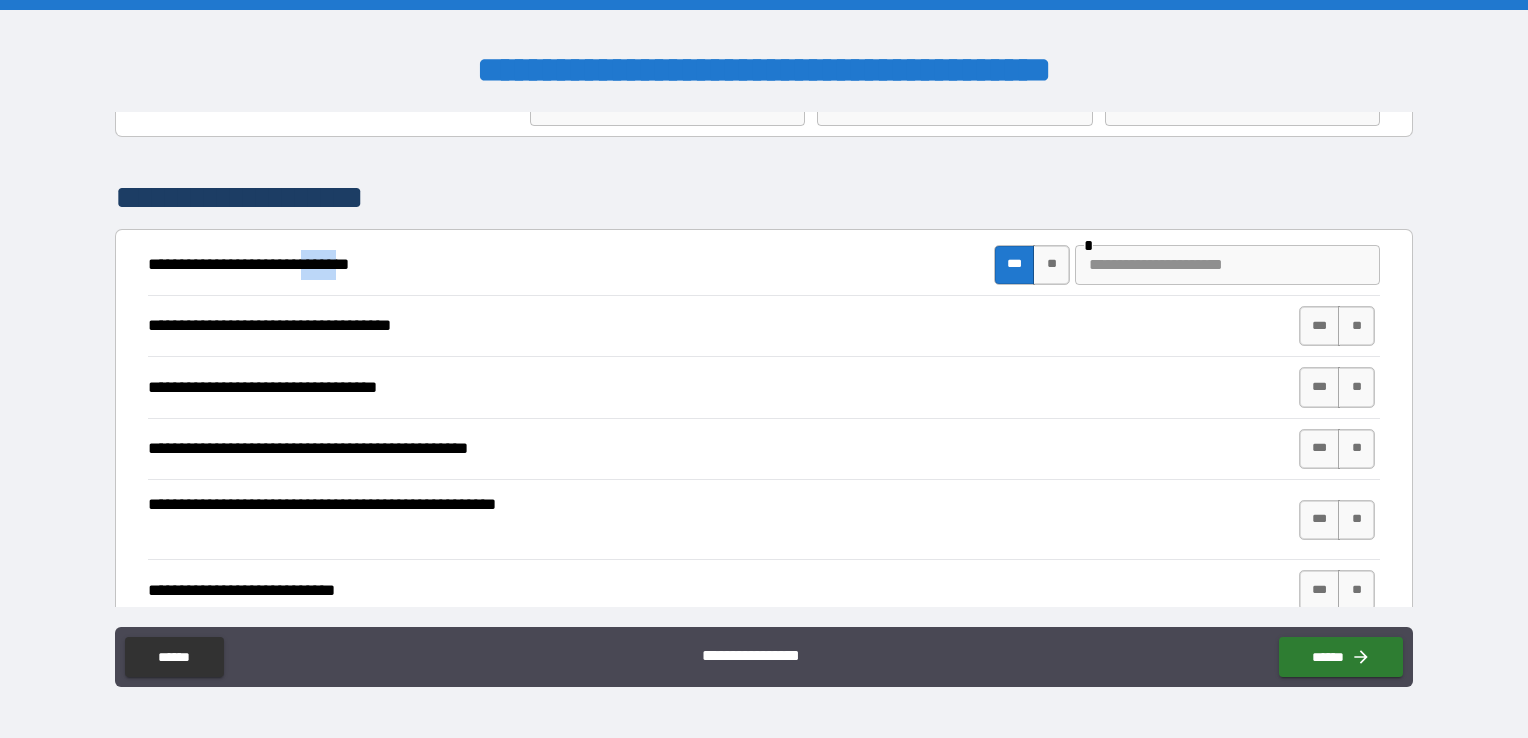 drag, startPoint x: 327, startPoint y: 267, endPoint x: 368, endPoint y: 267, distance: 41 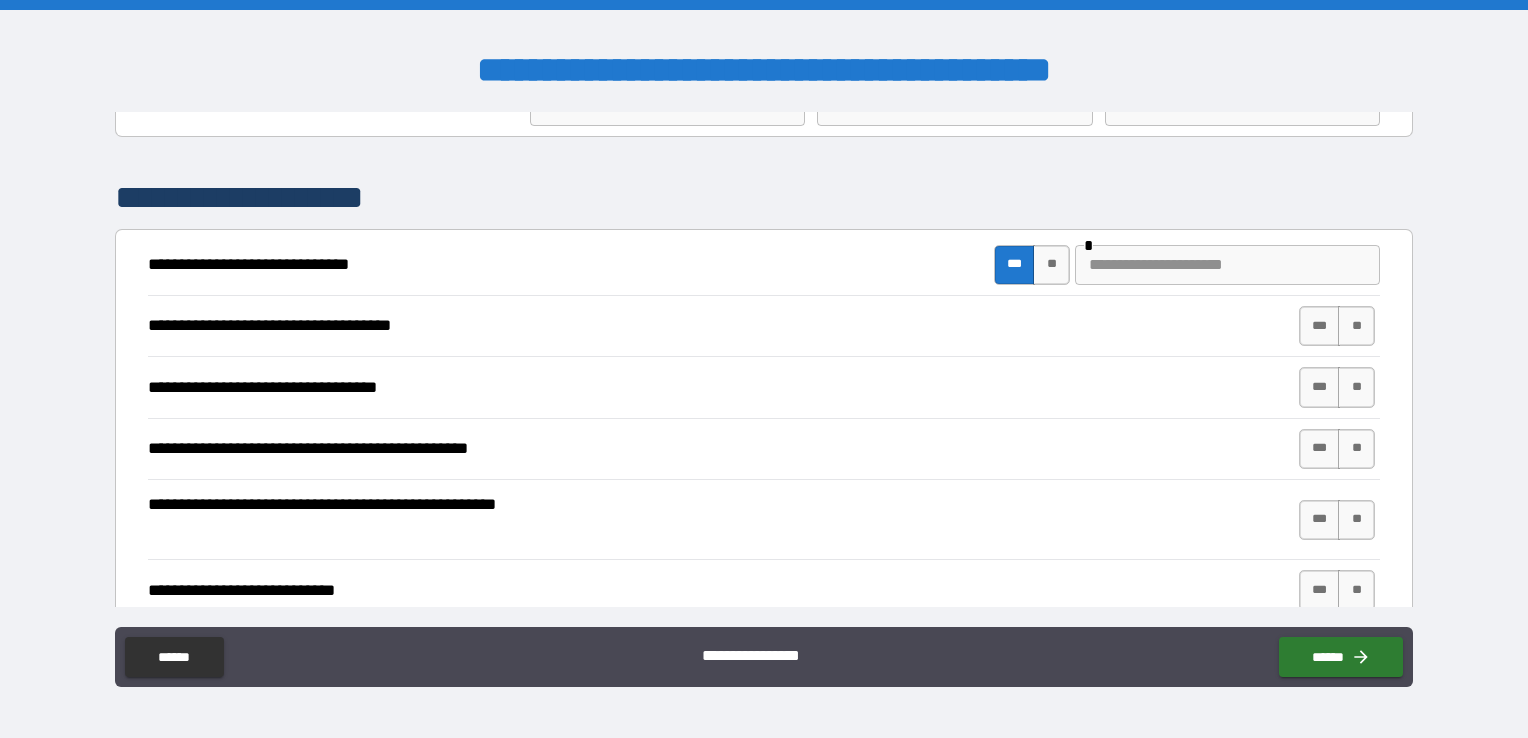 drag, startPoint x: 368, startPoint y: 267, endPoint x: 440, endPoint y: 278, distance: 72.835434 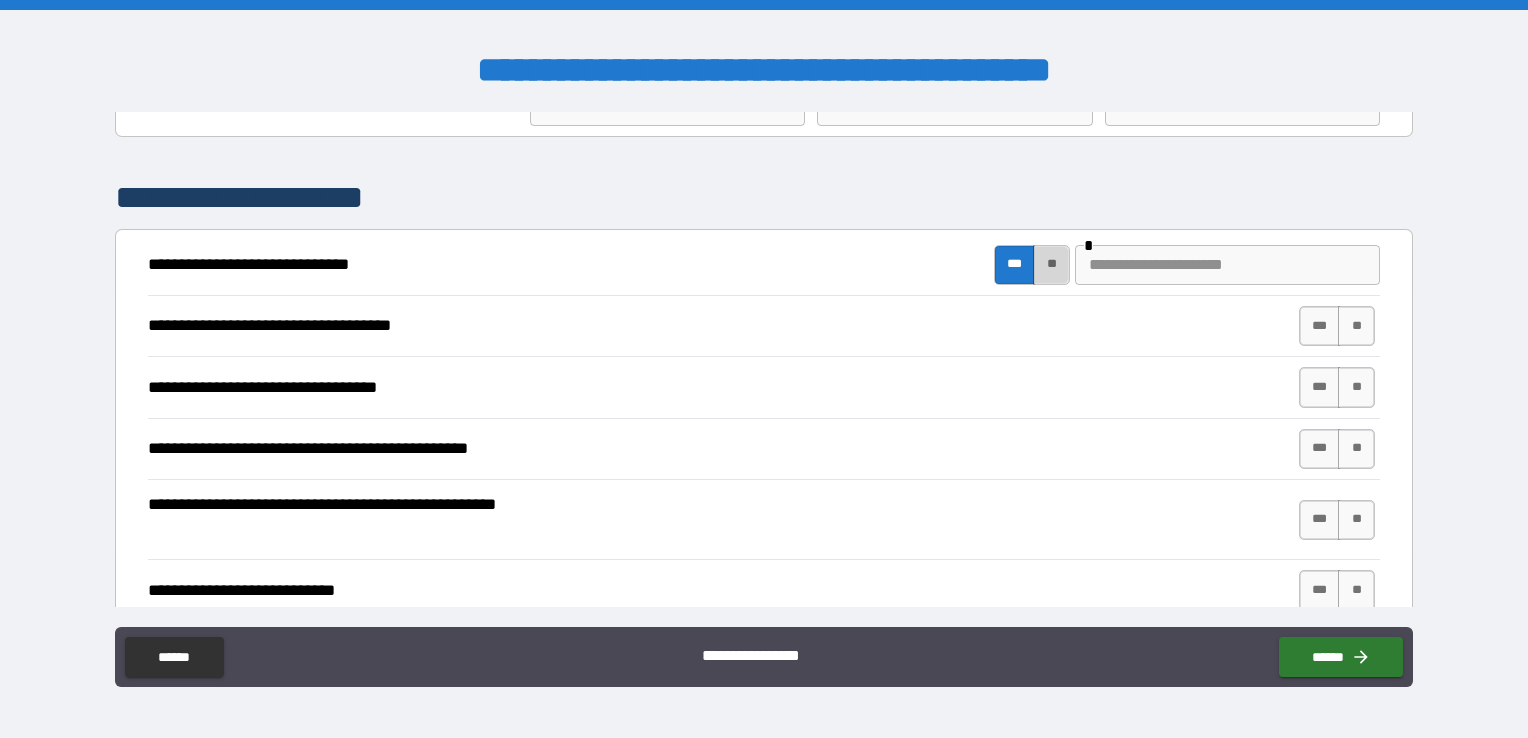click on "**" at bounding box center [1051, 265] 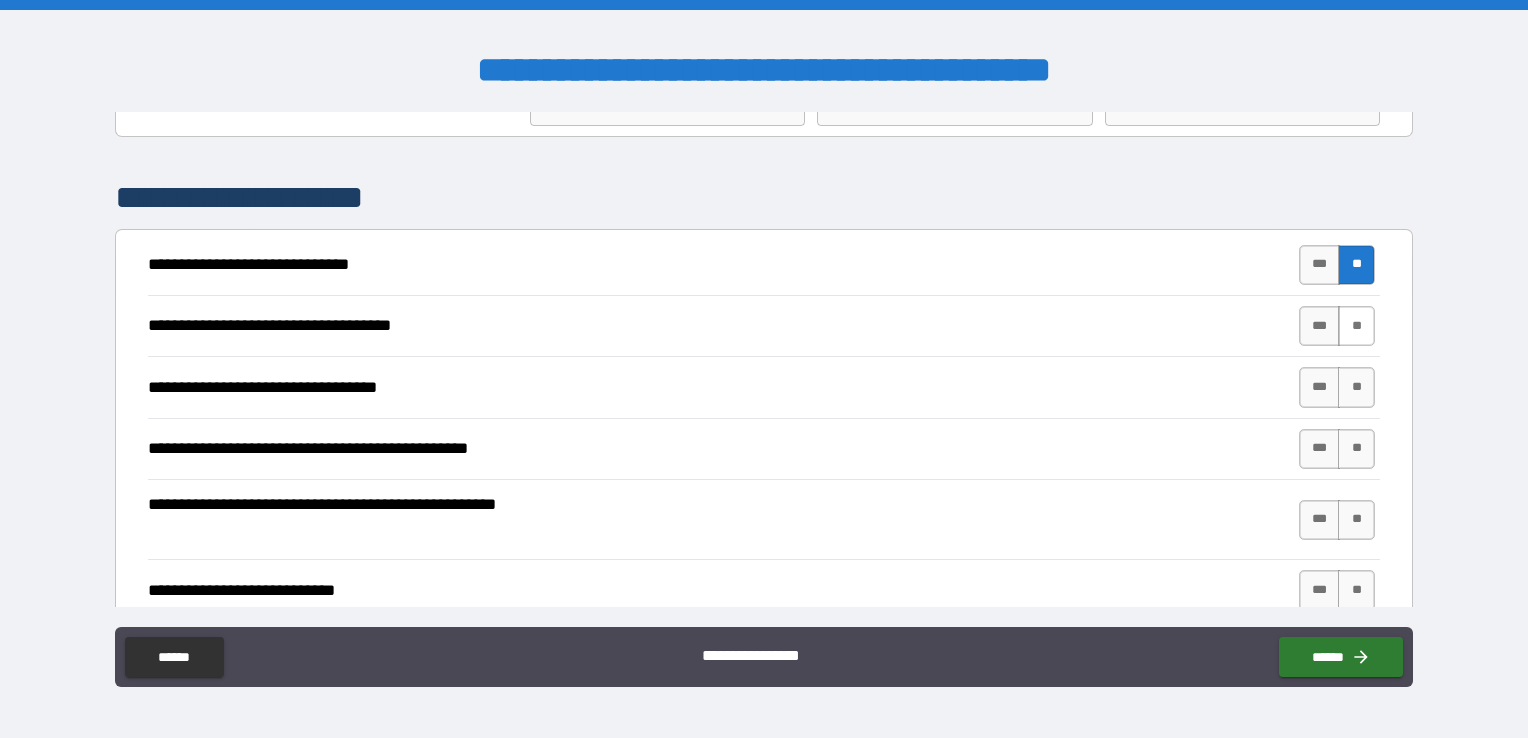click on "**" at bounding box center [1356, 326] 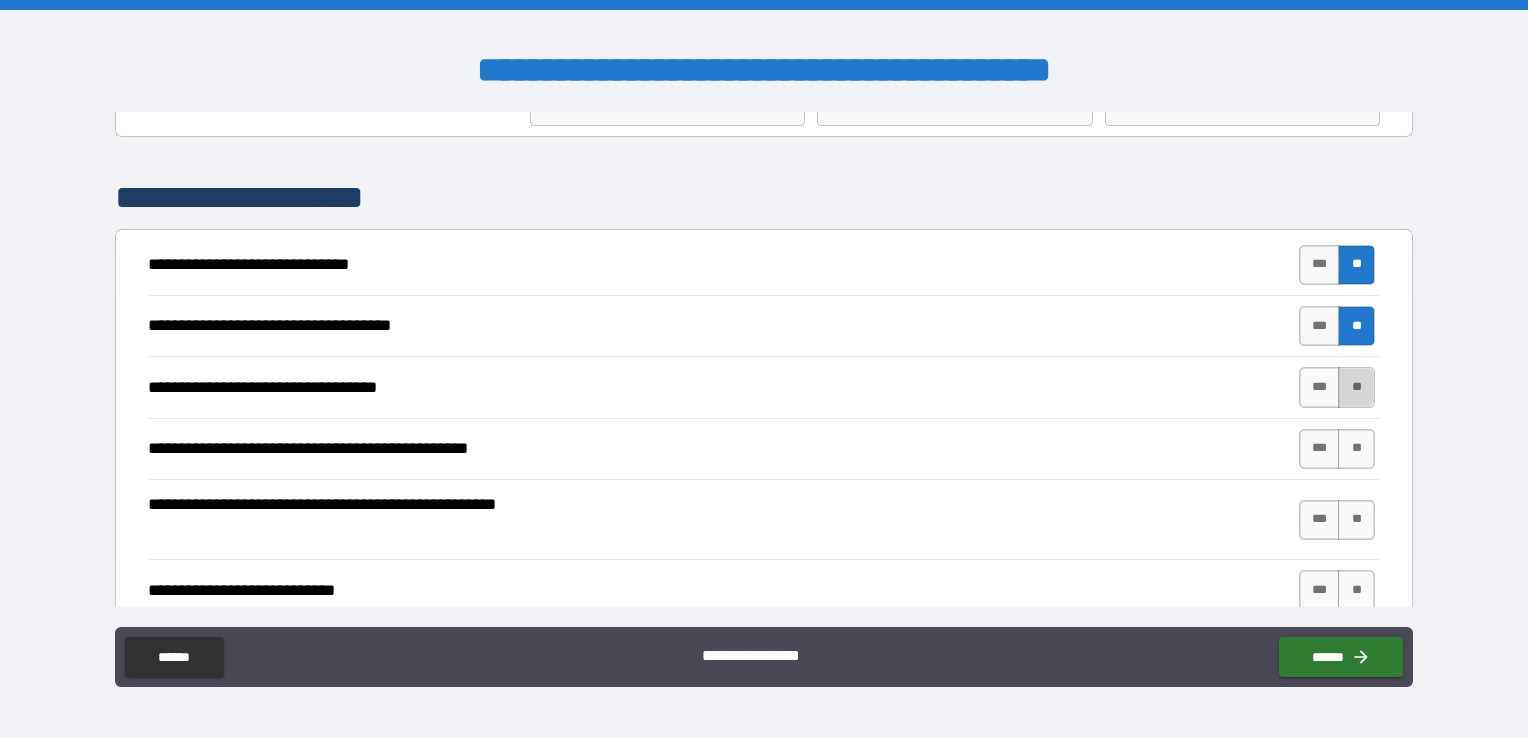 click on "**" at bounding box center [1356, 387] 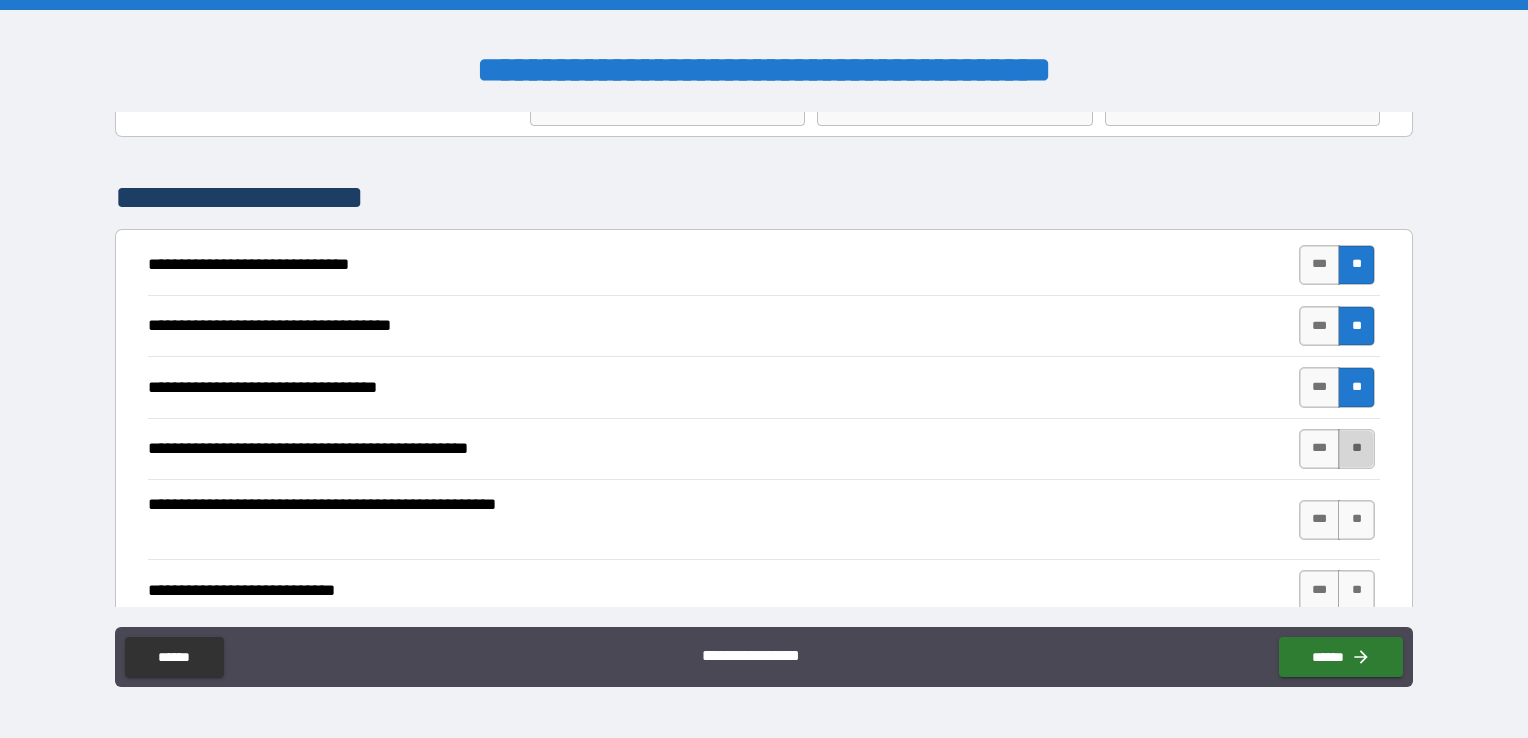 click on "**" at bounding box center [1356, 449] 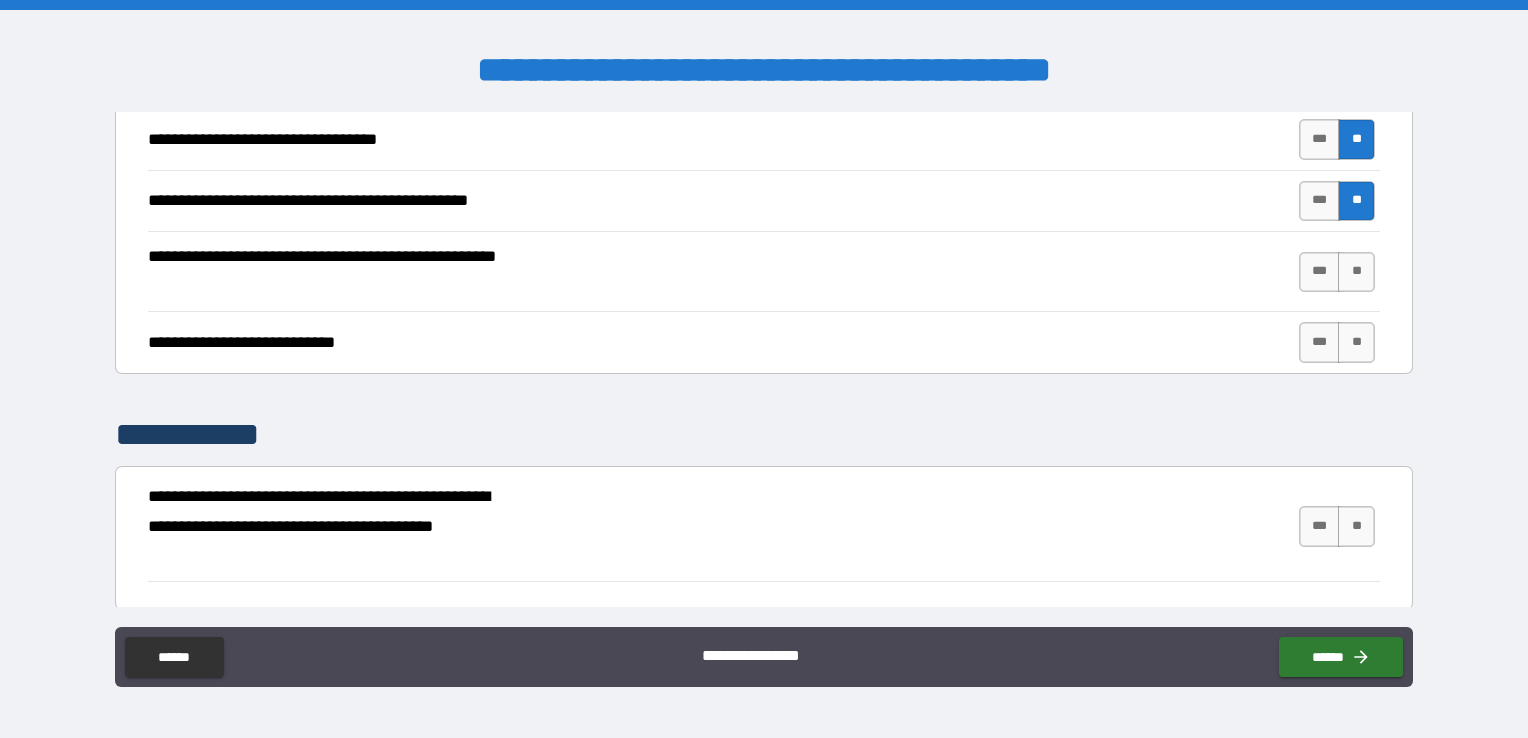 scroll, scrollTop: 300, scrollLeft: 0, axis: vertical 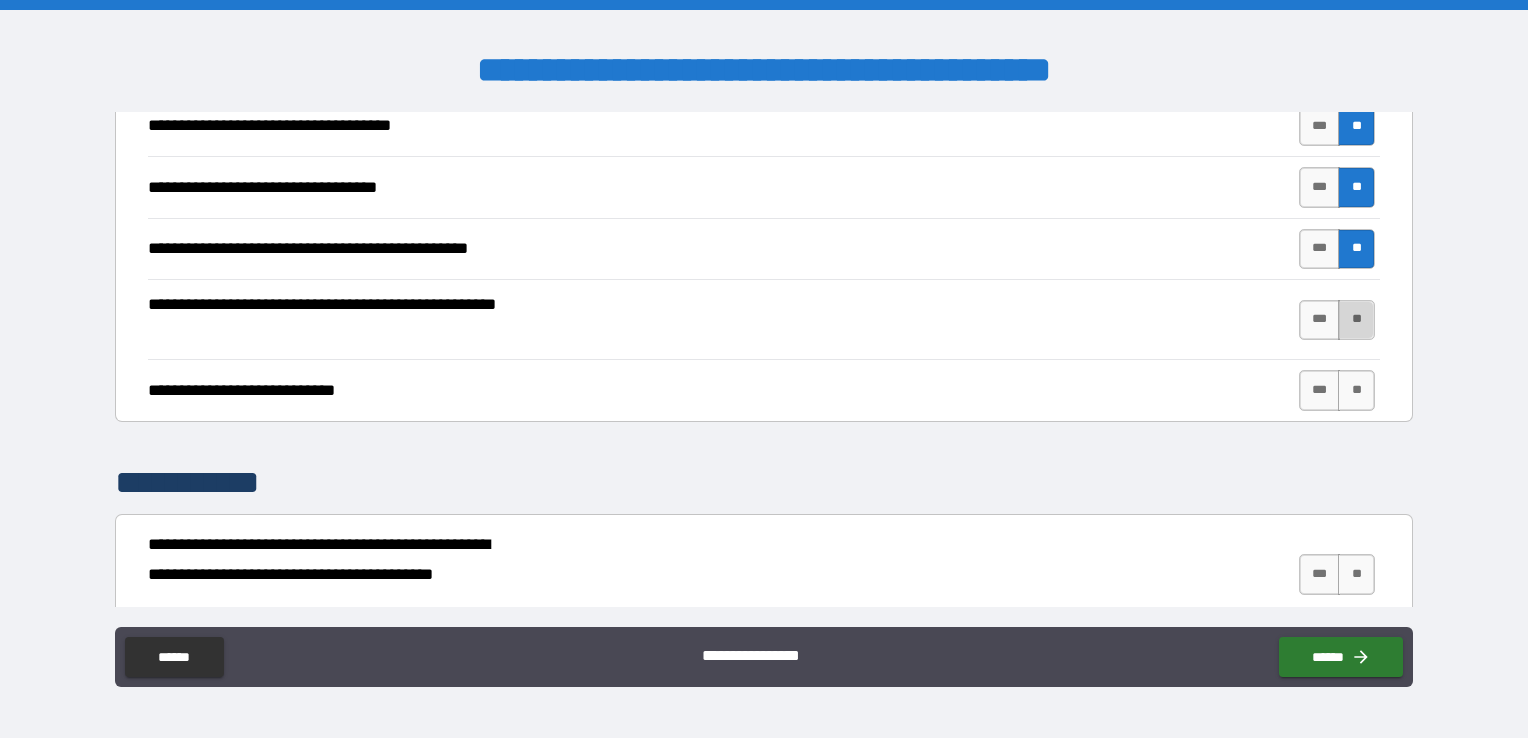 click on "**" at bounding box center [1356, 320] 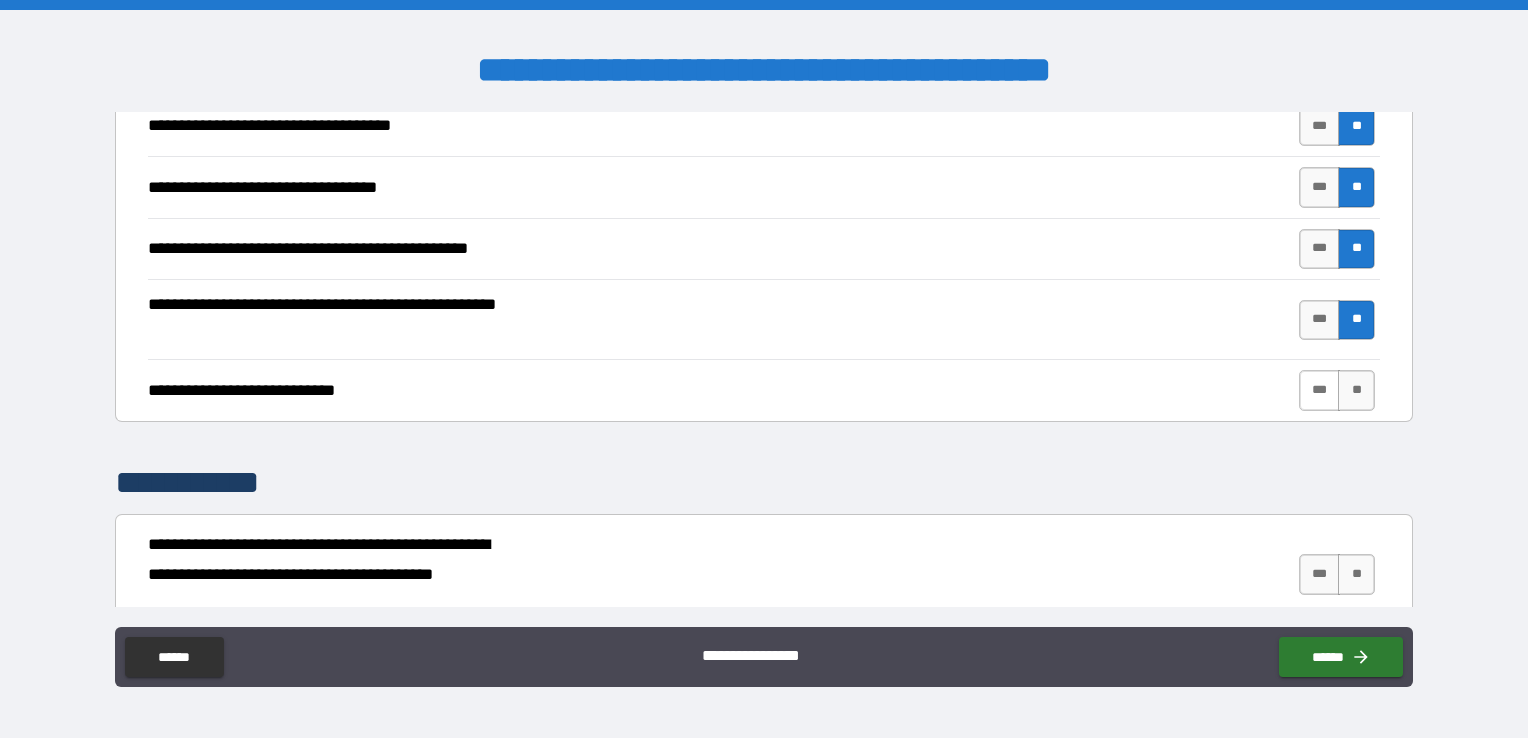 click on "***" at bounding box center [1320, 390] 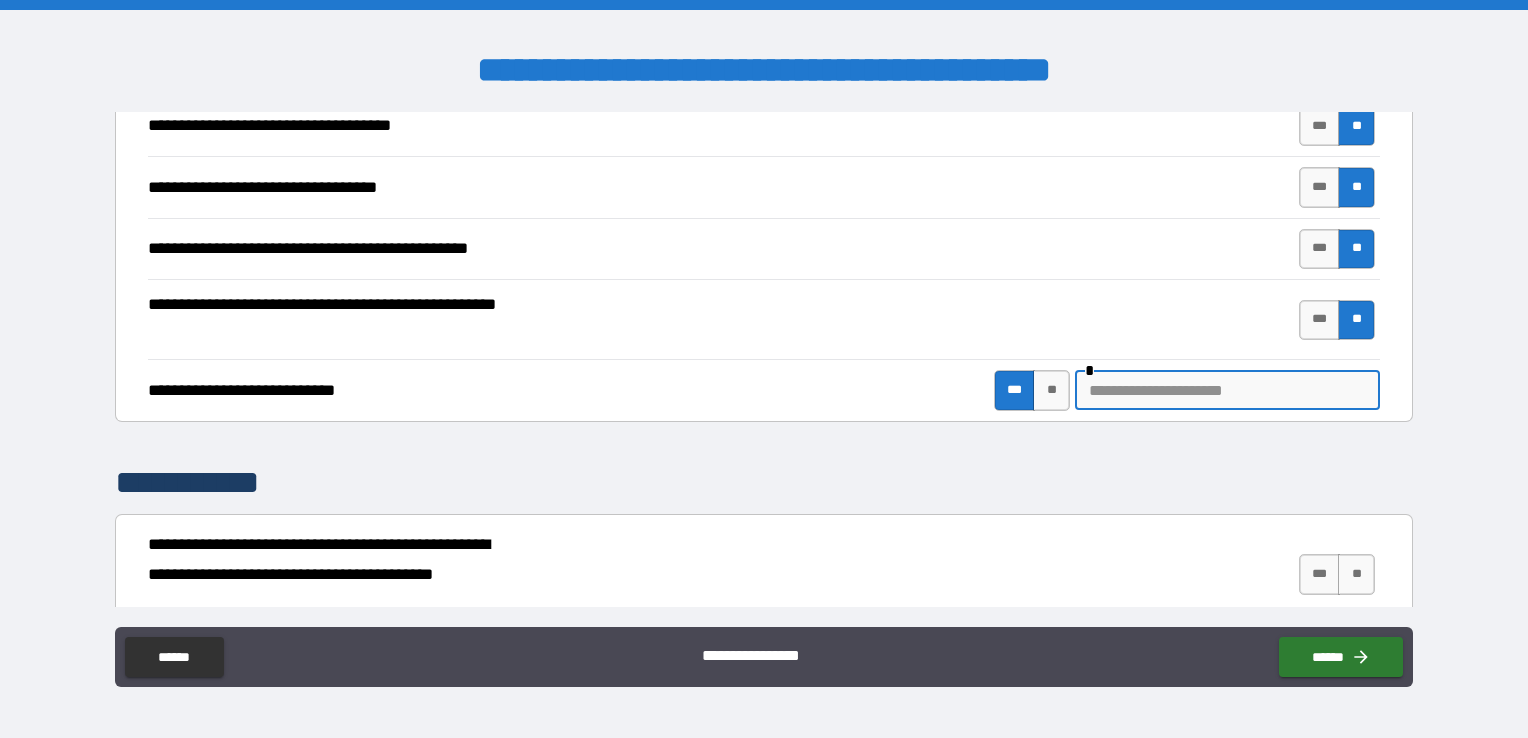 click at bounding box center (1227, 390) 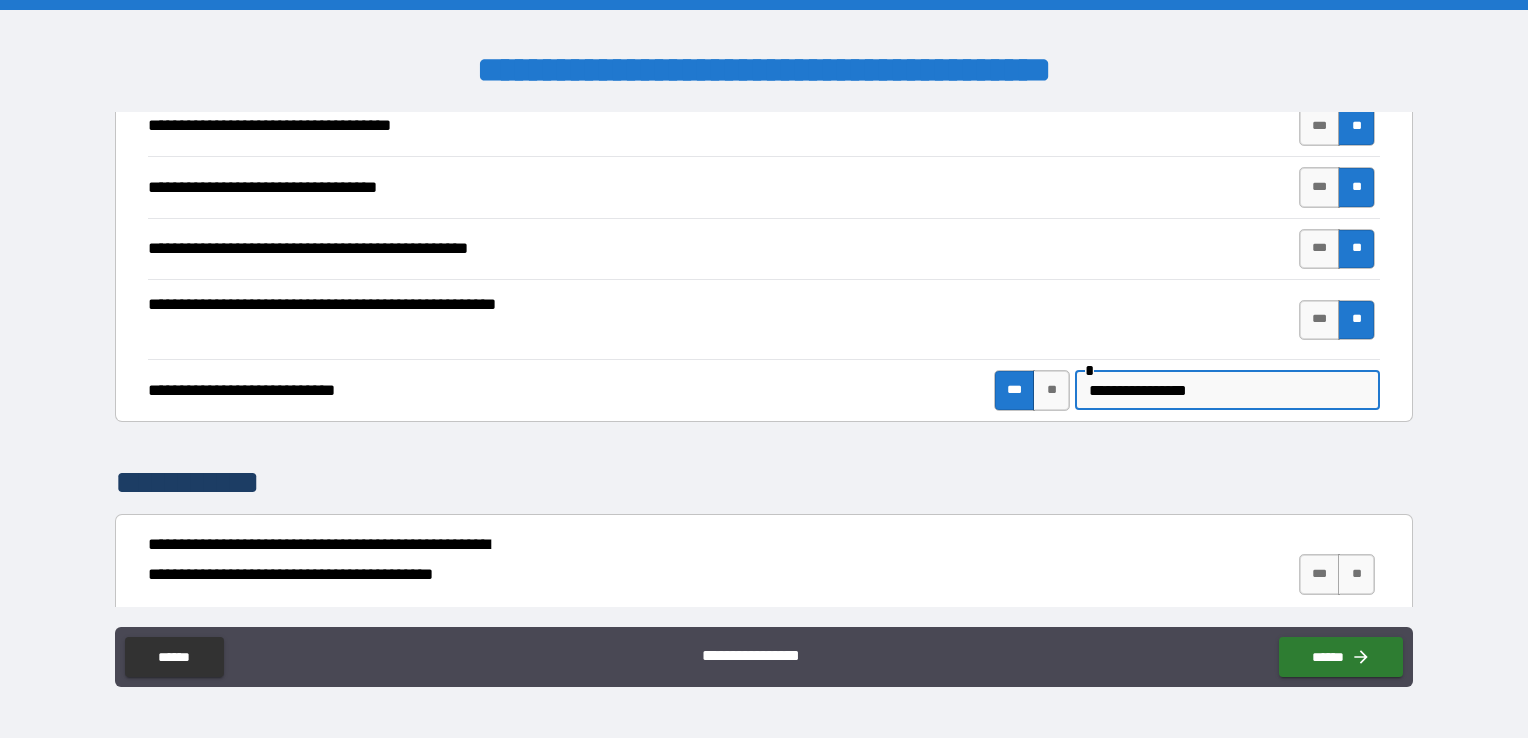 type on "**********" 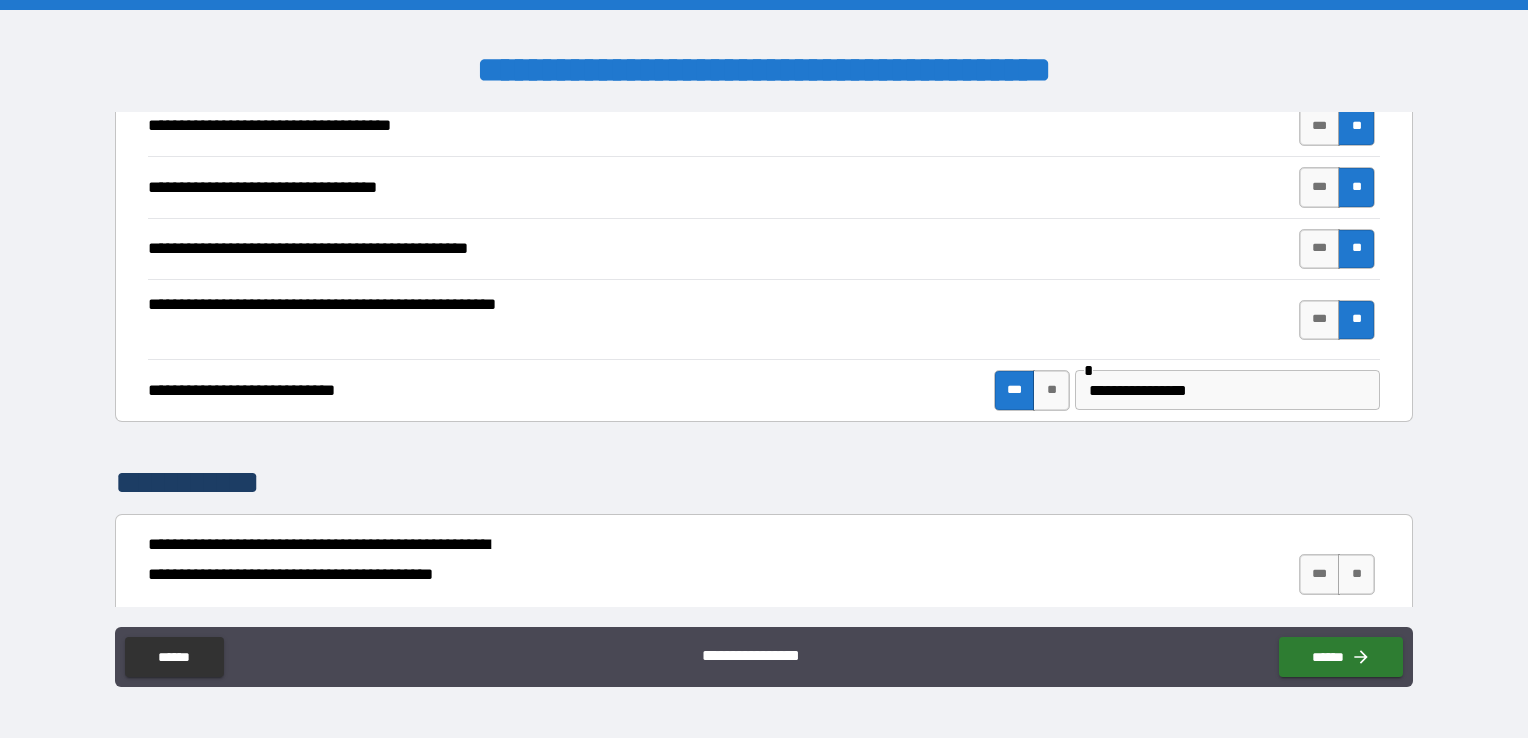 click on "[FIRST] [LAST] [STREET] [CITY] [STATE] [ZIP] [COUNTRY] [PHONE] [EMAIL] [SSN] [CREDIT_CARD] [DOB] [AGE]" at bounding box center [764, 359] 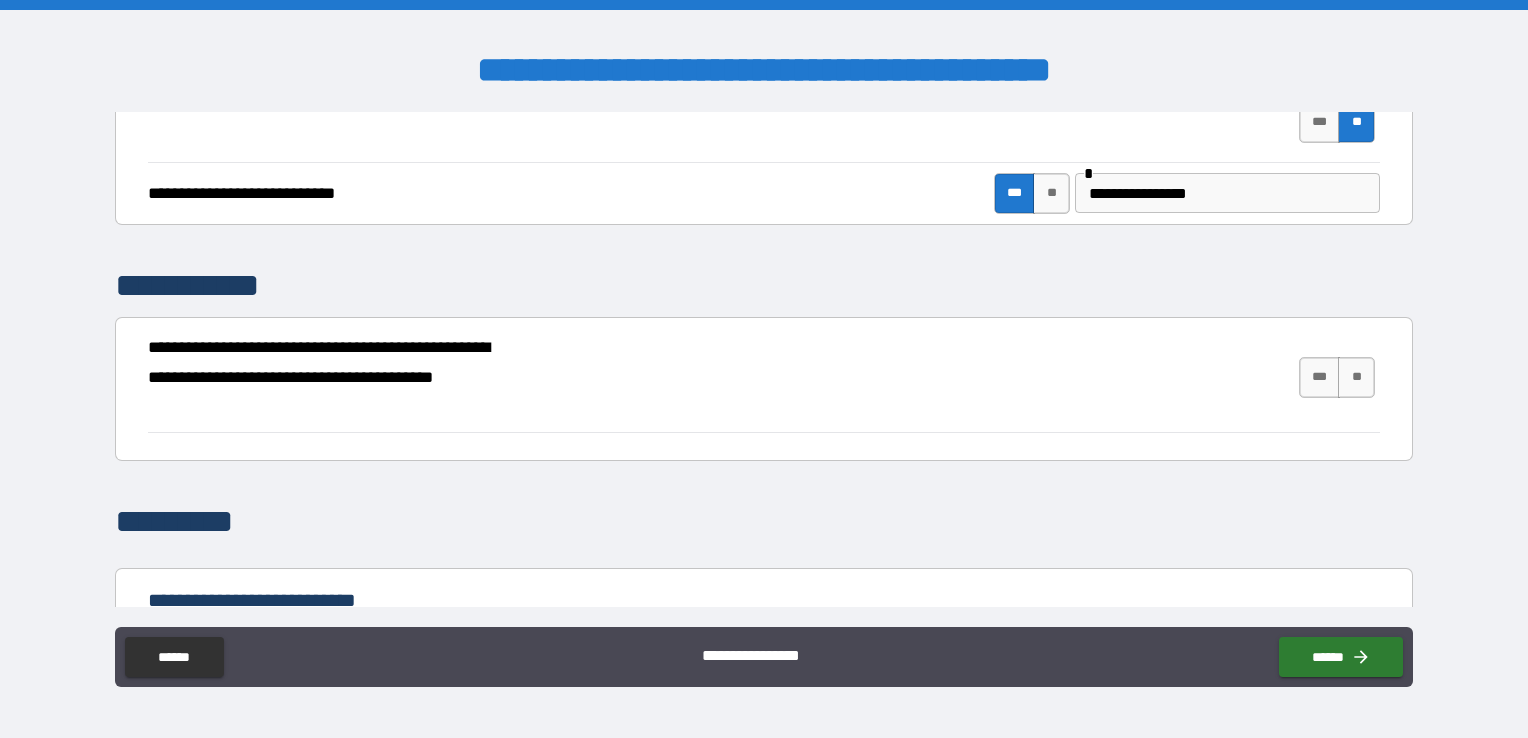 scroll, scrollTop: 500, scrollLeft: 0, axis: vertical 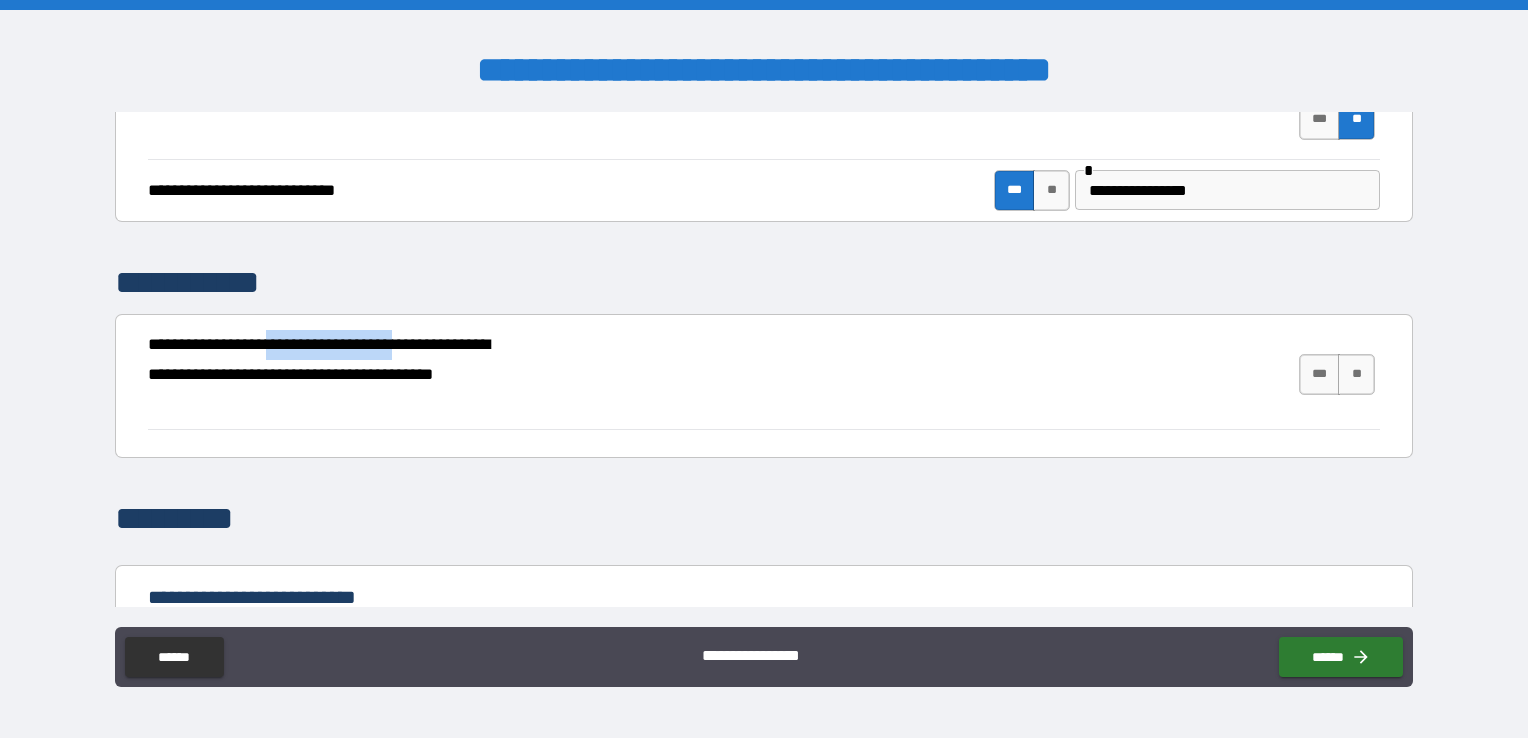 drag, startPoint x: 285, startPoint y: 351, endPoint x: 424, endPoint y: 352, distance: 139.0036 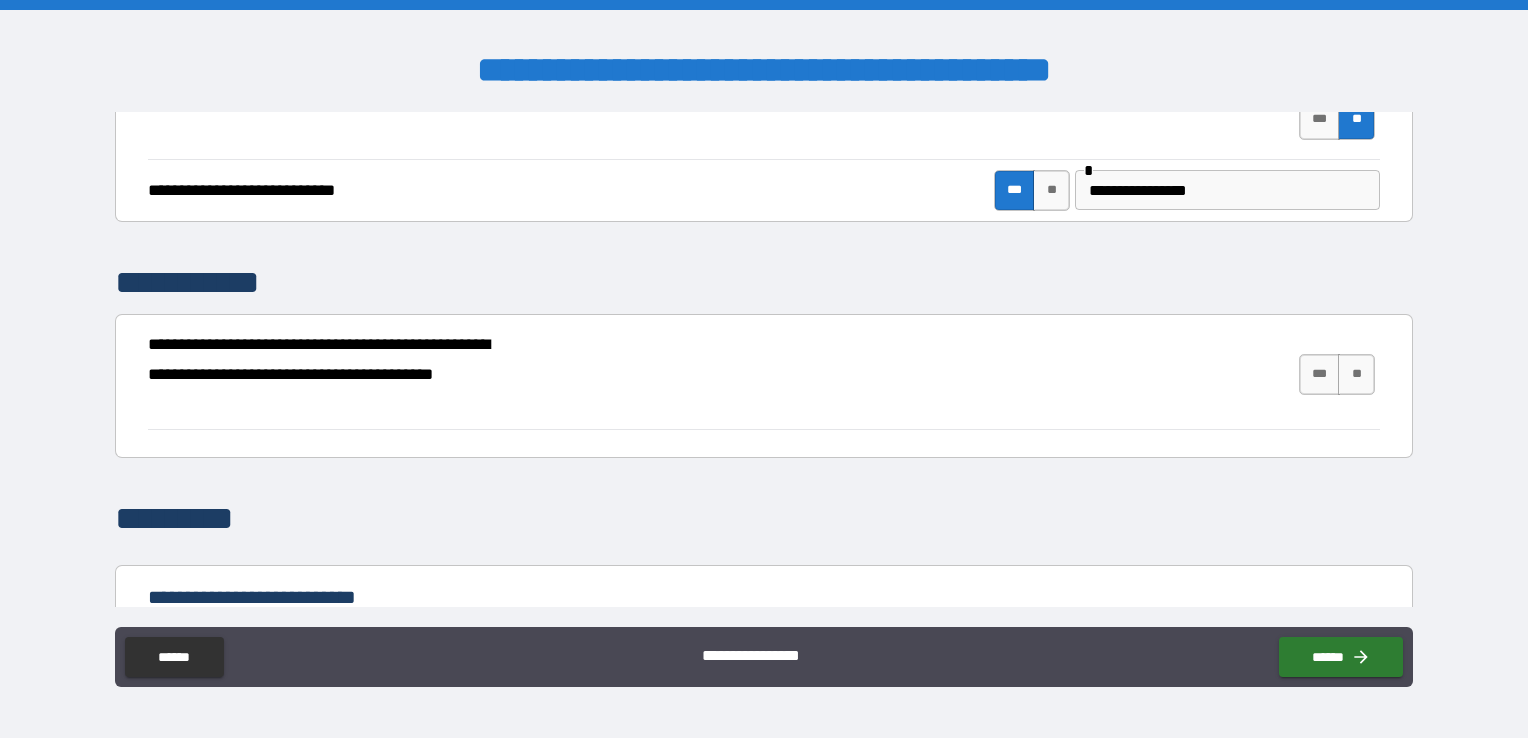 drag, startPoint x: 424, startPoint y: 352, endPoint x: 646, endPoint y: 424, distance: 233.3838 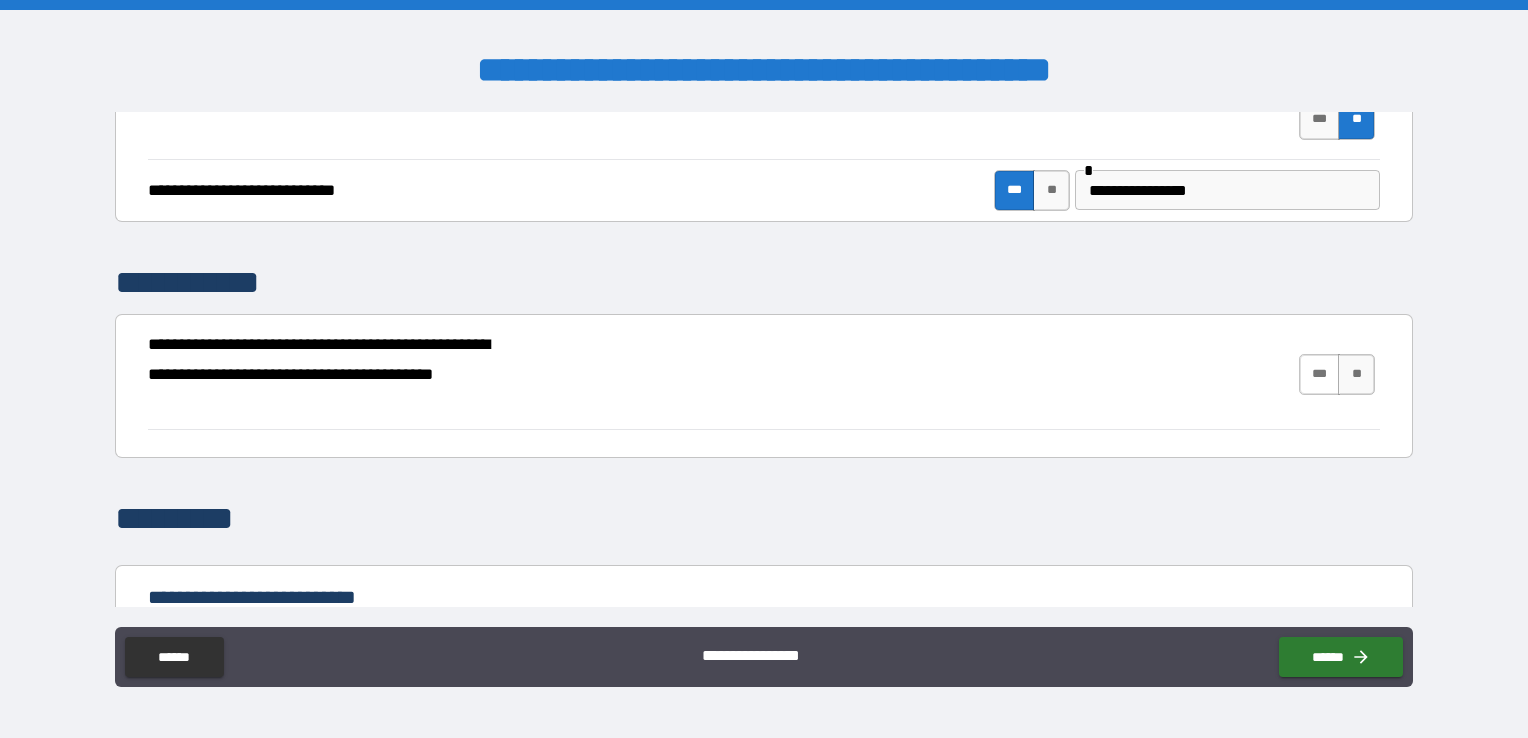 click on "***" at bounding box center (1320, 374) 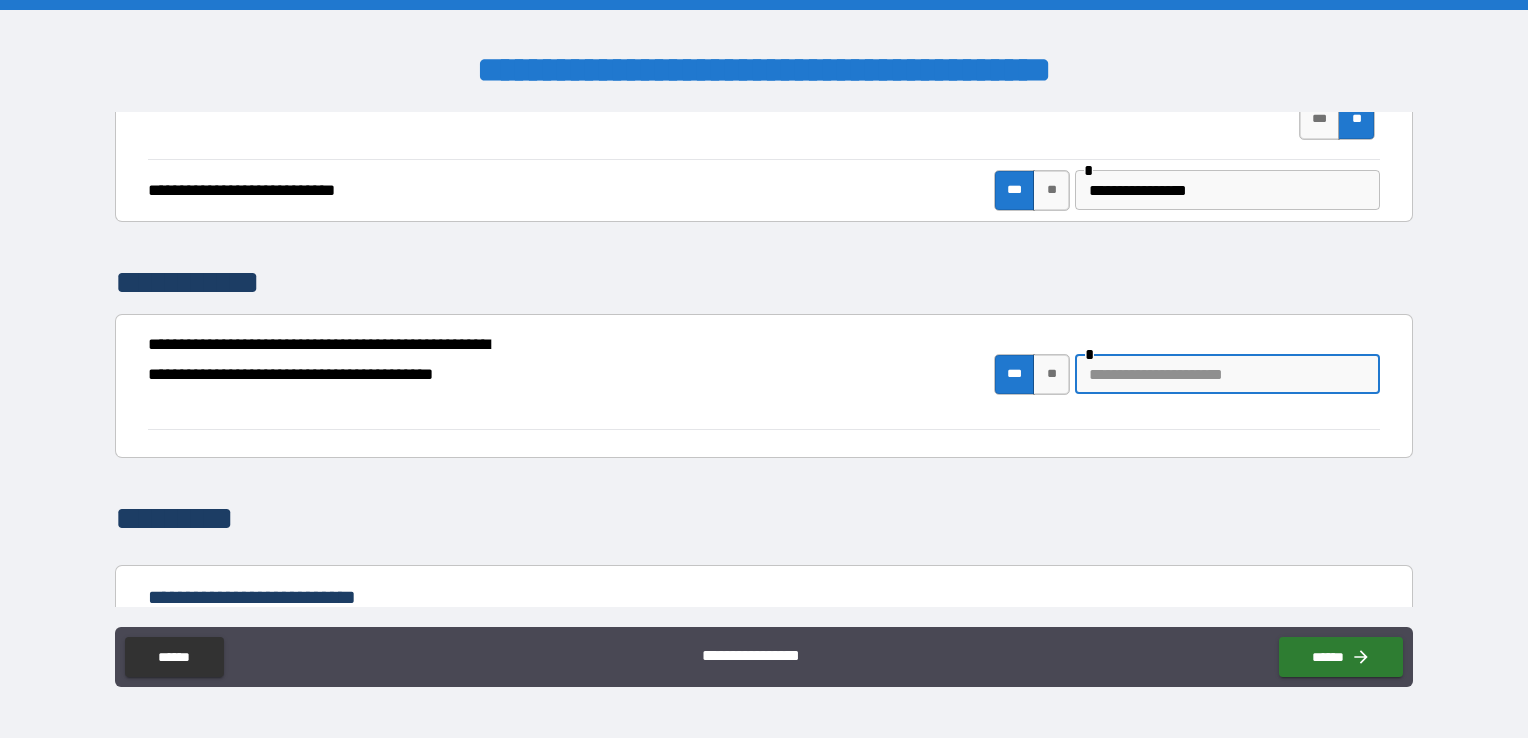 click at bounding box center (1227, 374) 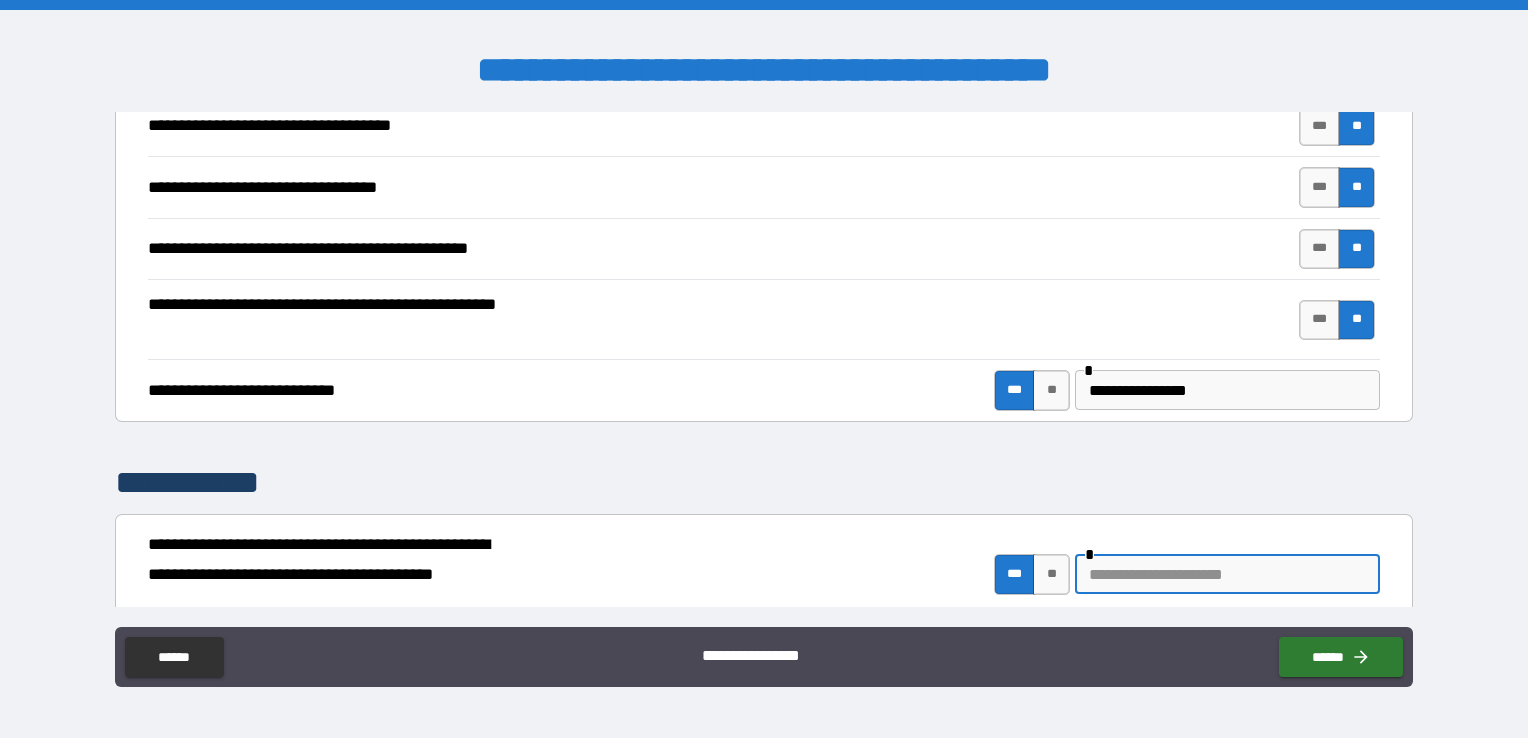 scroll, scrollTop: 400, scrollLeft: 0, axis: vertical 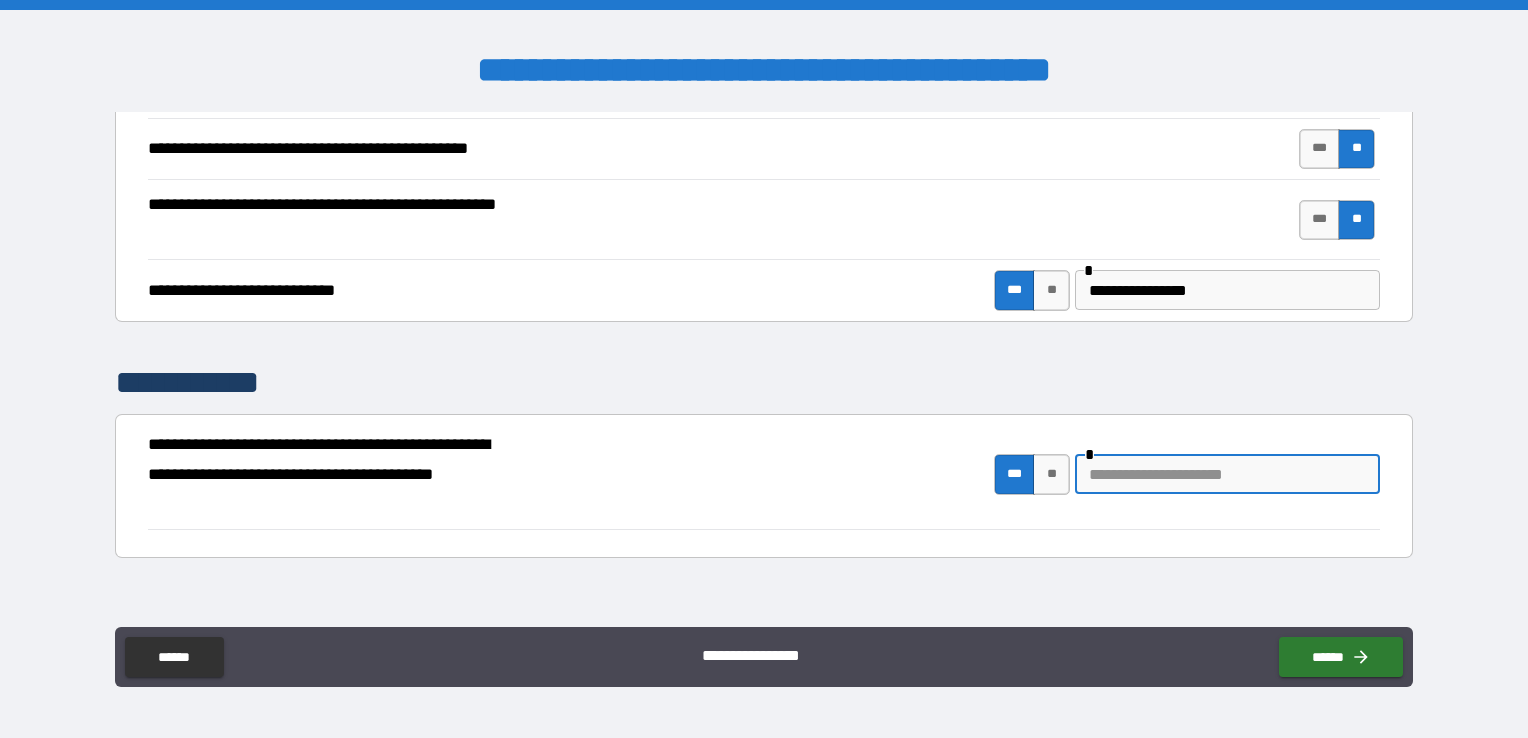 click at bounding box center (1227, 474) 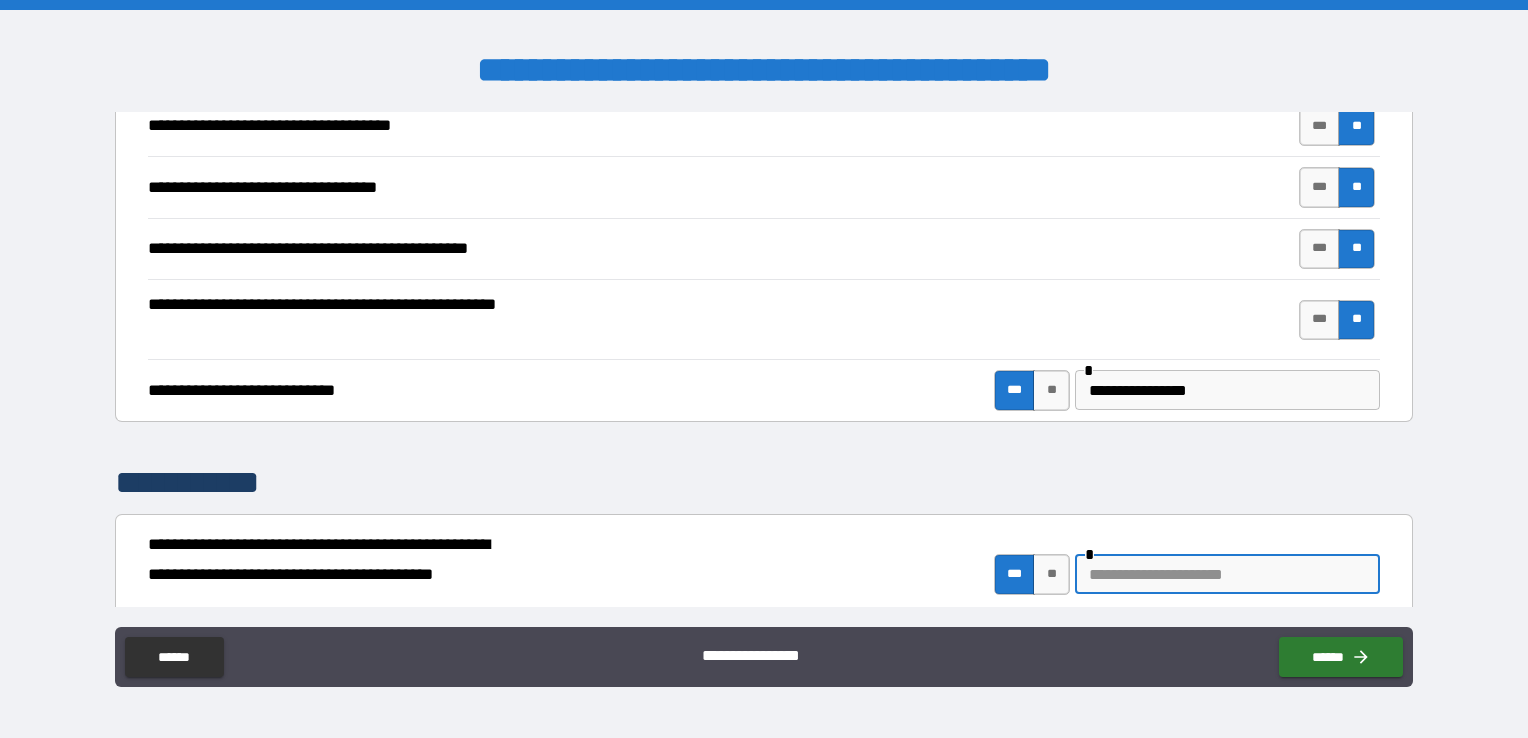 click at bounding box center [1227, 574] 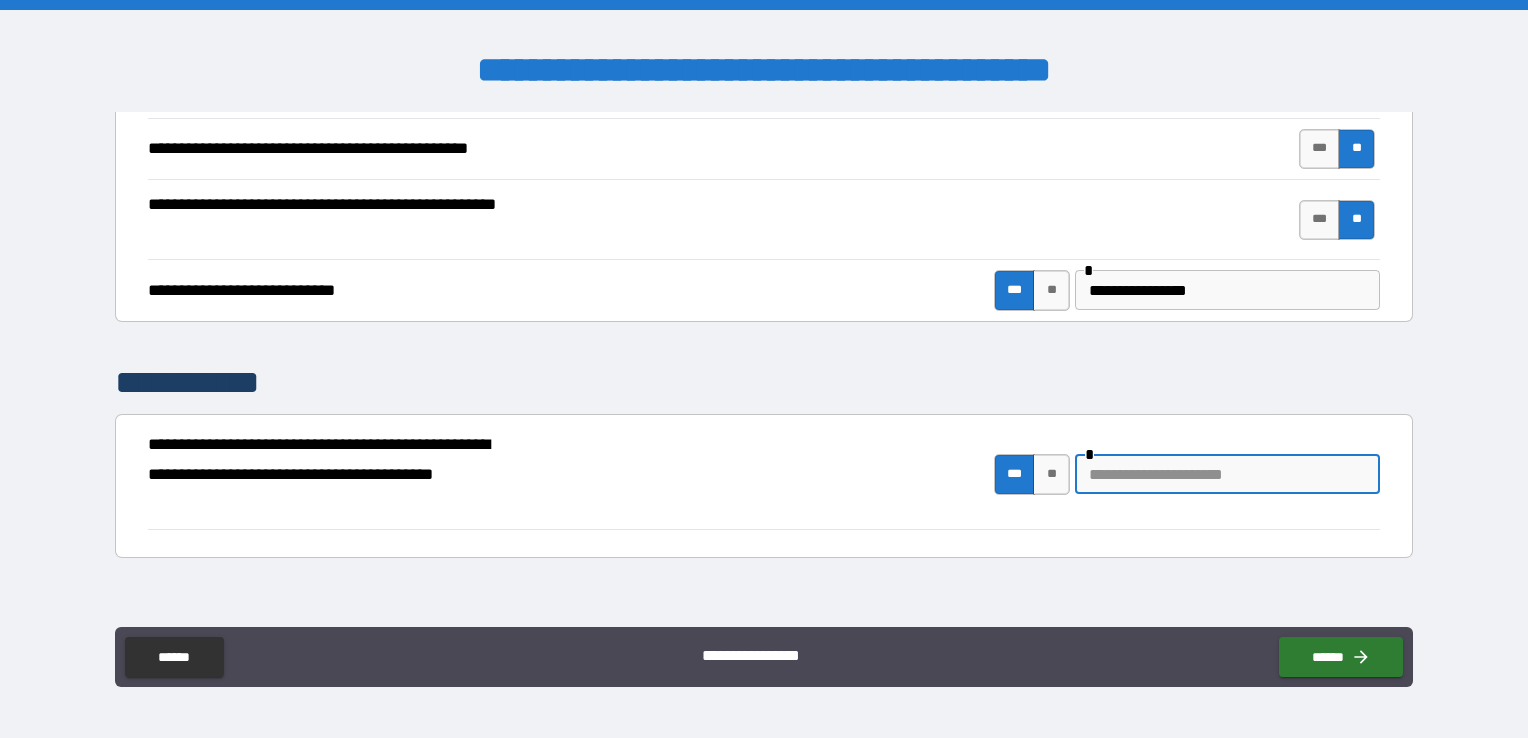 scroll, scrollTop: 500, scrollLeft: 0, axis: vertical 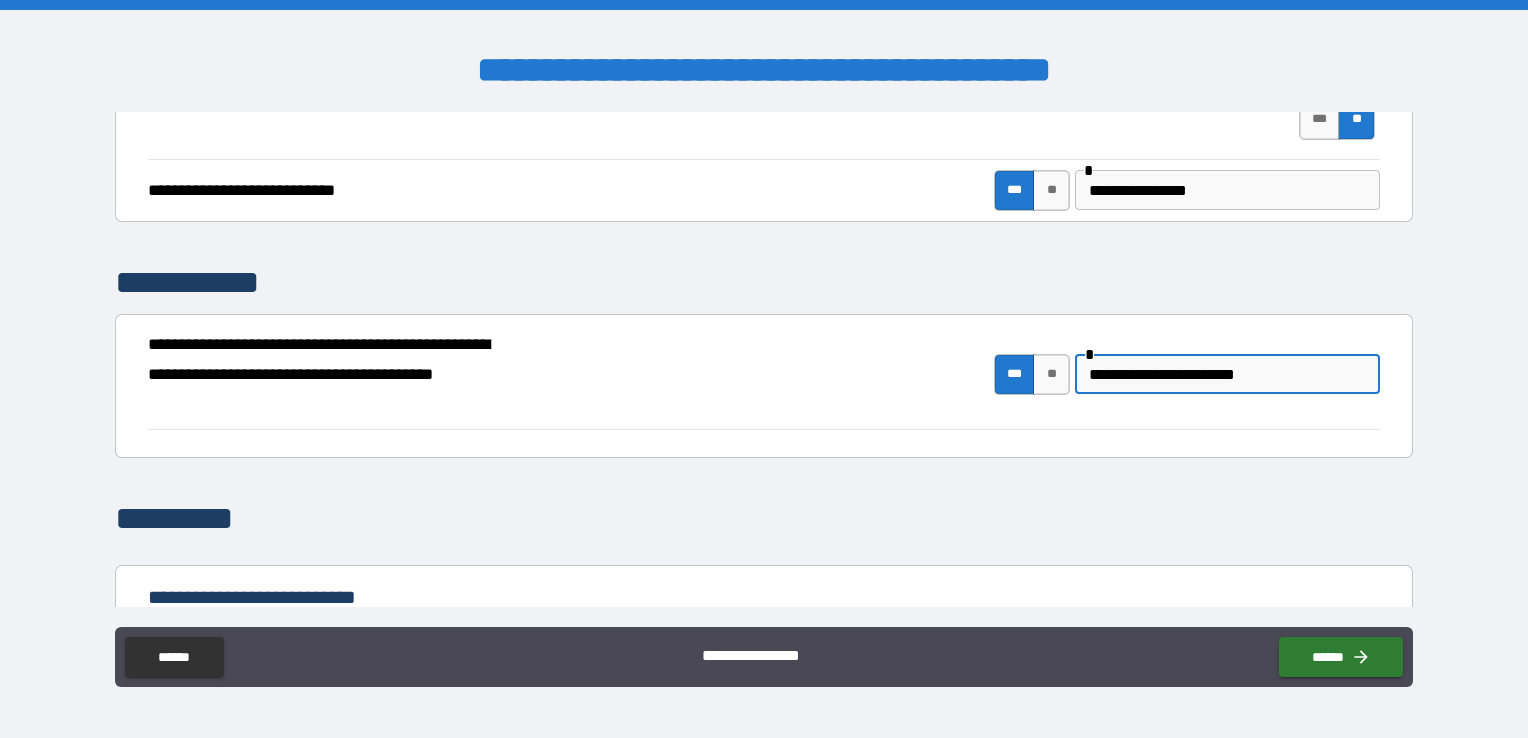 click on "**********" at bounding box center (1227, 374) 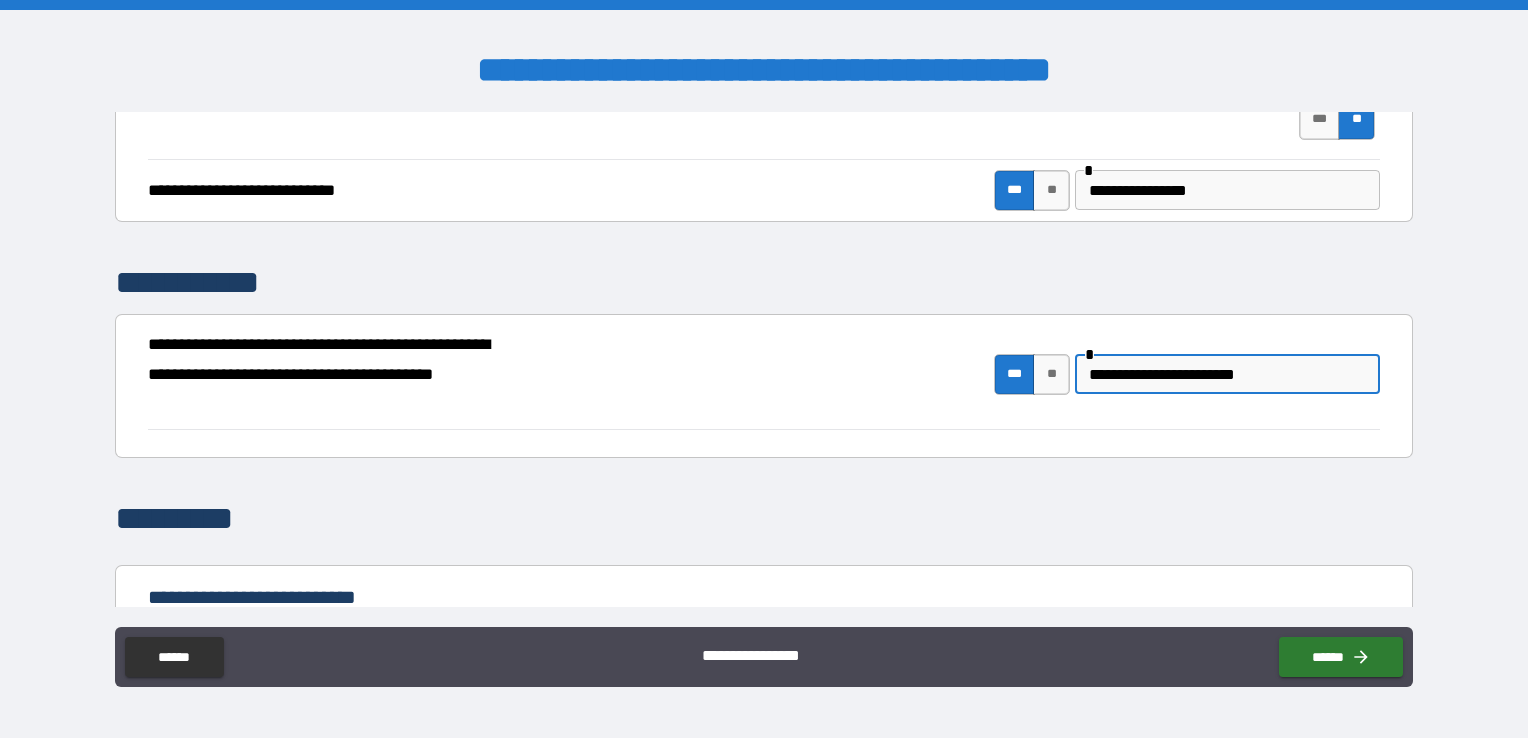 click on "**********" at bounding box center [1227, 374] 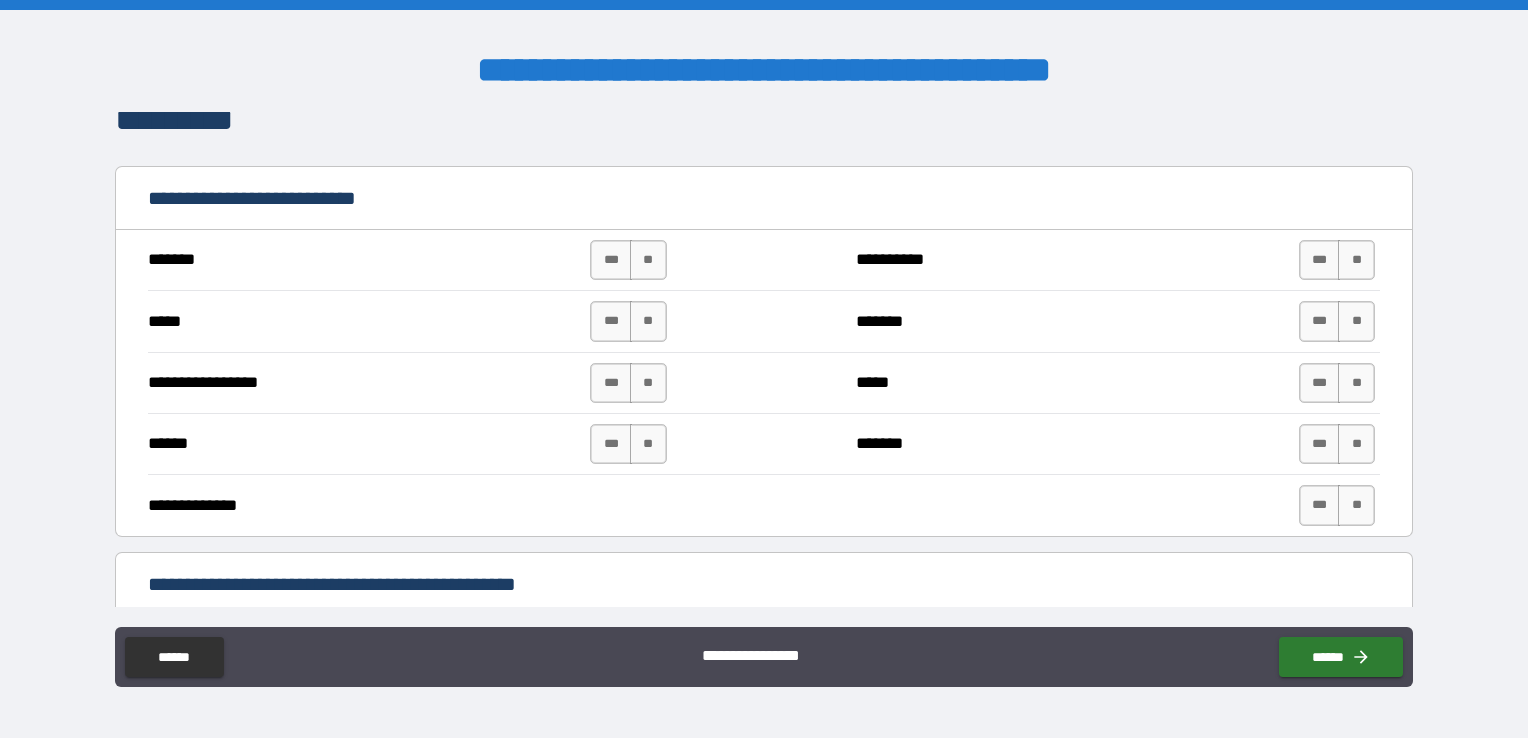 scroll, scrollTop: 900, scrollLeft: 0, axis: vertical 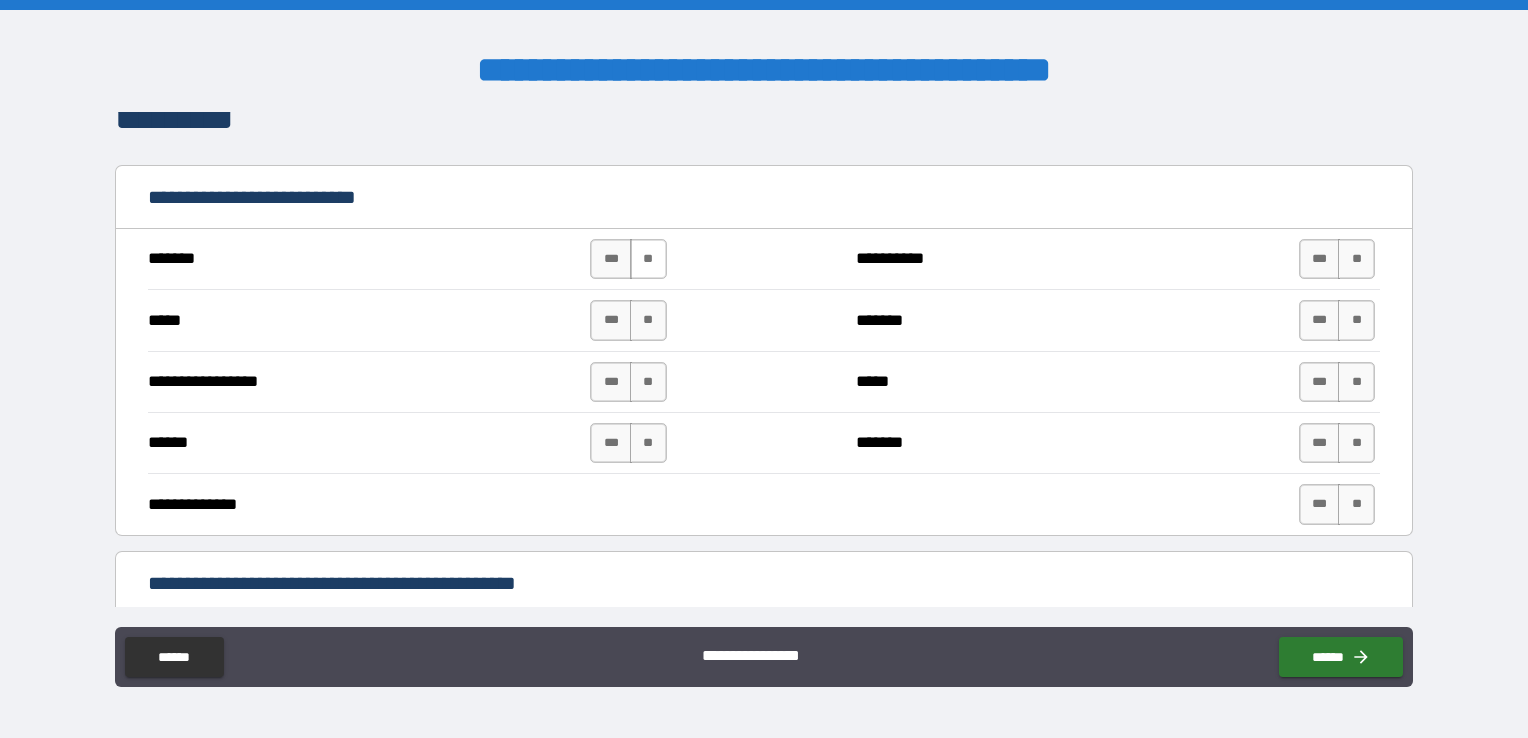 type on "**********" 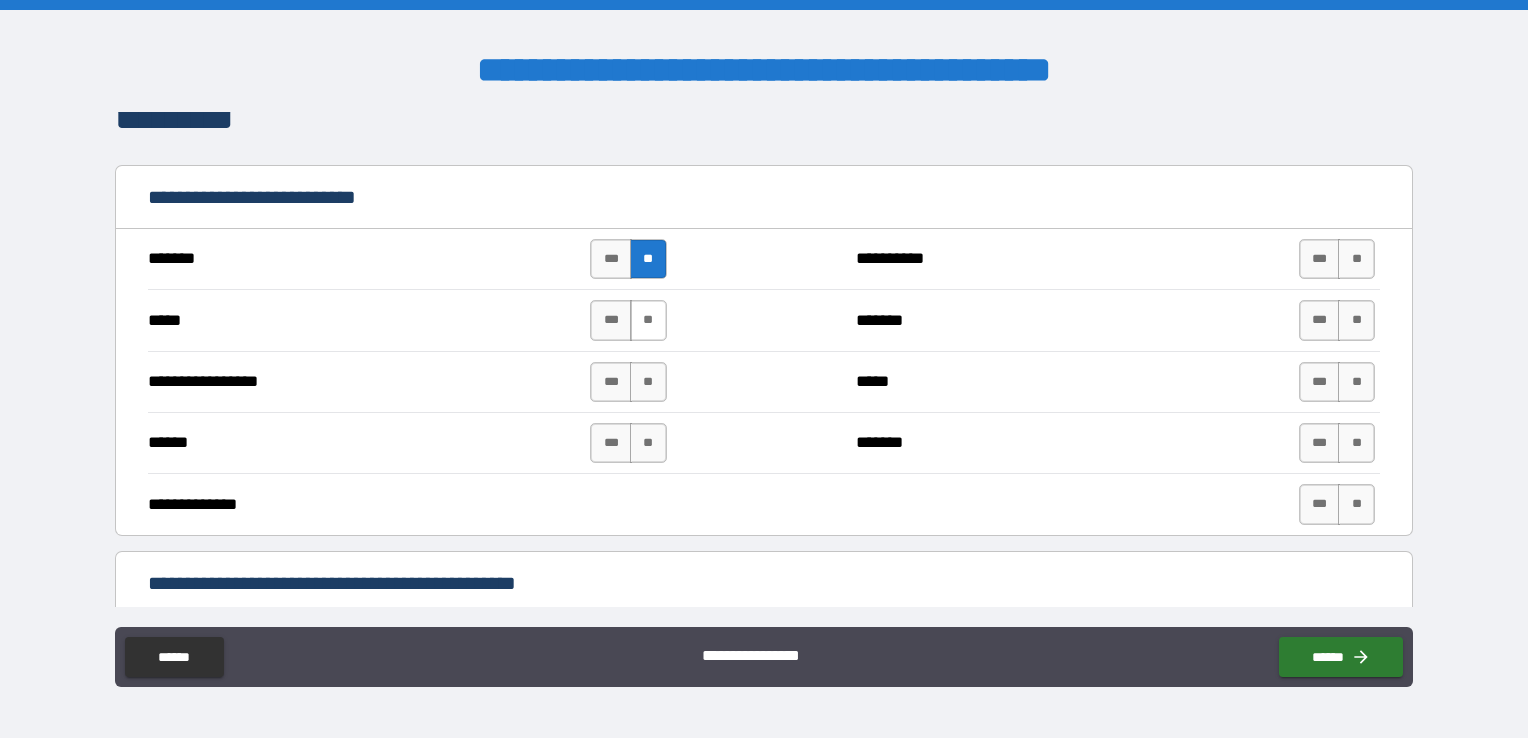 click on "**" at bounding box center [648, 320] 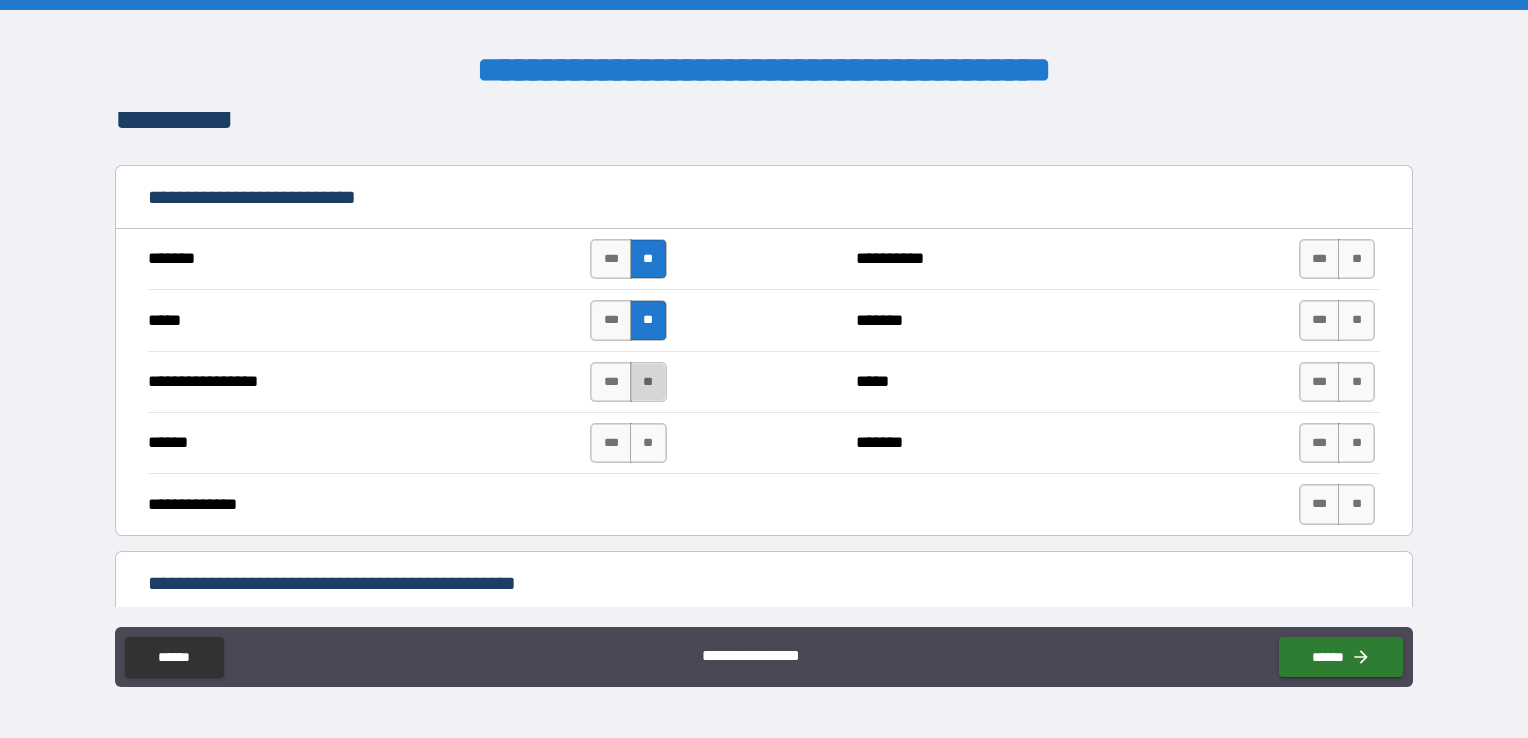 click on "**" at bounding box center (648, 382) 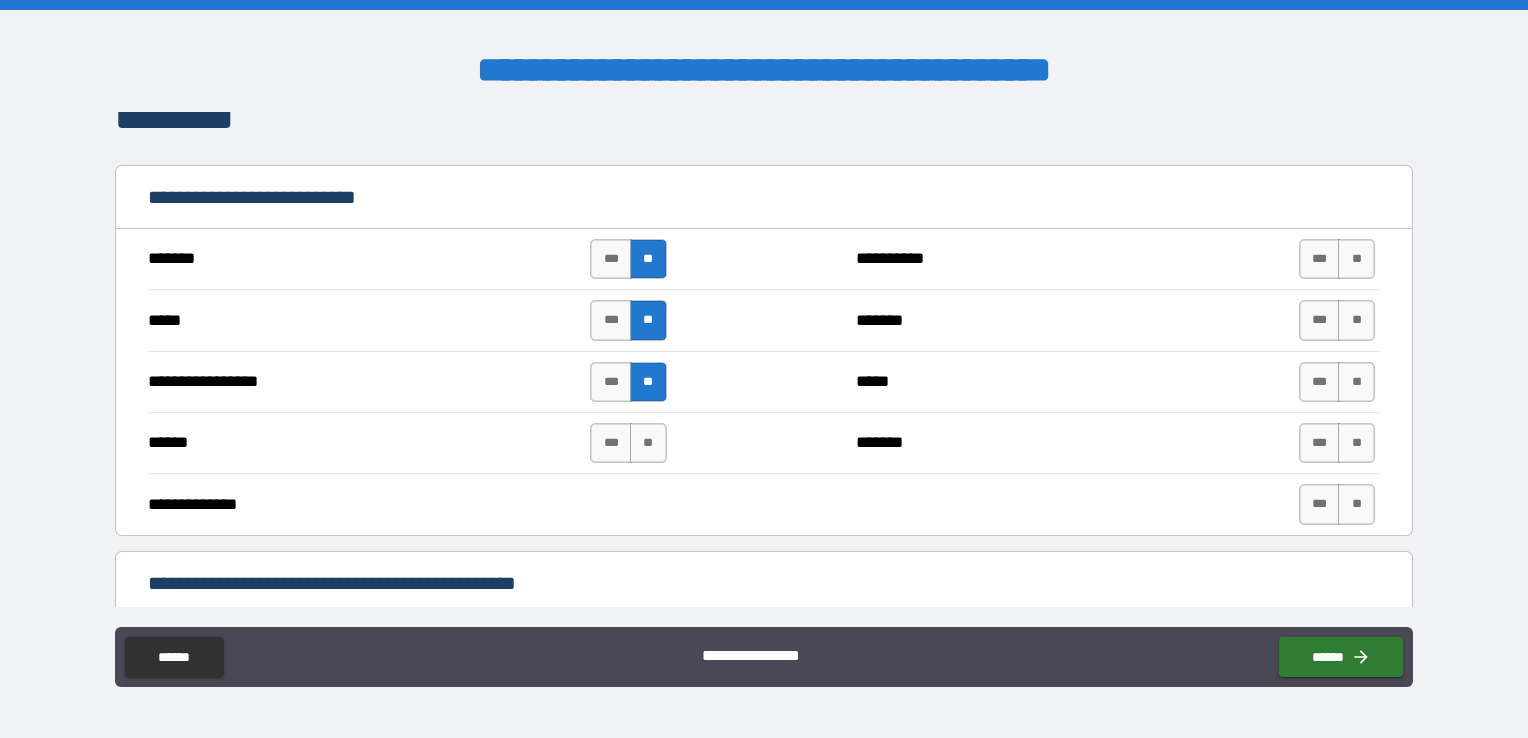 click on "**" at bounding box center [648, 443] 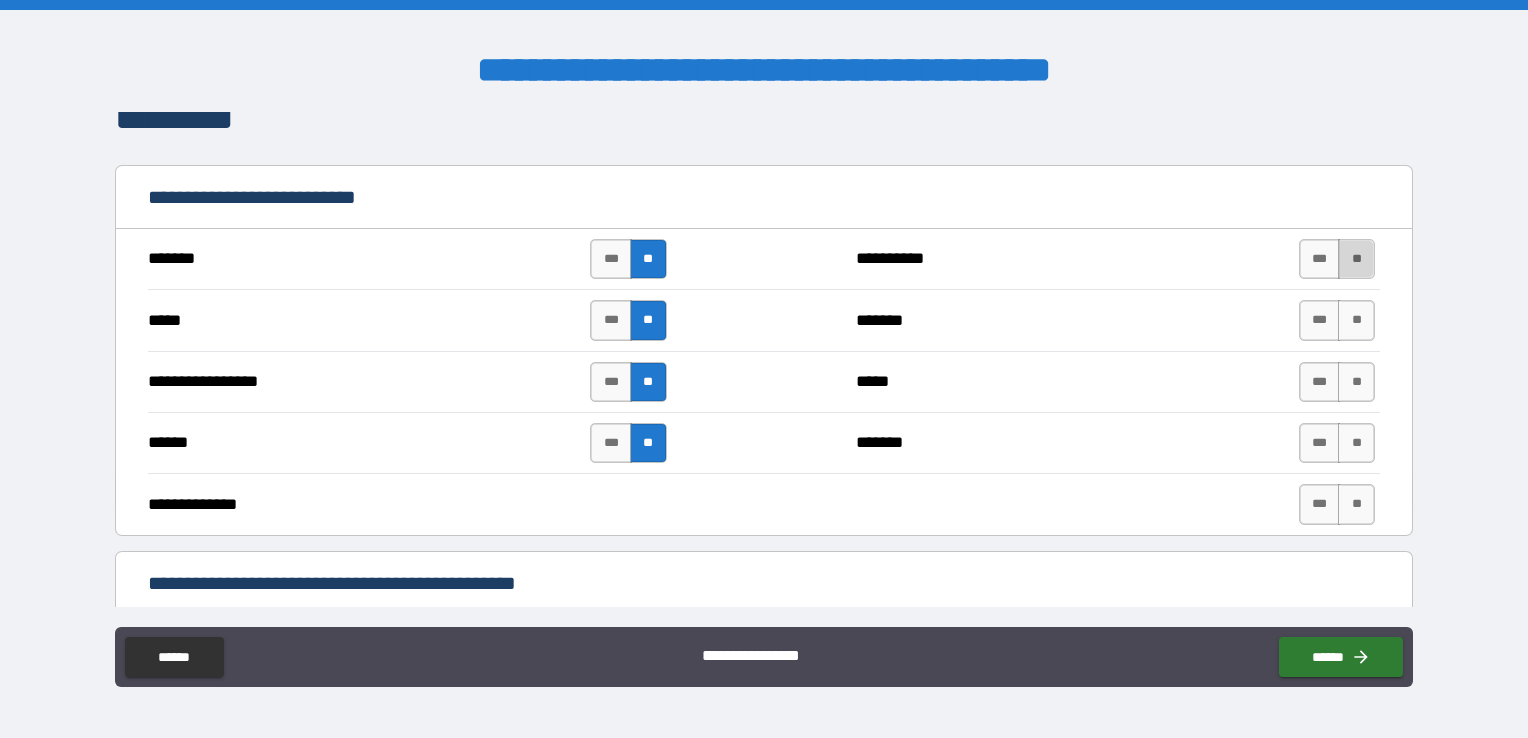 click on "**" at bounding box center [1356, 259] 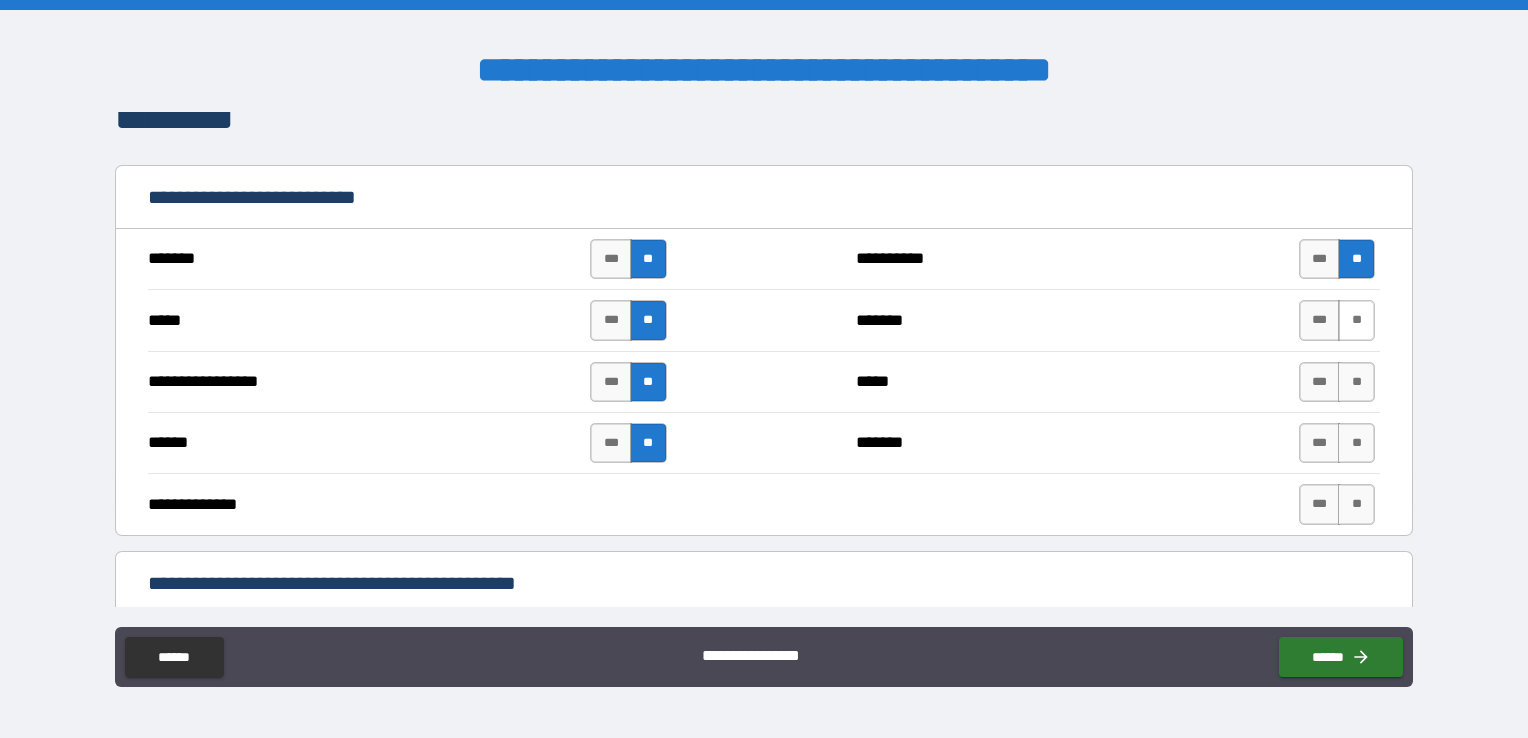 click on "**" at bounding box center [1356, 320] 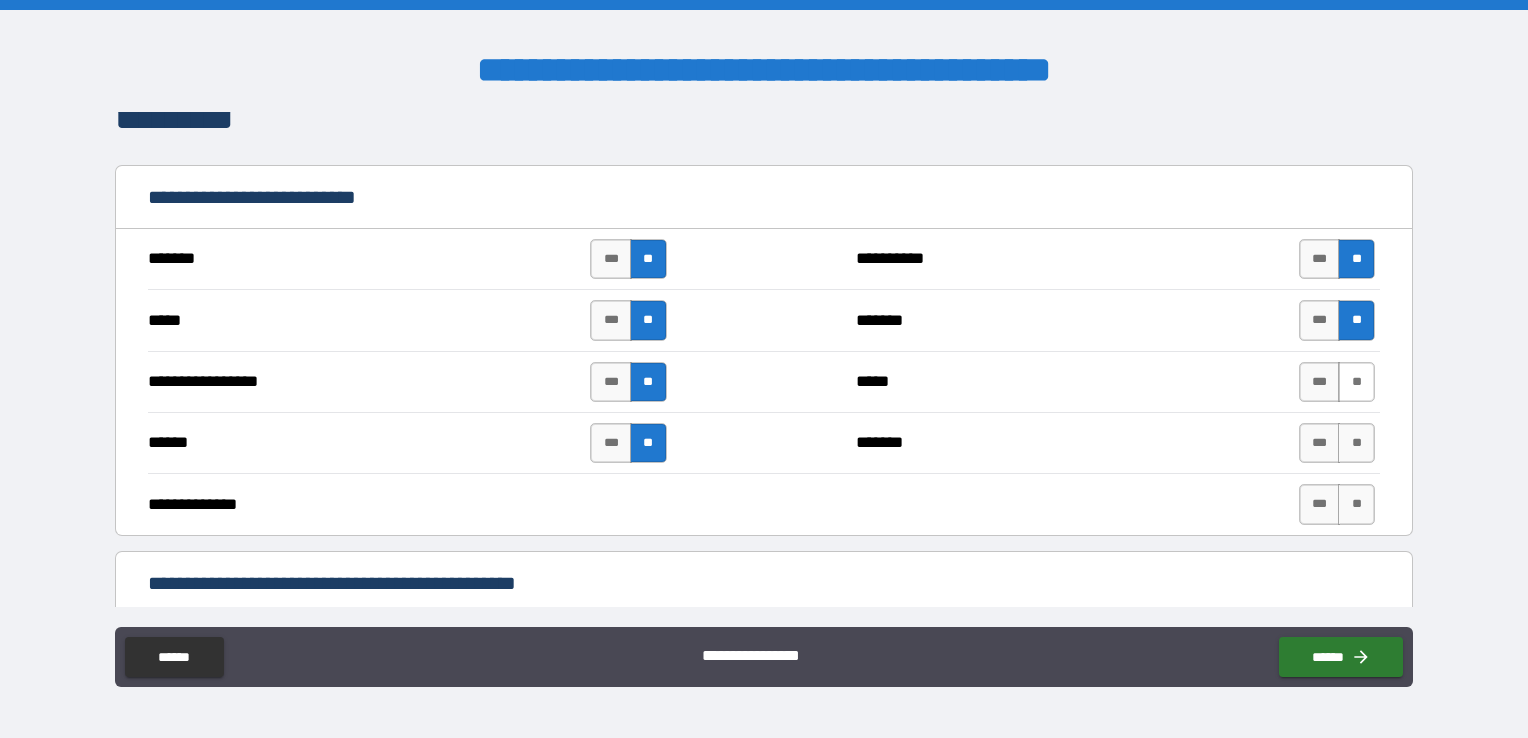 click on "**" at bounding box center [1356, 382] 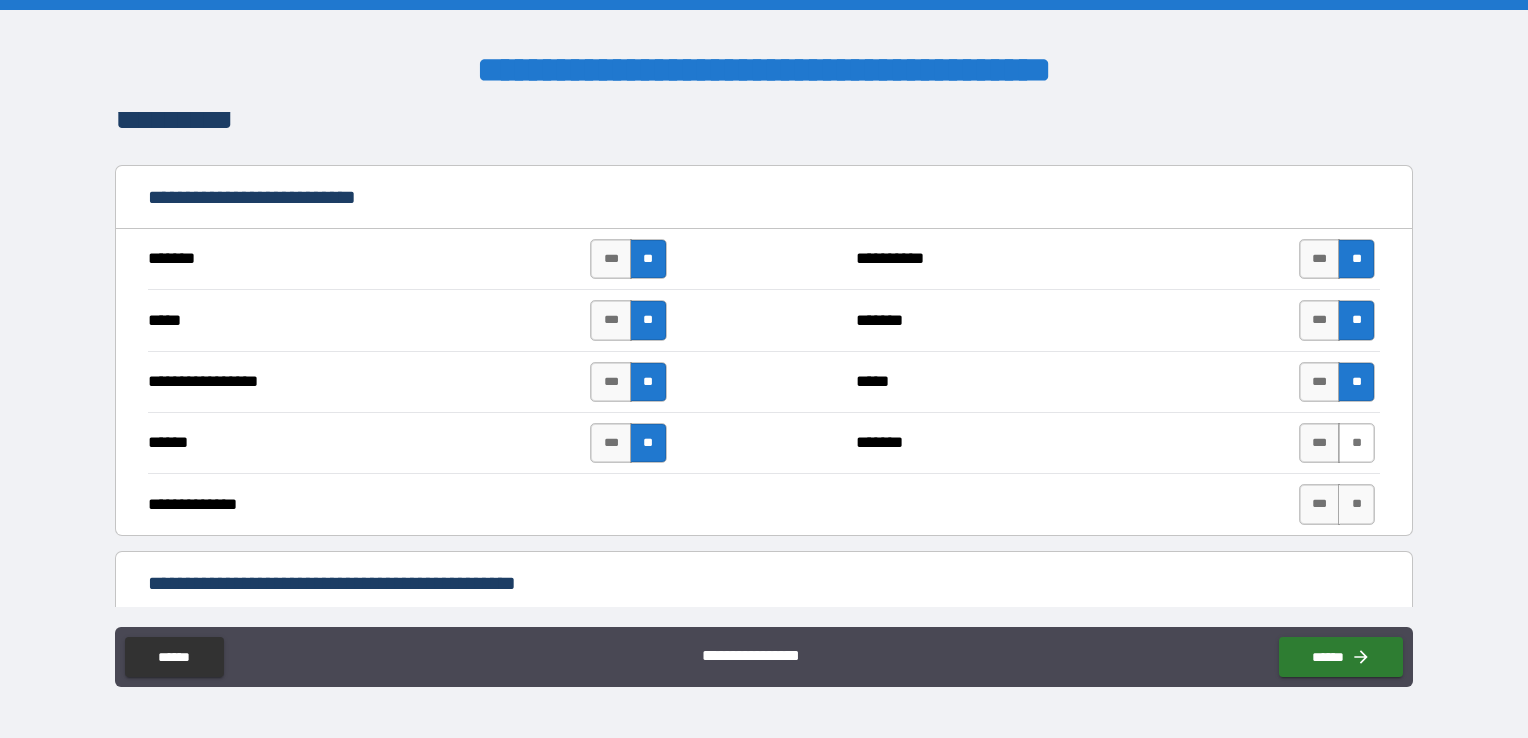 click on "**" at bounding box center (1356, 443) 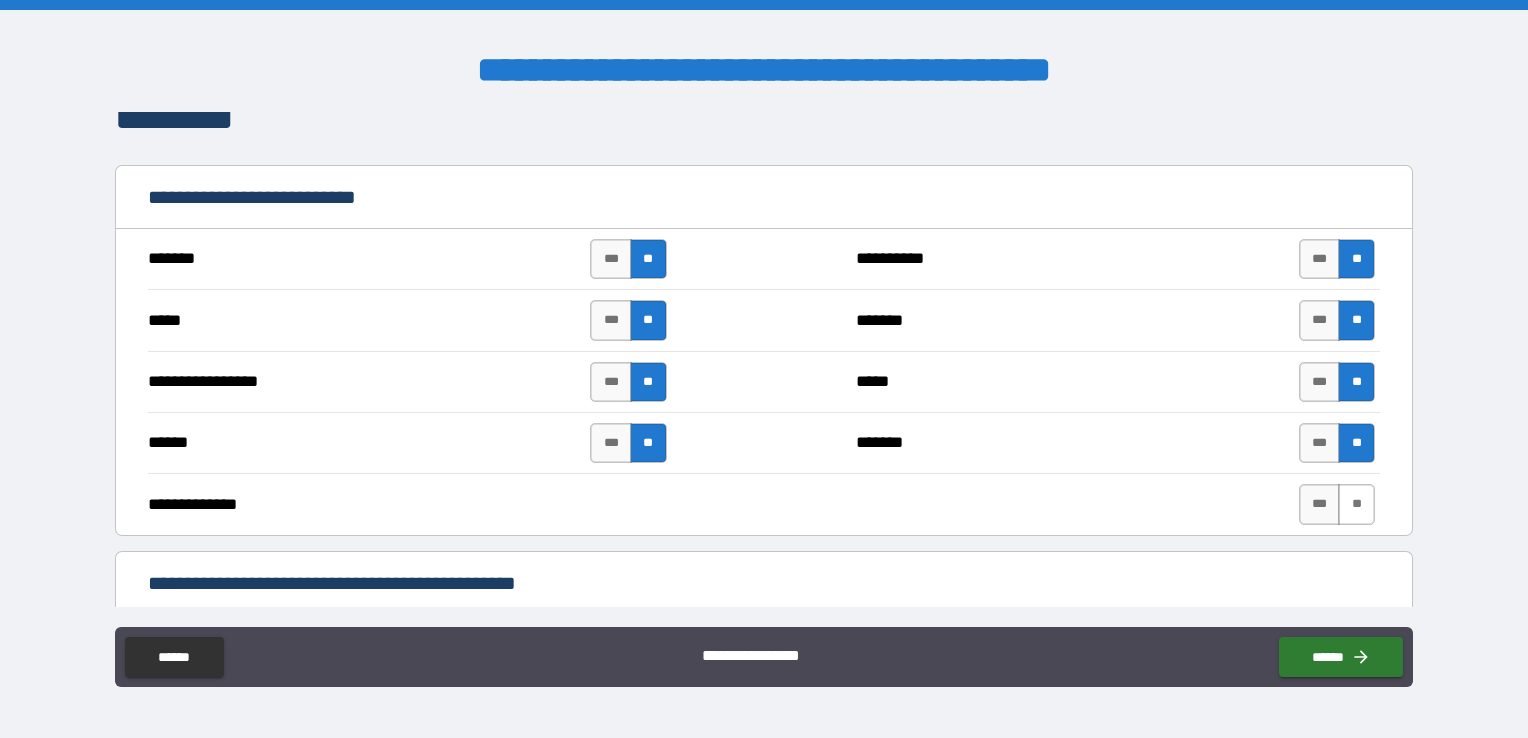 click on "**" at bounding box center (1356, 504) 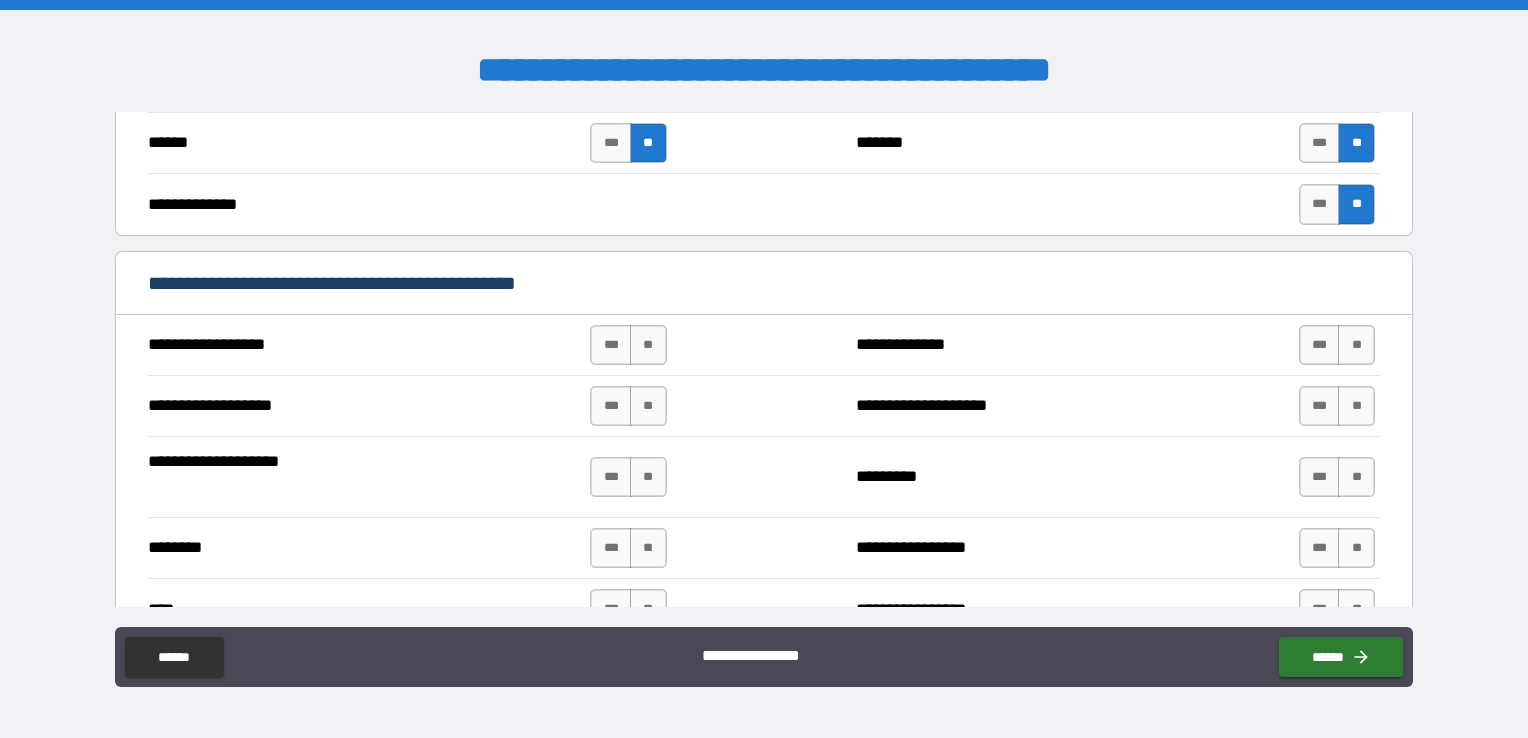 scroll, scrollTop: 1300, scrollLeft: 0, axis: vertical 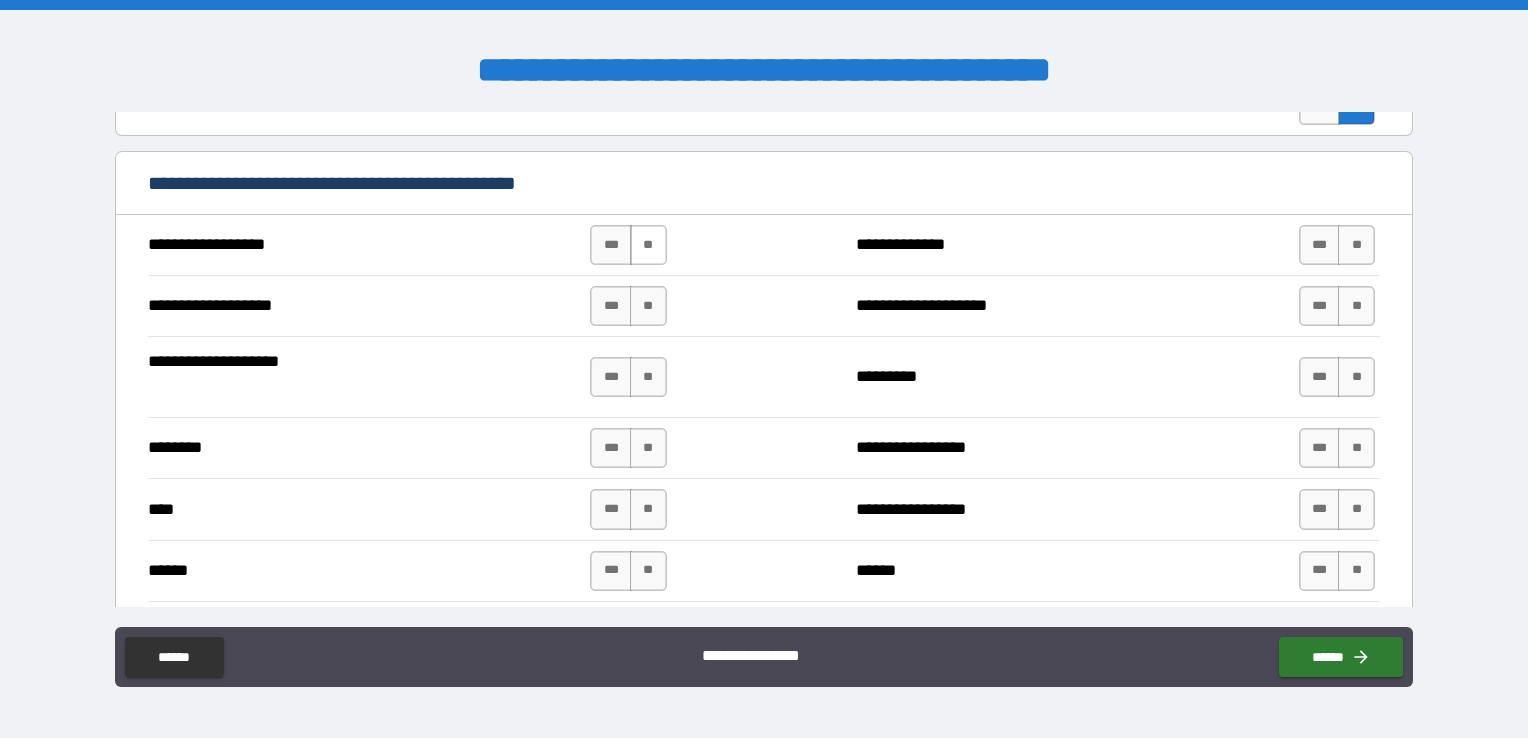 click on "**" at bounding box center (648, 245) 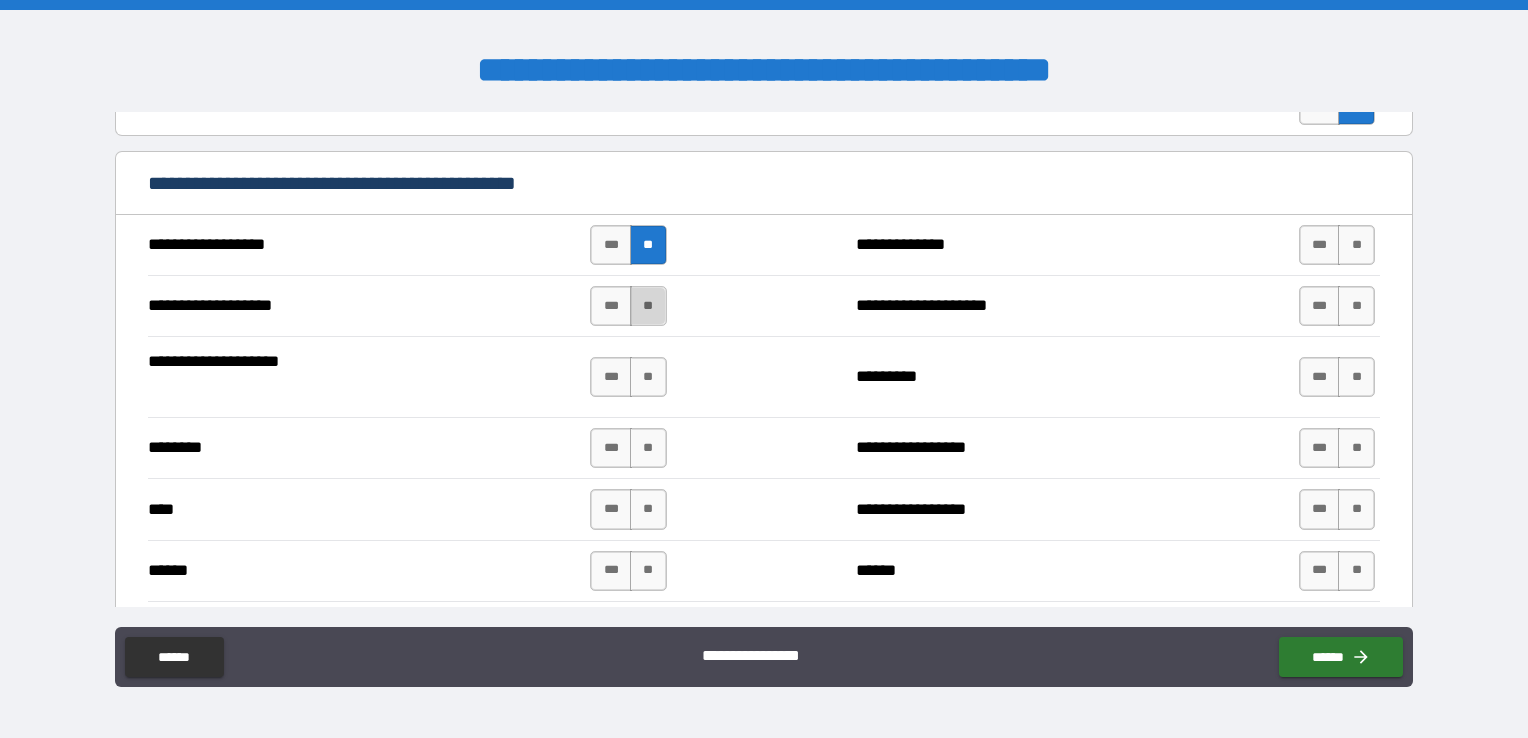 click on "**" at bounding box center [648, 306] 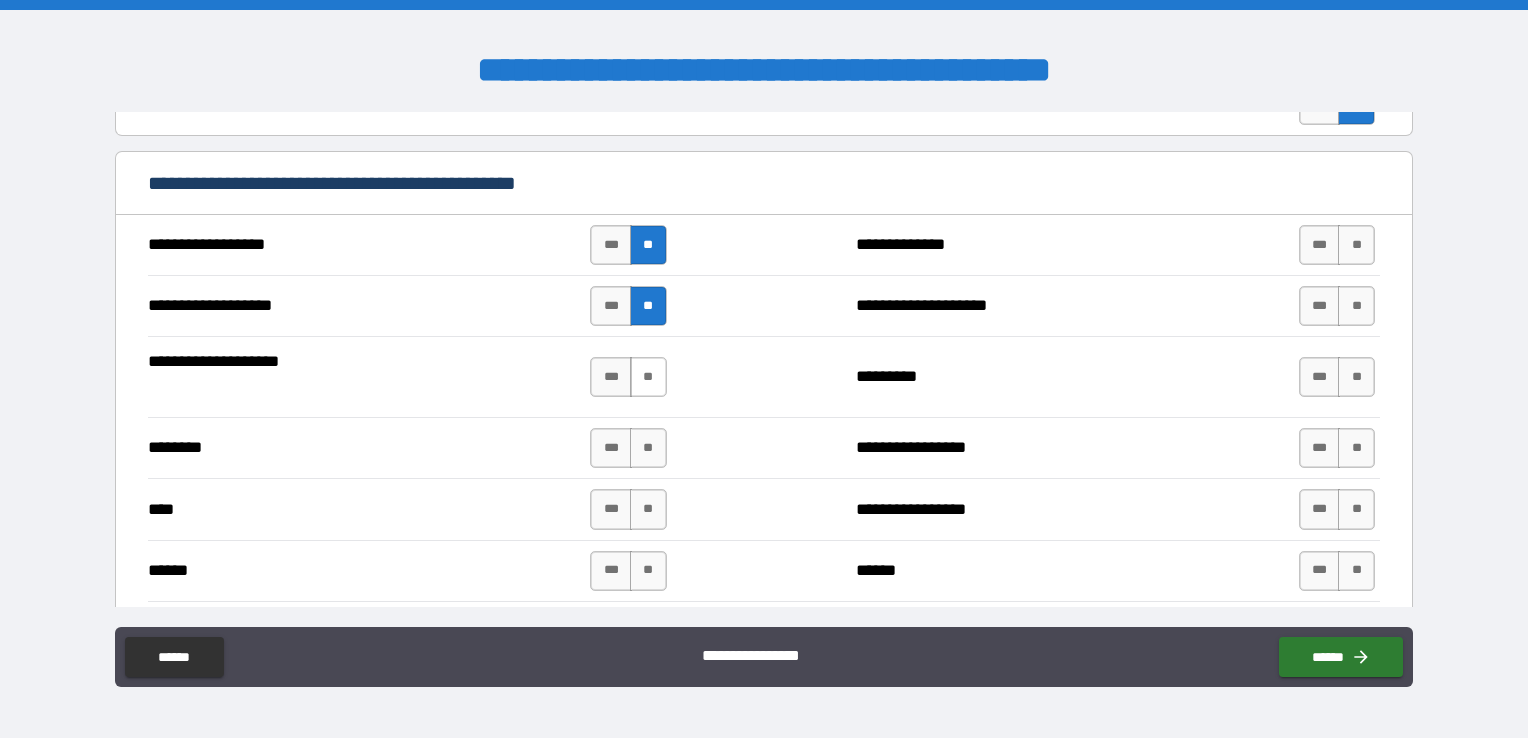 click on "**" at bounding box center (648, 377) 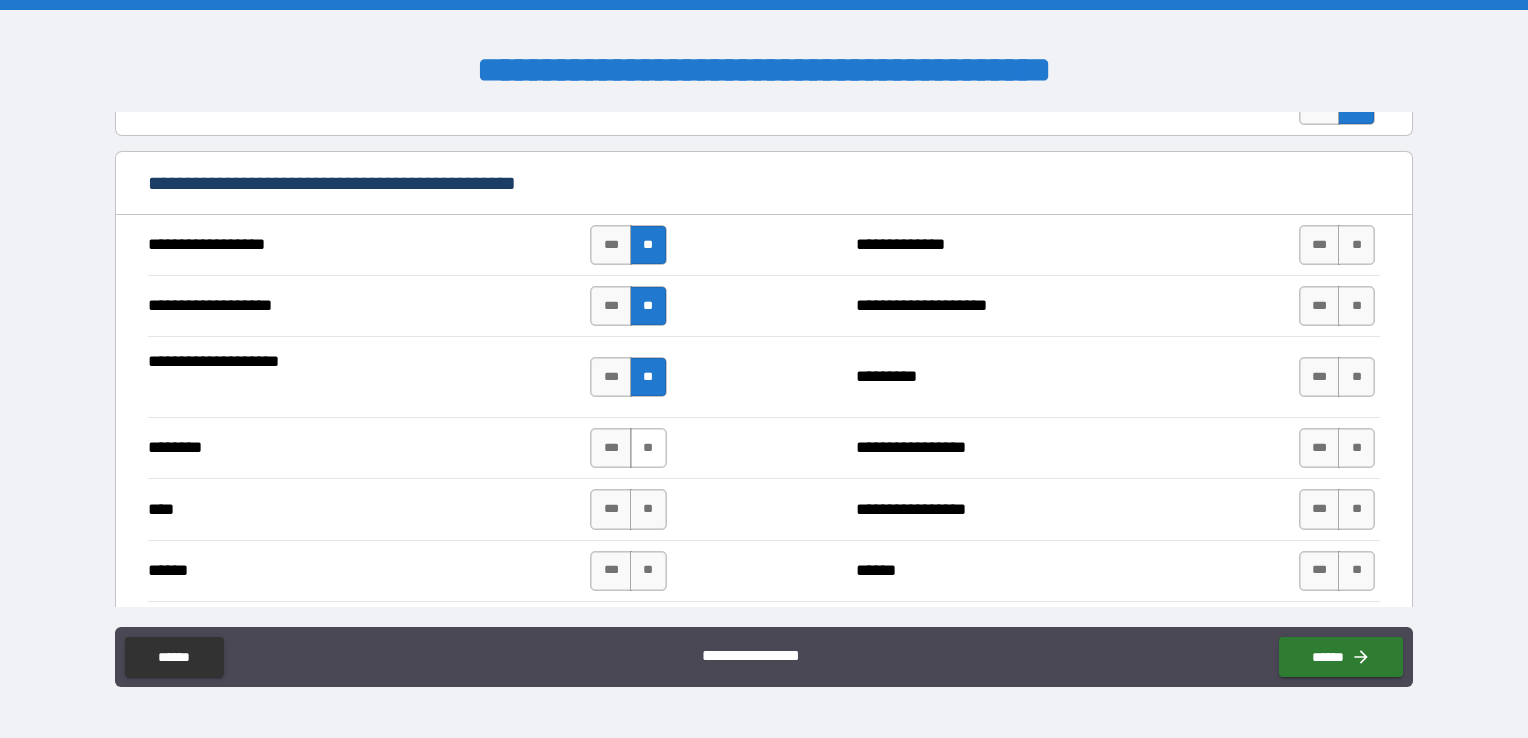 click on "**" at bounding box center [648, 448] 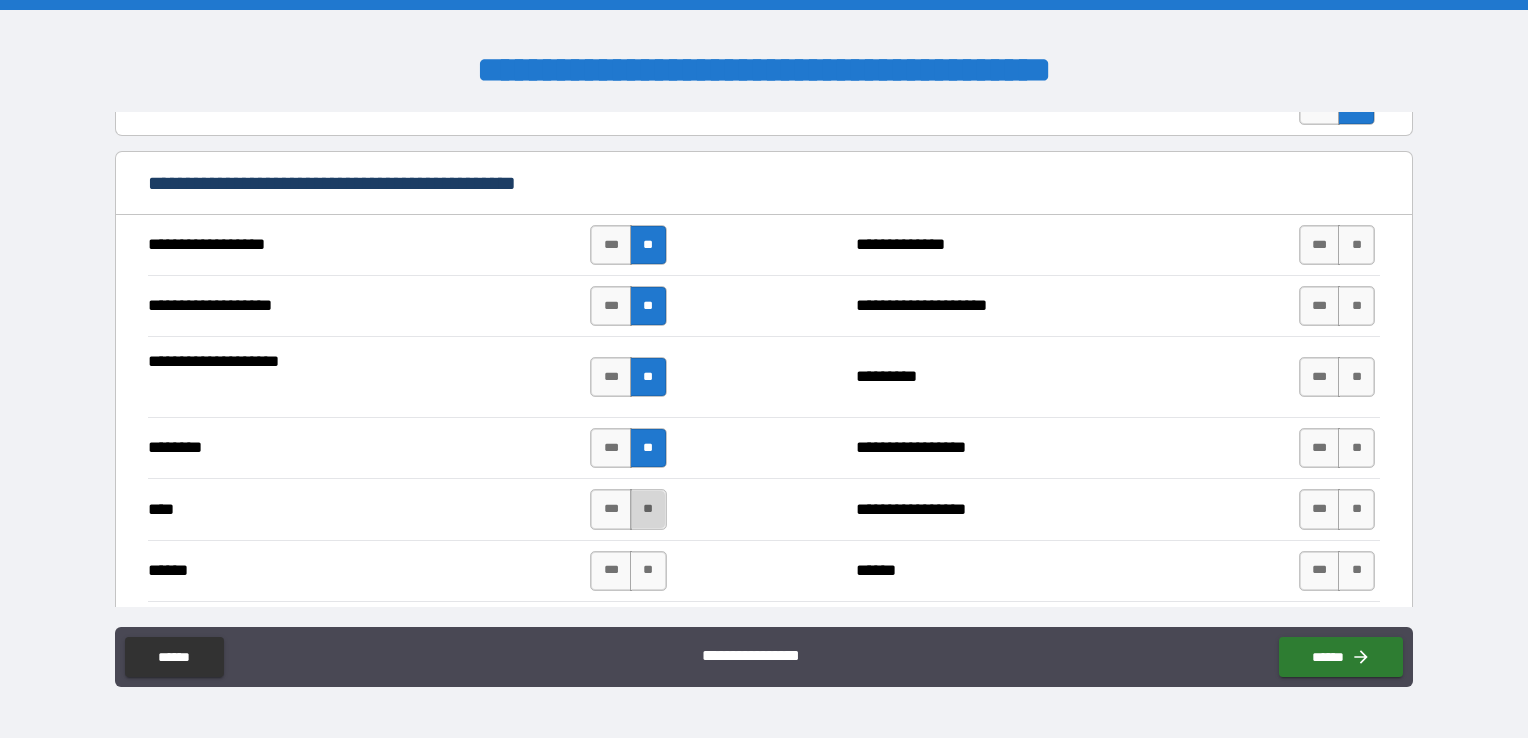 click on "**" at bounding box center [648, 509] 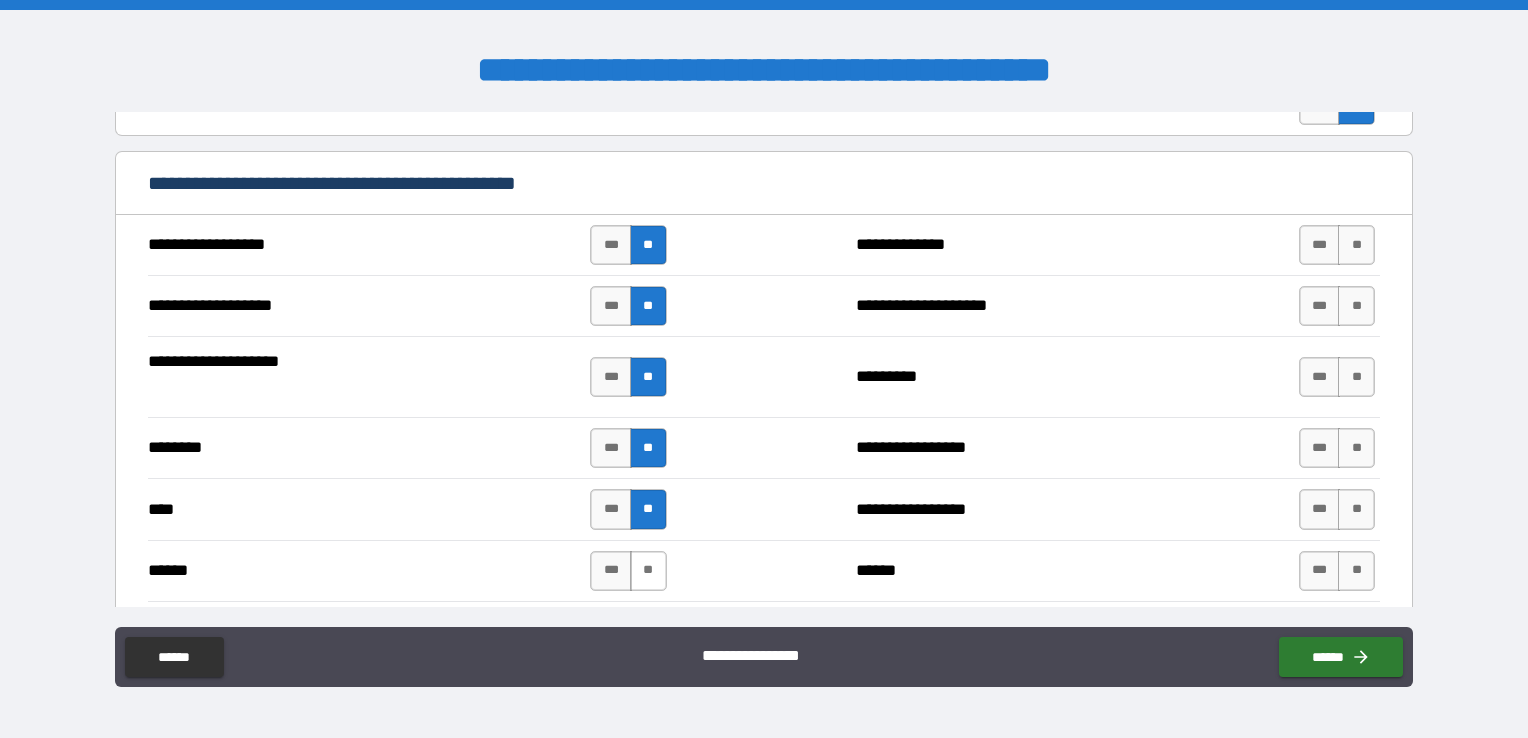 click on "**" at bounding box center [648, 571] 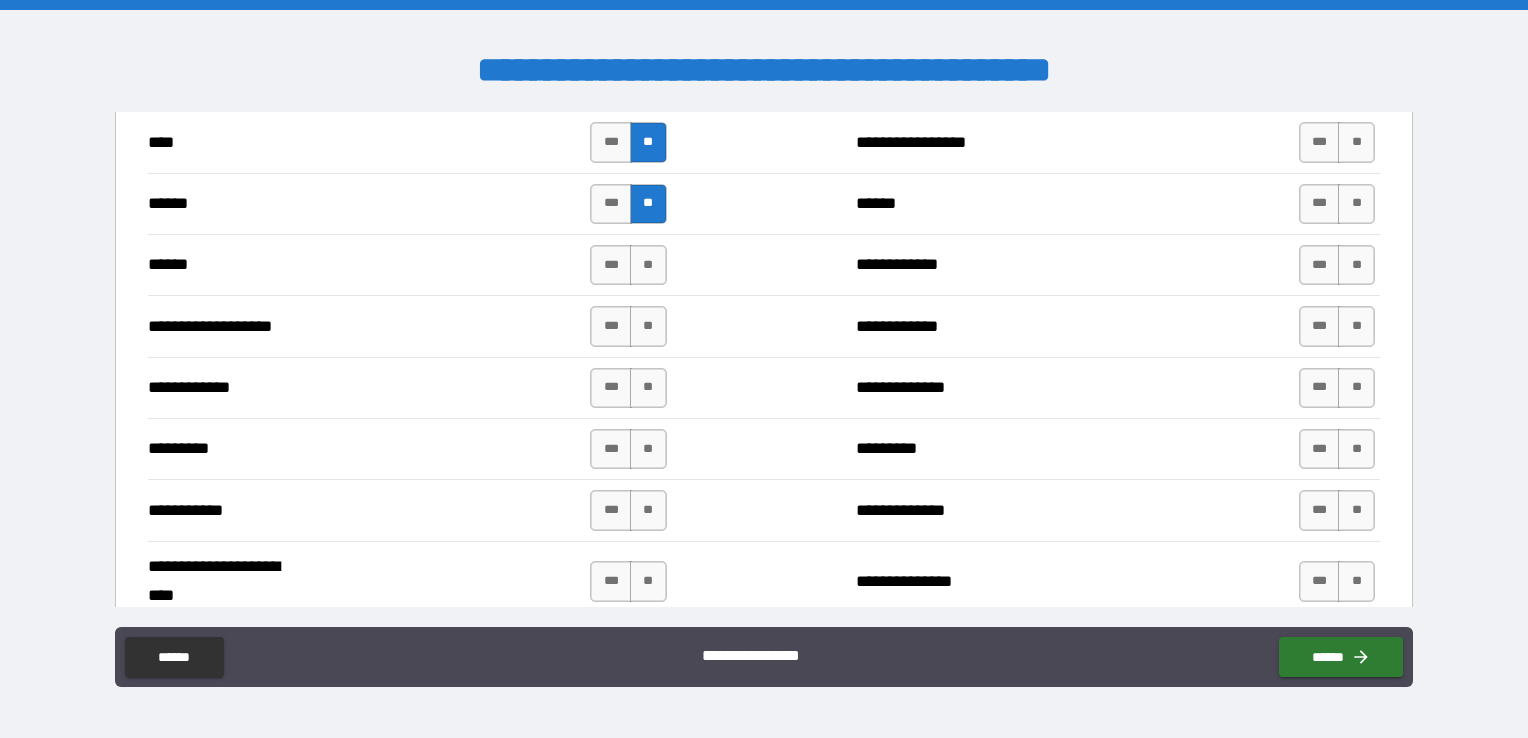 scroll, scrollTop: 1700, scrollLeft: 0, axis: vertical 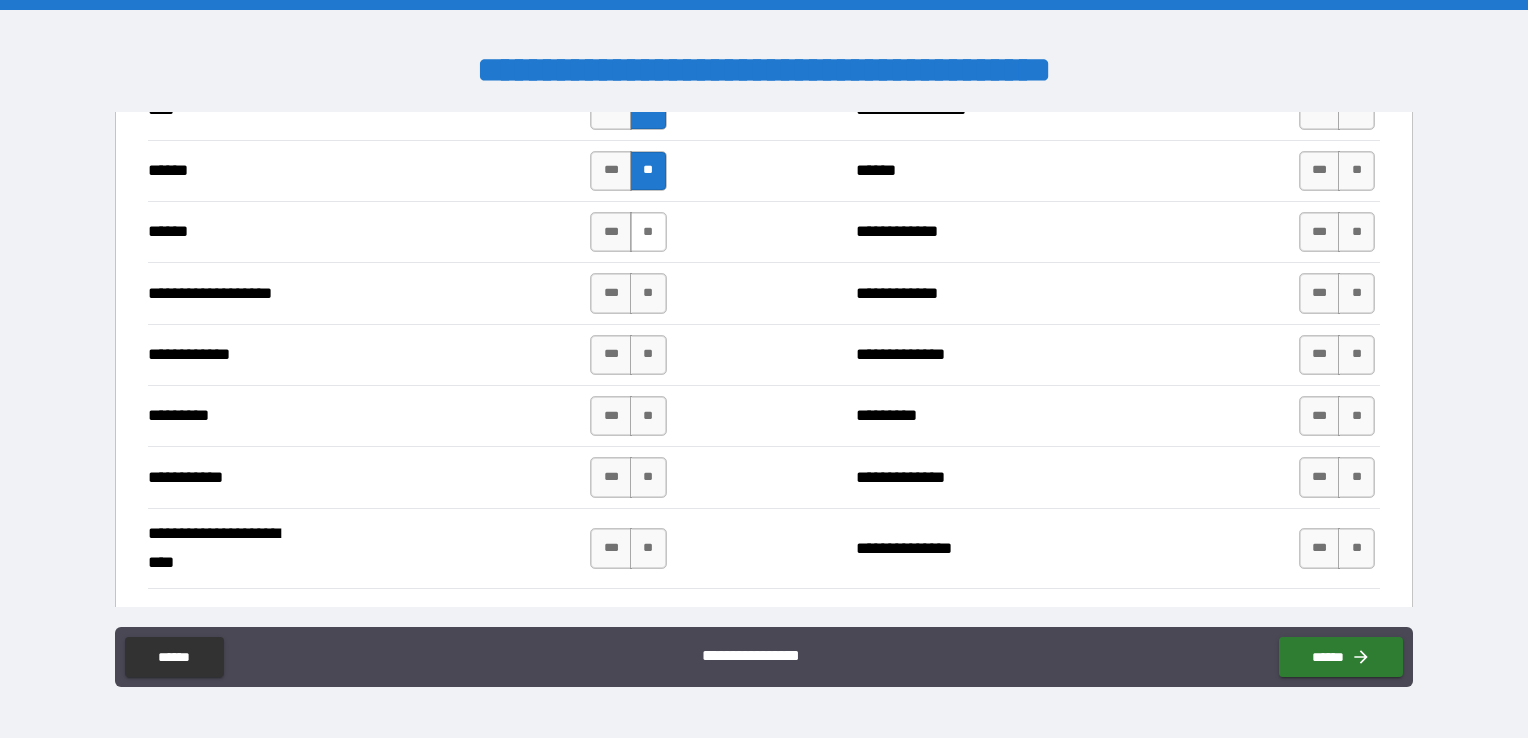 click on "**" at bounding box center [648, 232] 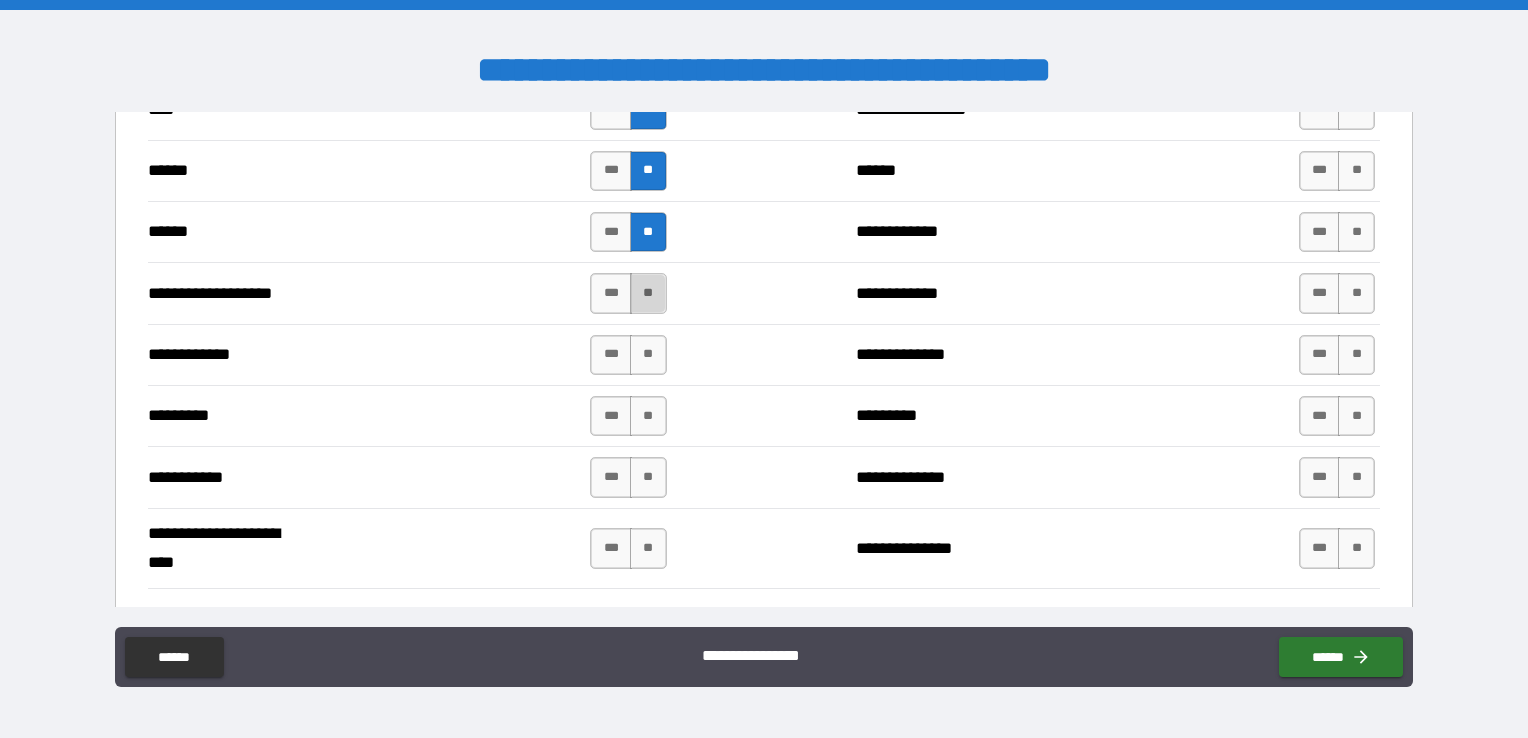click on "**" at bounding box center [648, 293] 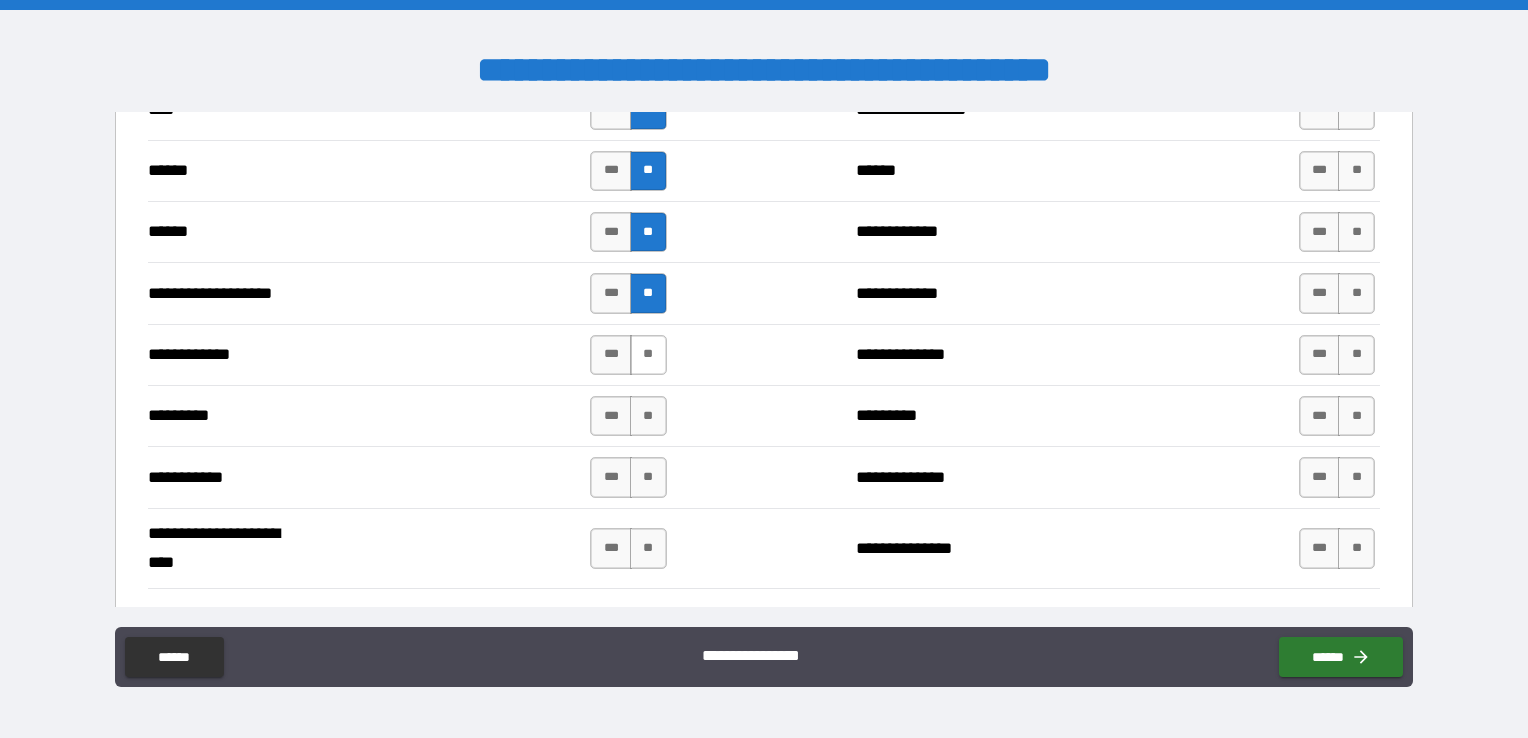 click on "**" at bounding box center [648, 355] 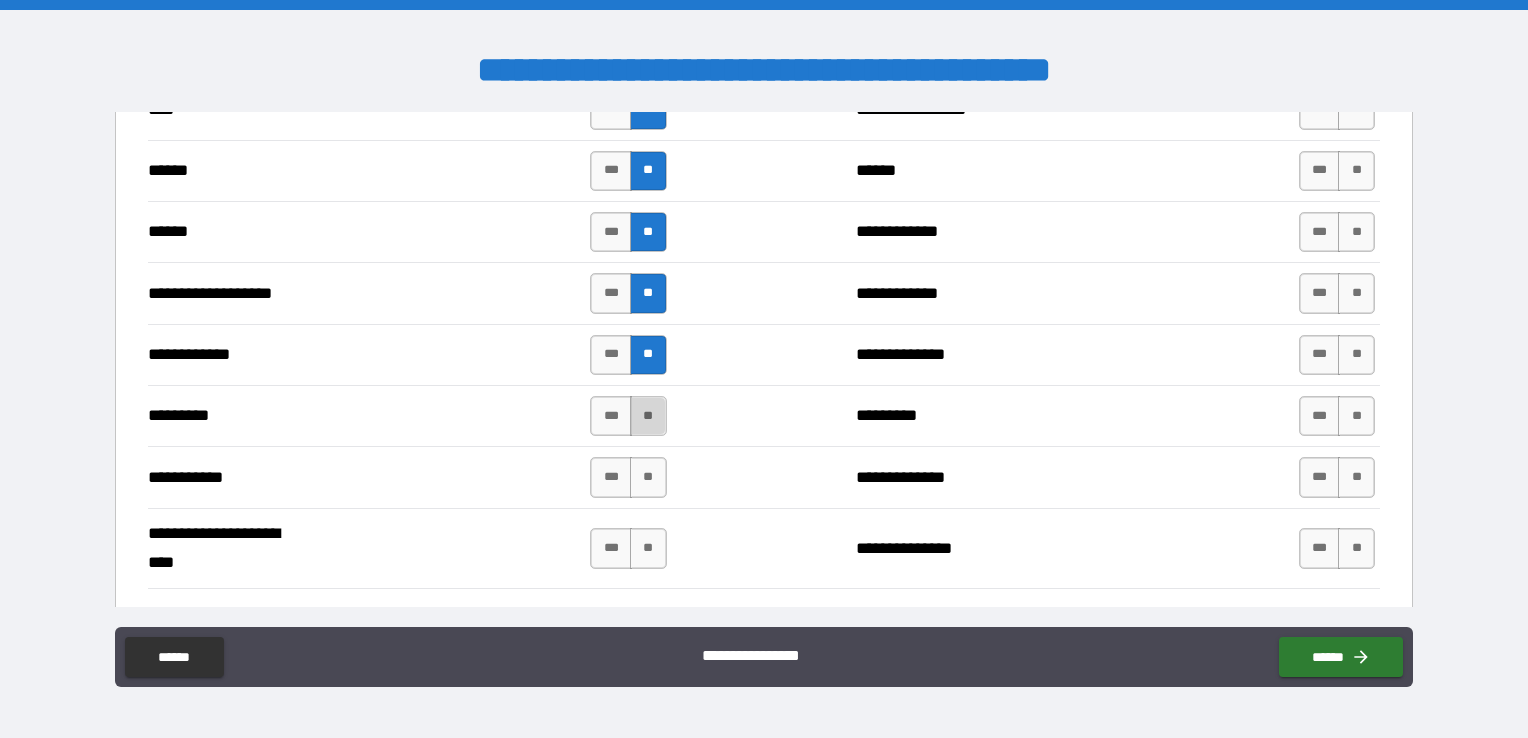 click on "**" at bounding box center [648, 416] 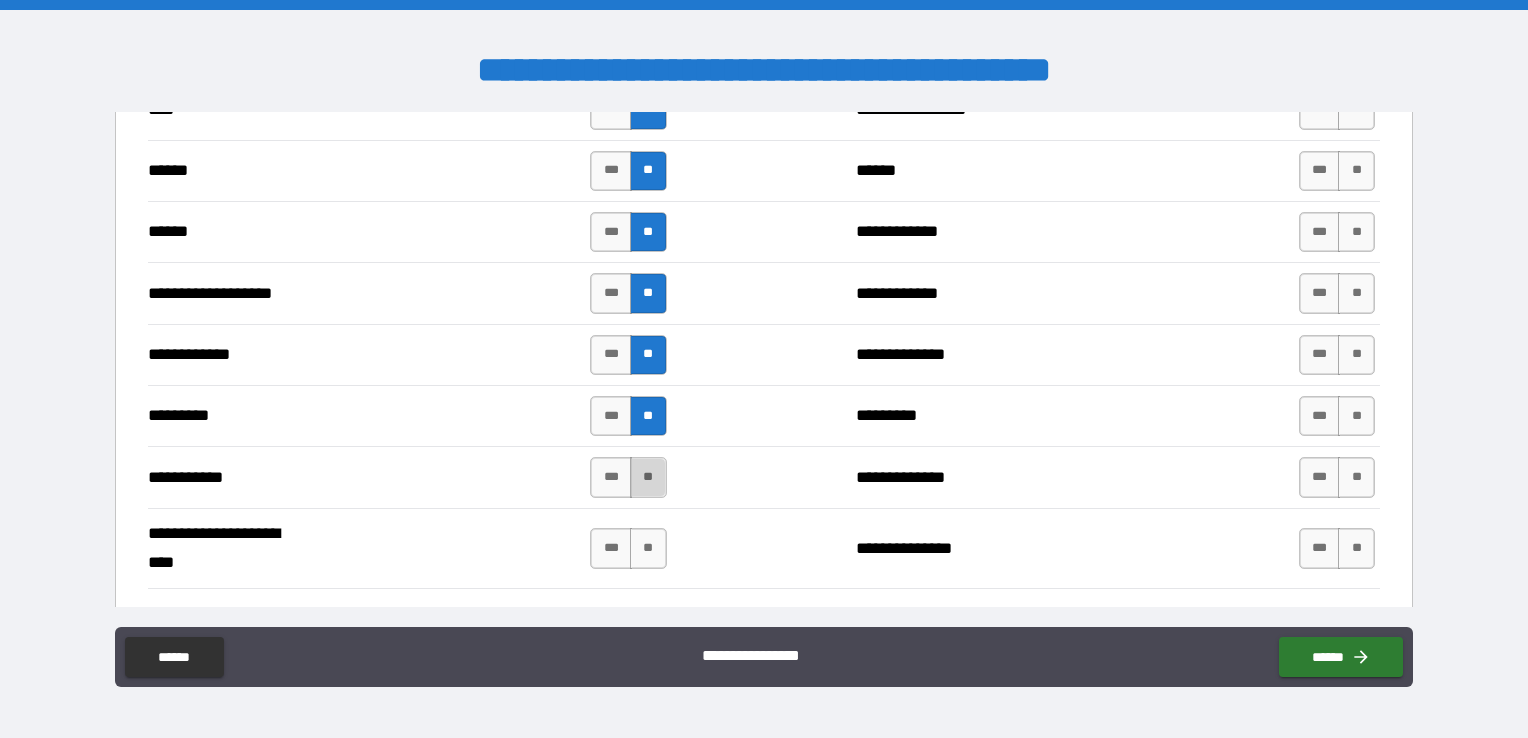 click on "**" at bounding box center [648, 477] 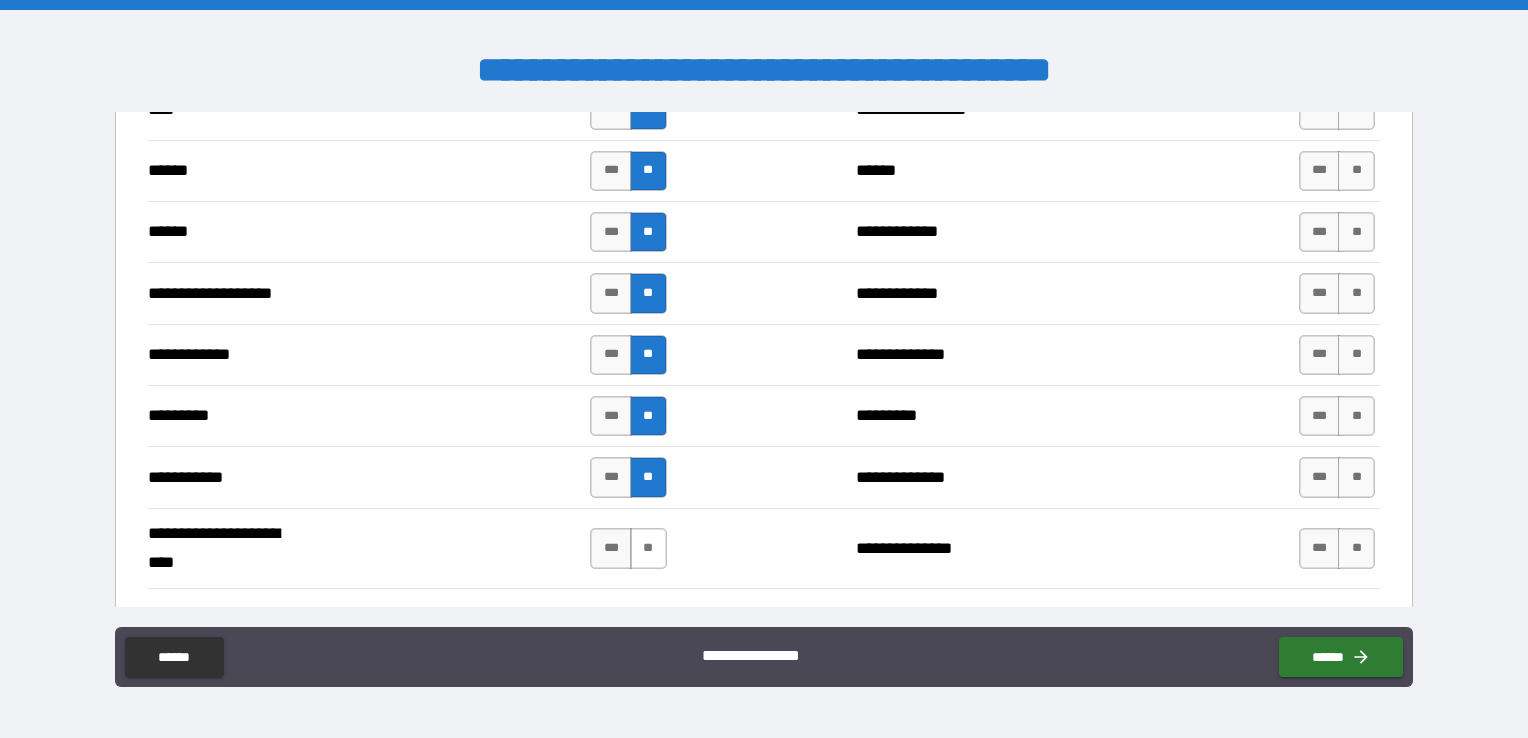 click on "**" at bounding box center (648, 548) 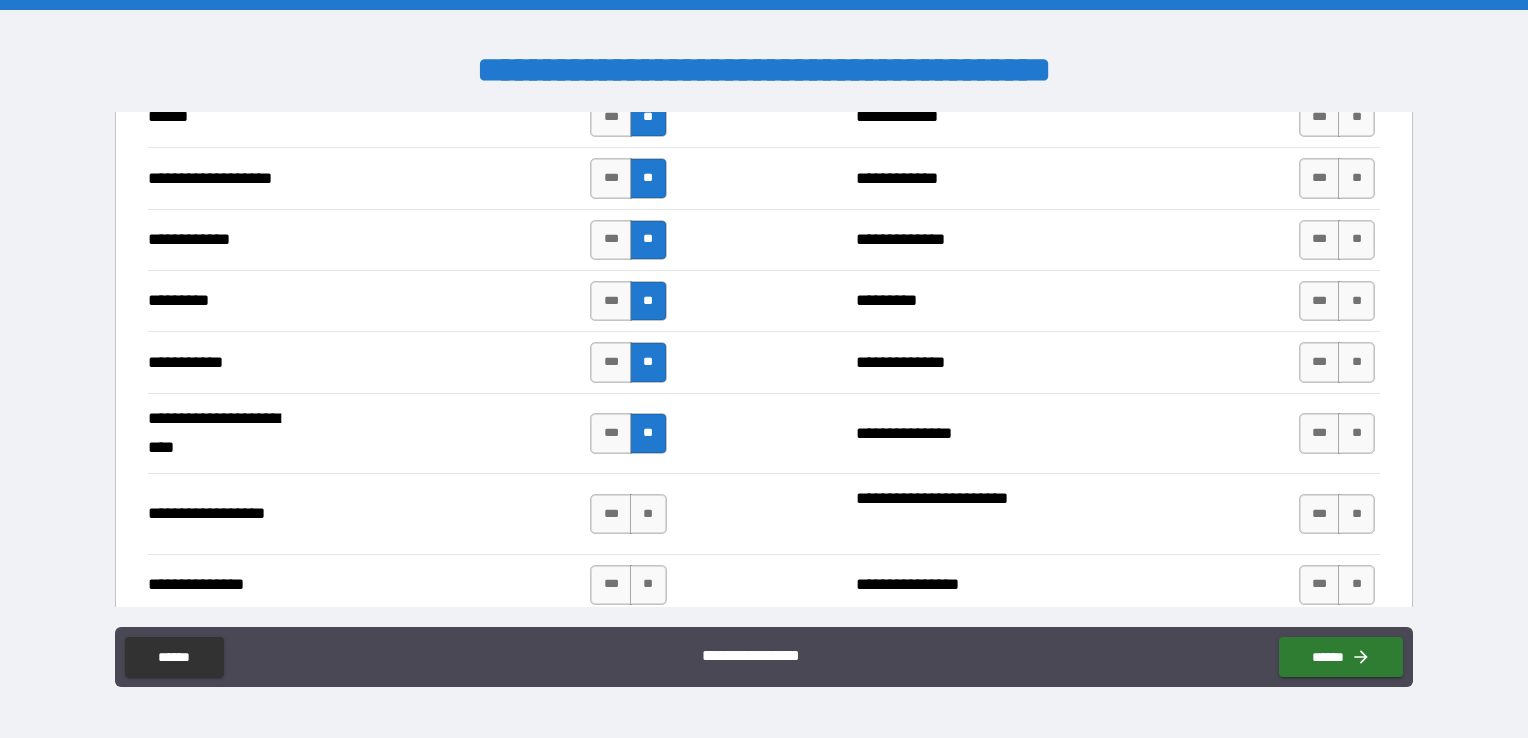 scroll, scrollTop: 1900, scrollLeft: 0, axis: vertical 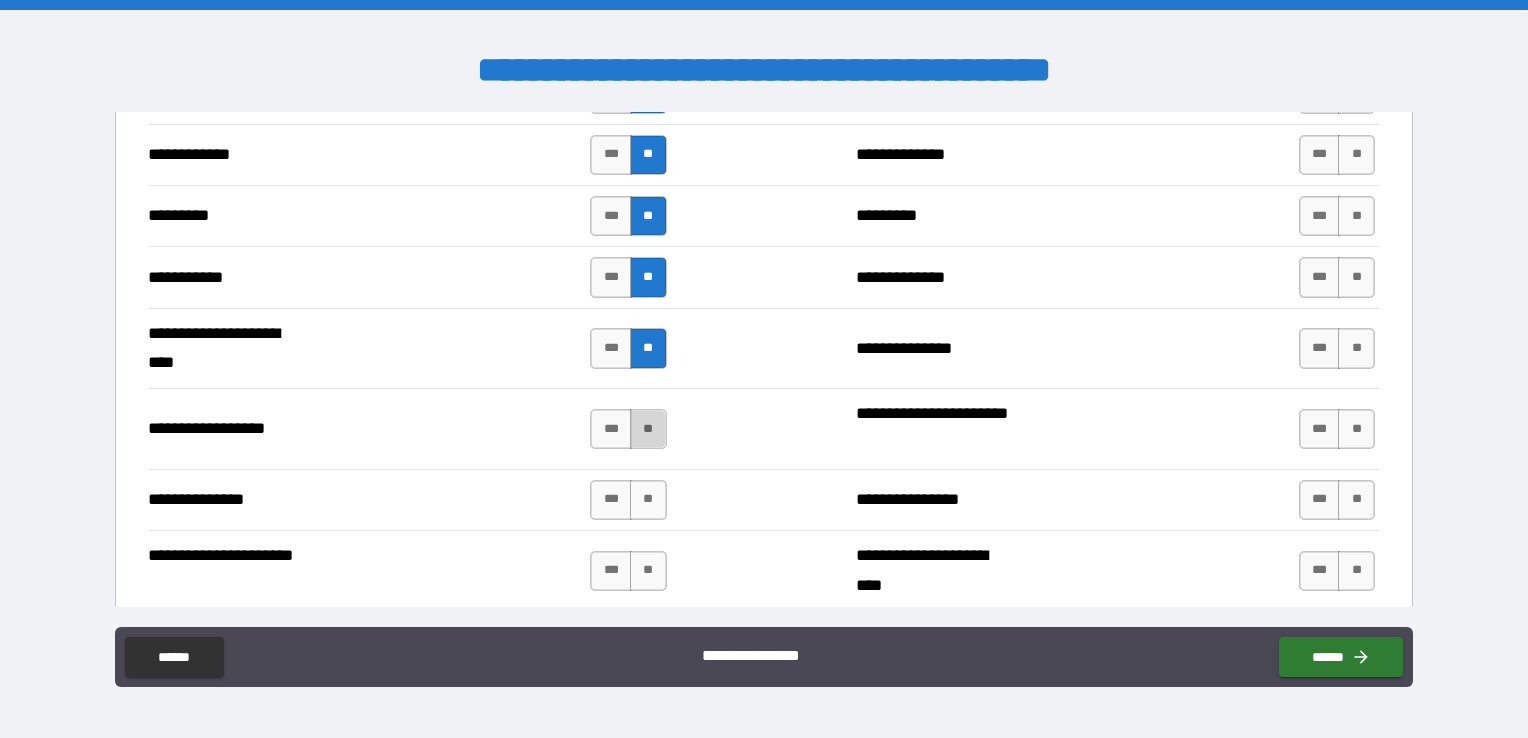 click on "**" at bounding box center (648, 429) 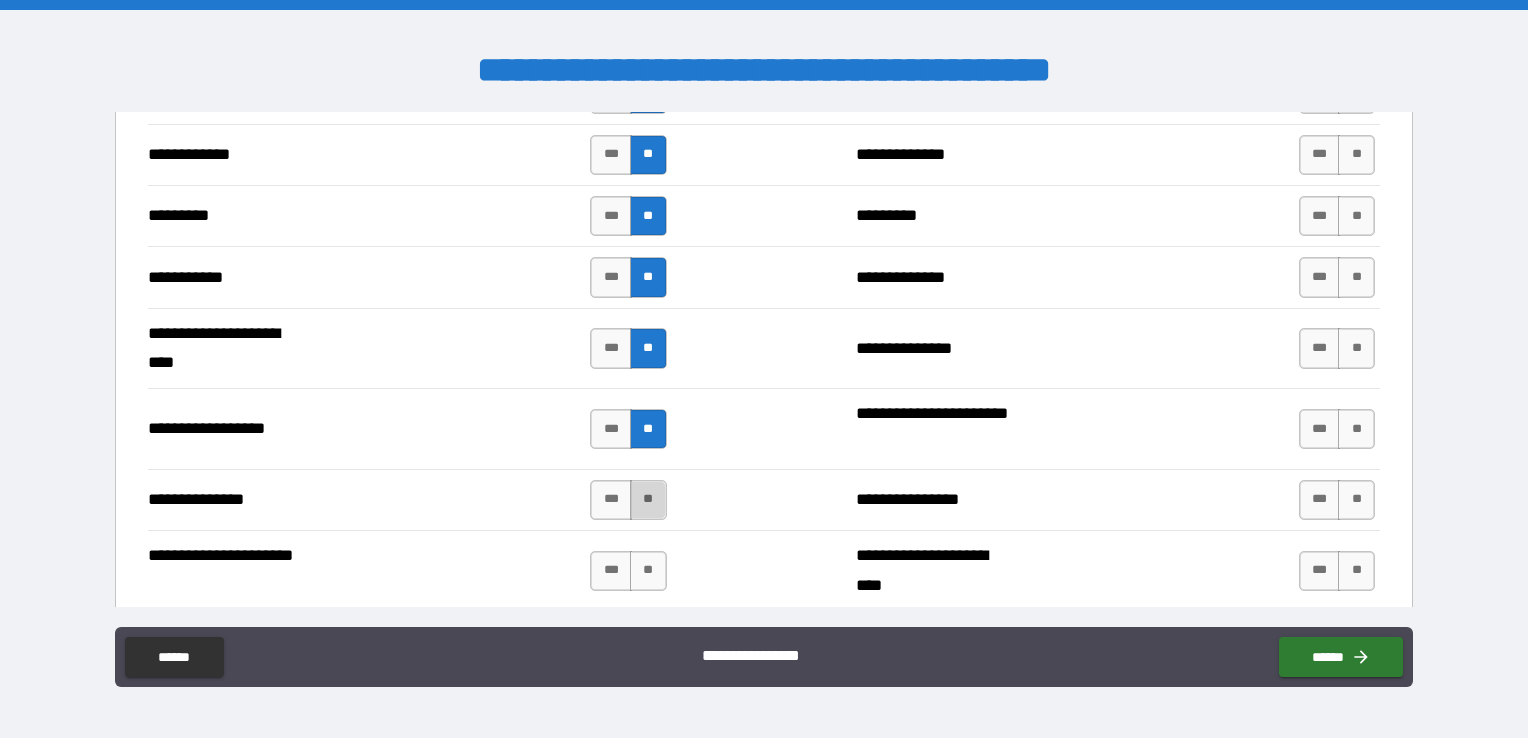 click on "**" at bounding box center [648, 500] 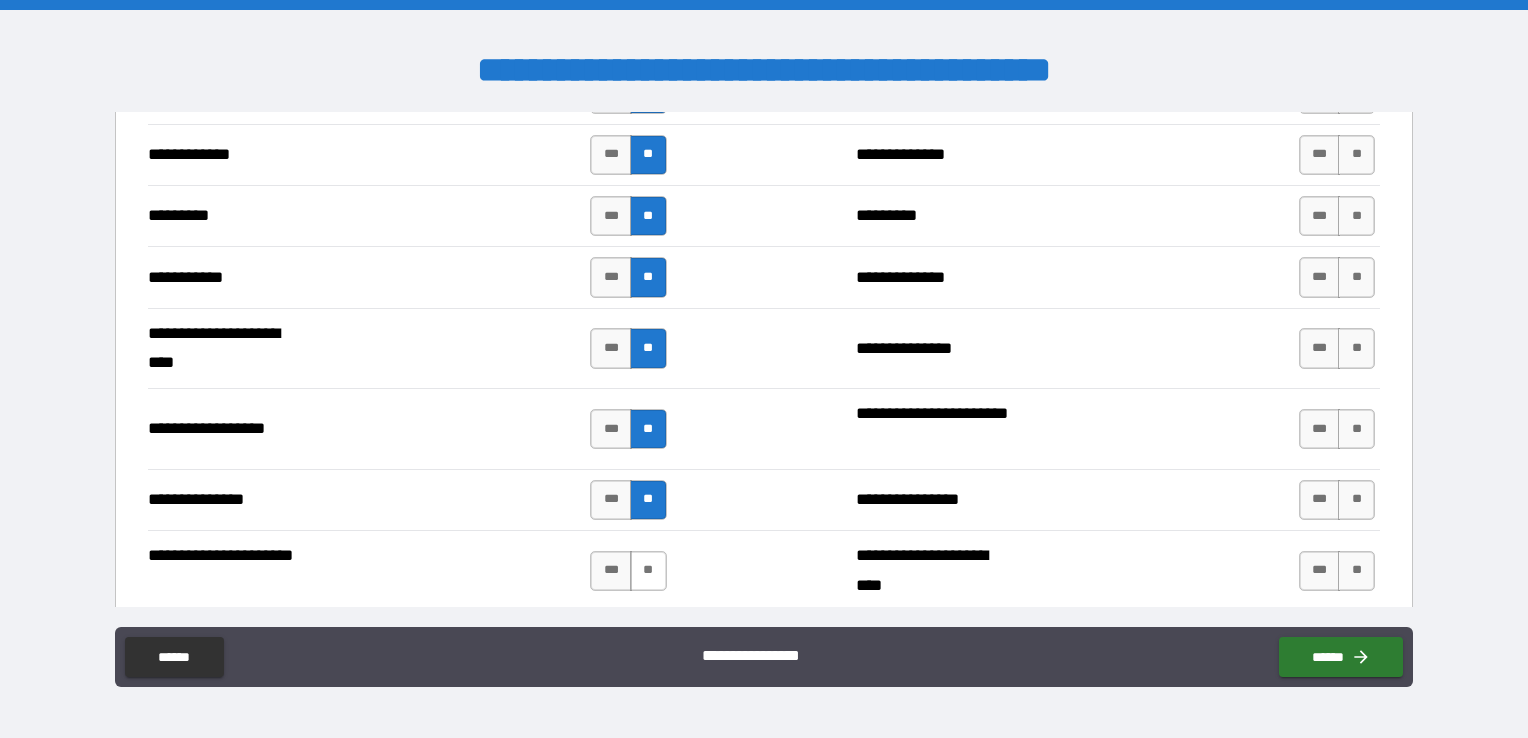 click on "**" at bounding box center (648, 571) 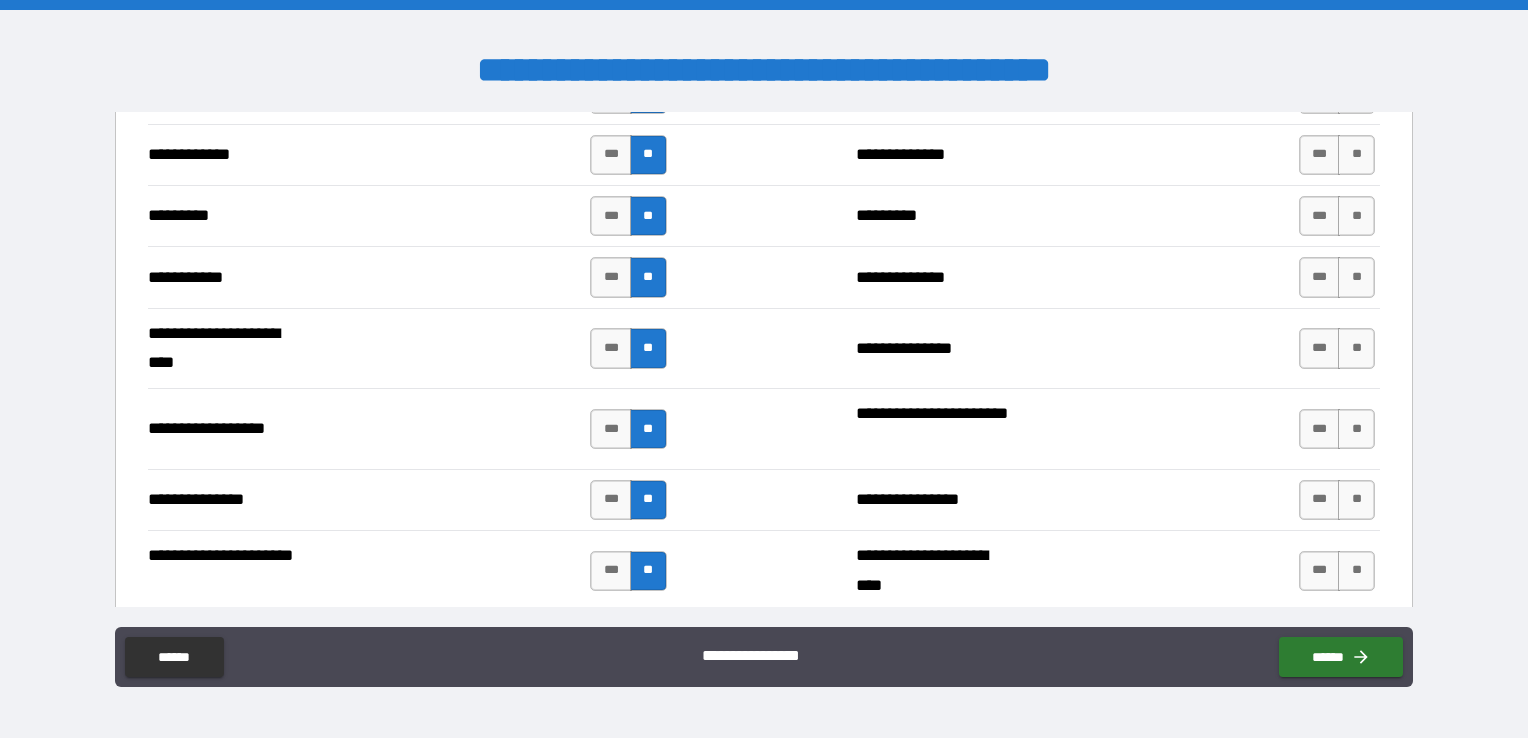 scroll, scrollTop: 2200, scrollLeft: 0, axis: vertical 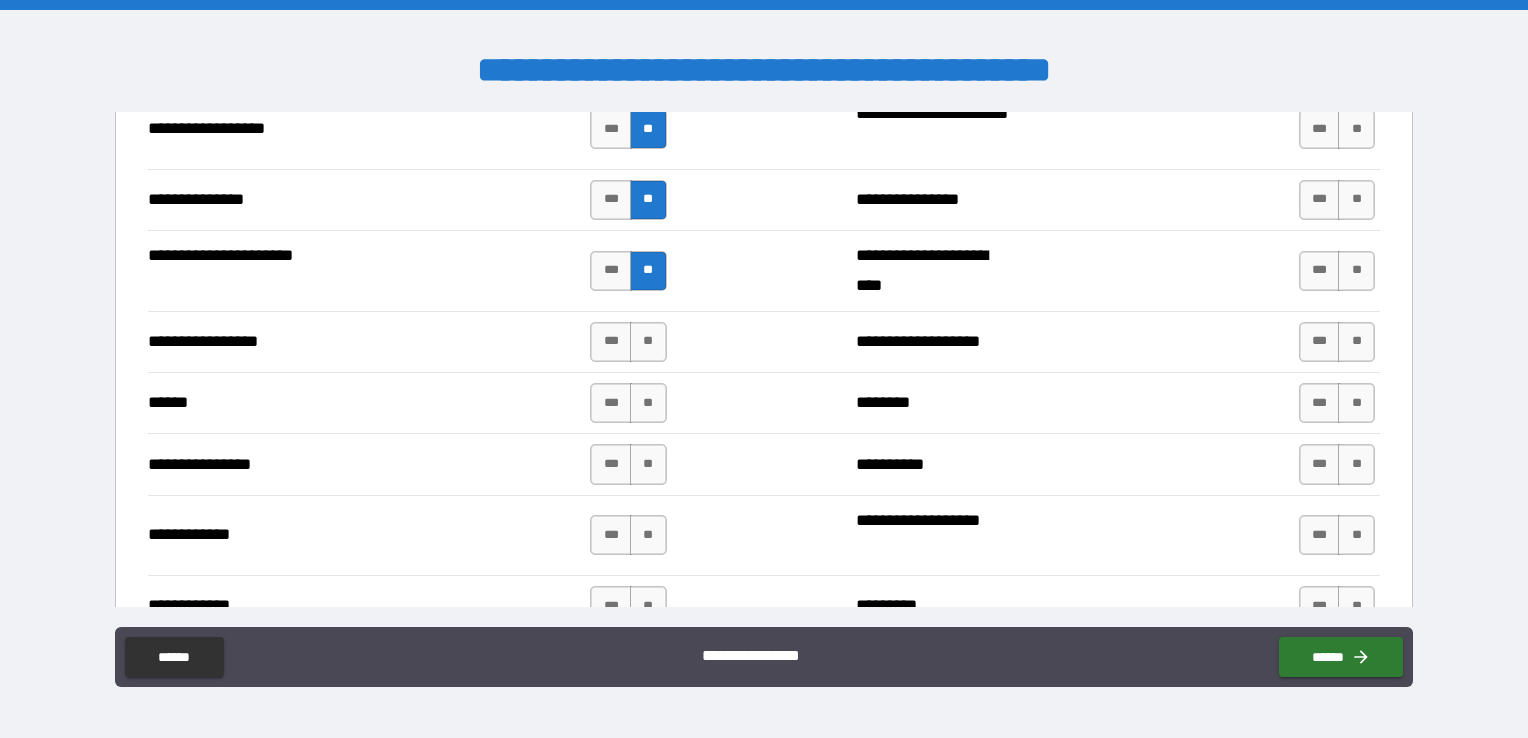 click on "**" at bounding box center (648, 342) 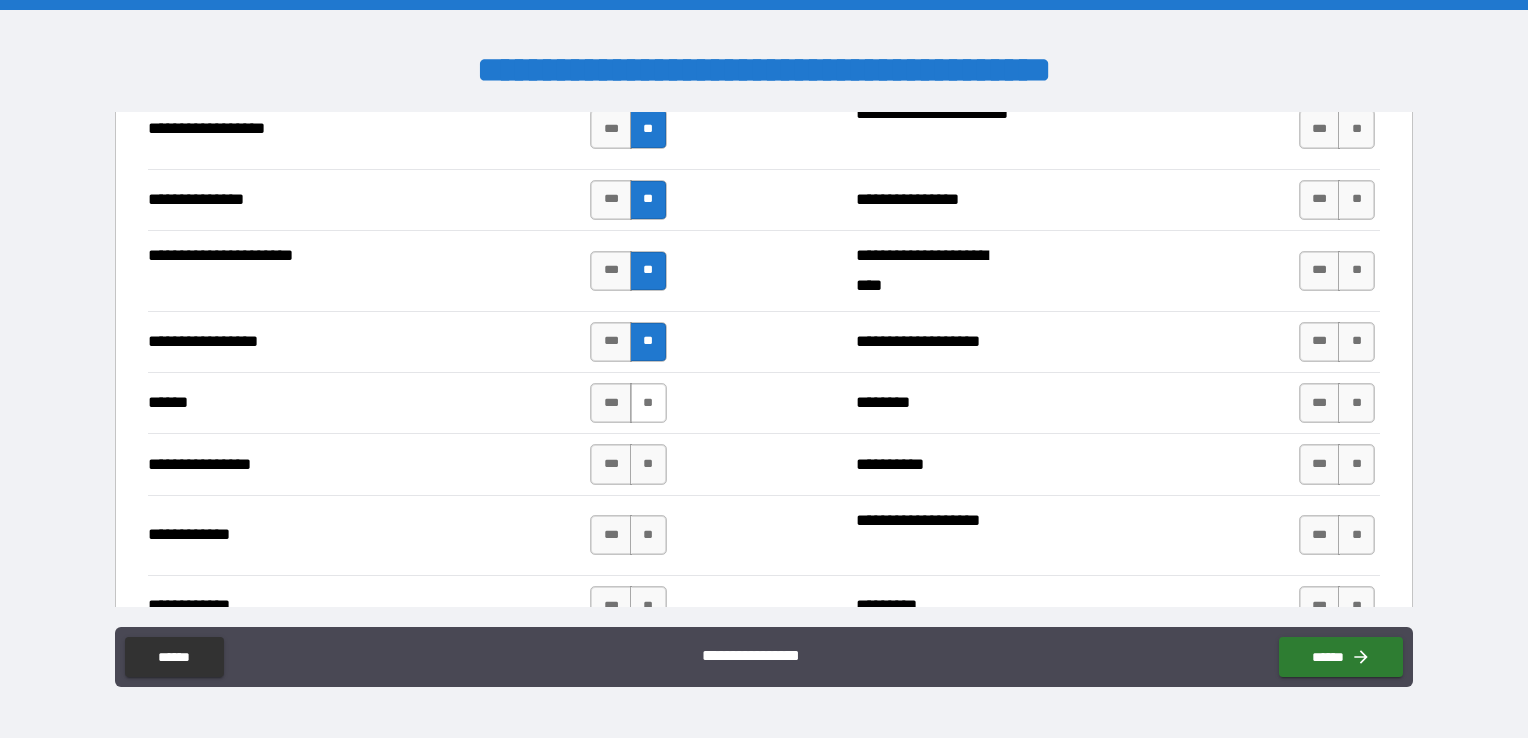 click on "**" at bounding box center [648, 403] 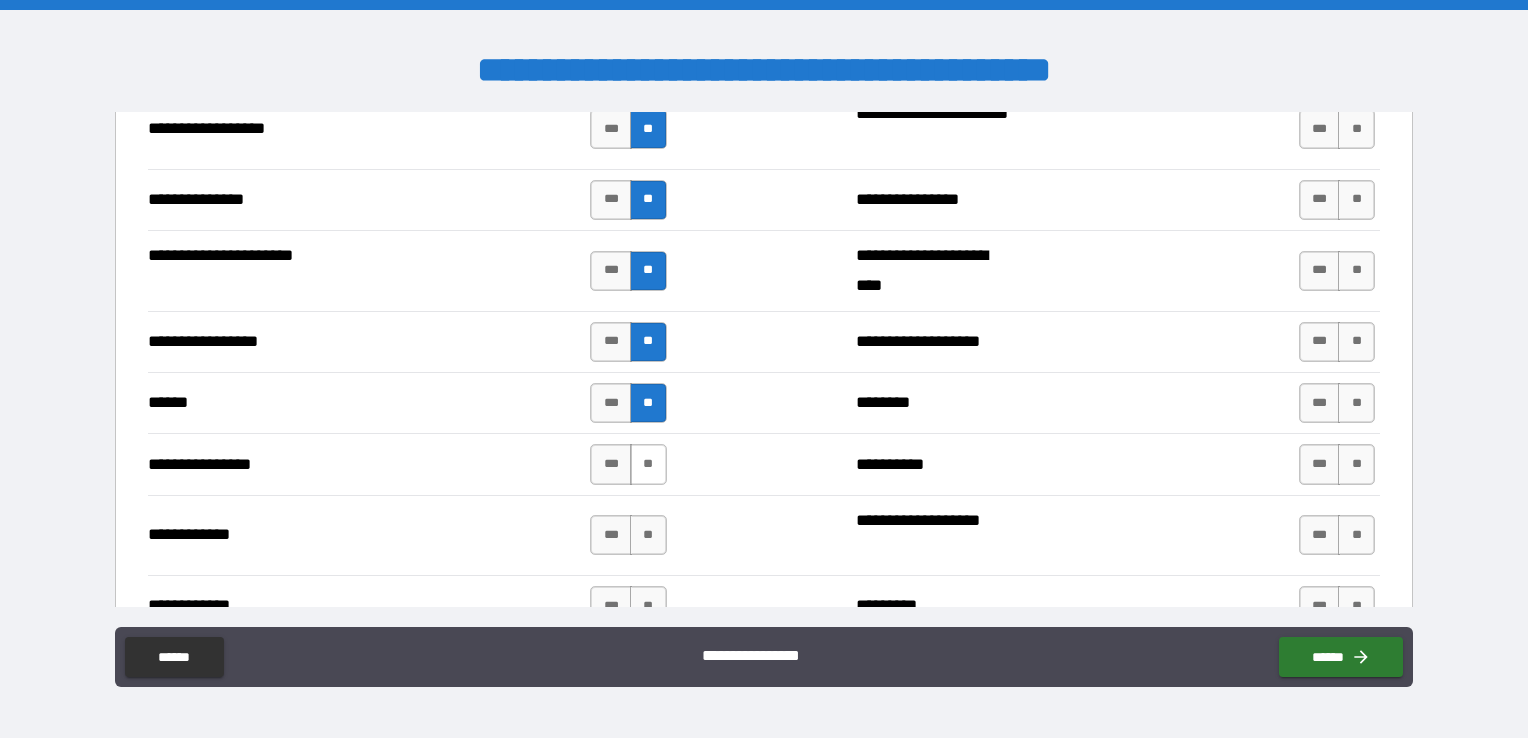 click on "**" at bounding box center [648, 464] 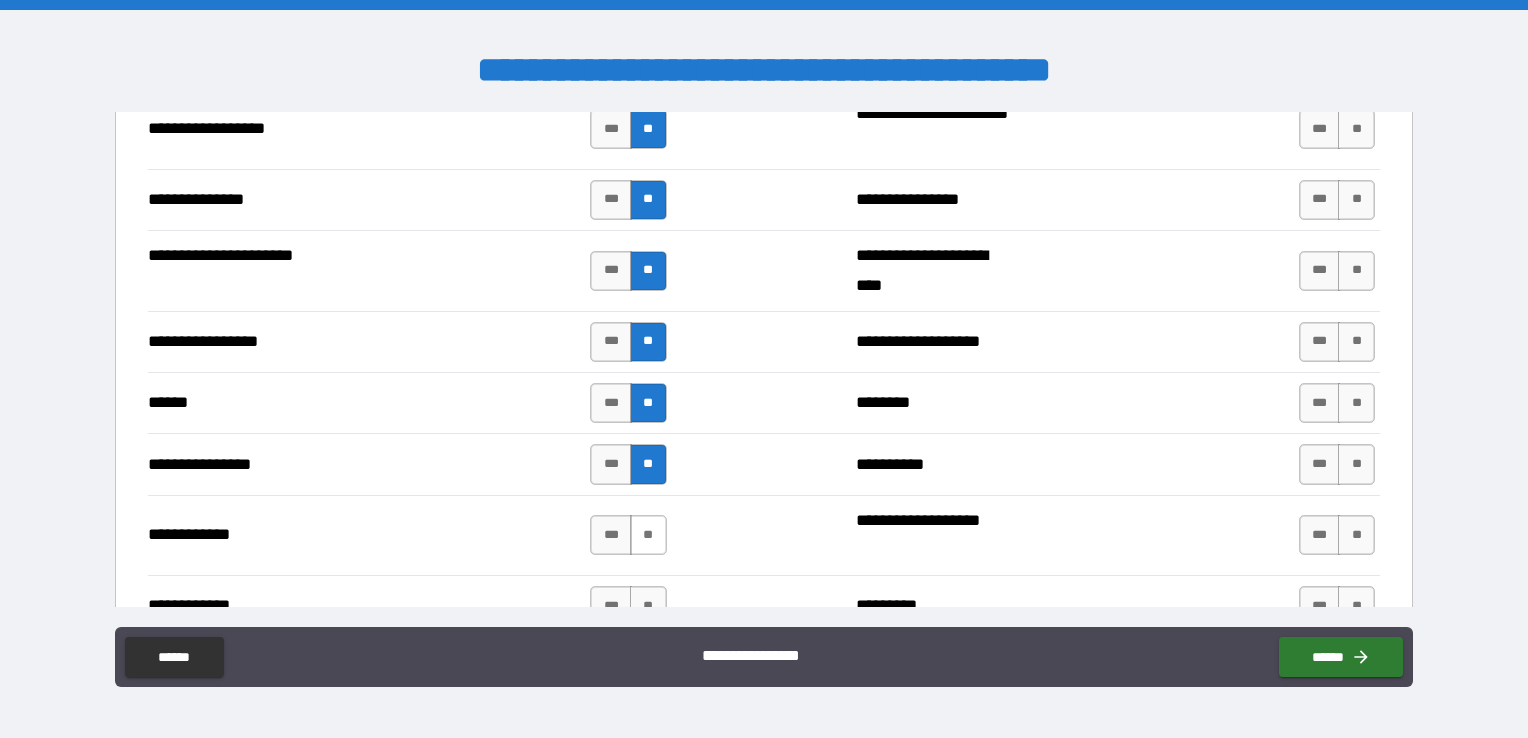 click on "**" at bounding box center (648, 535) 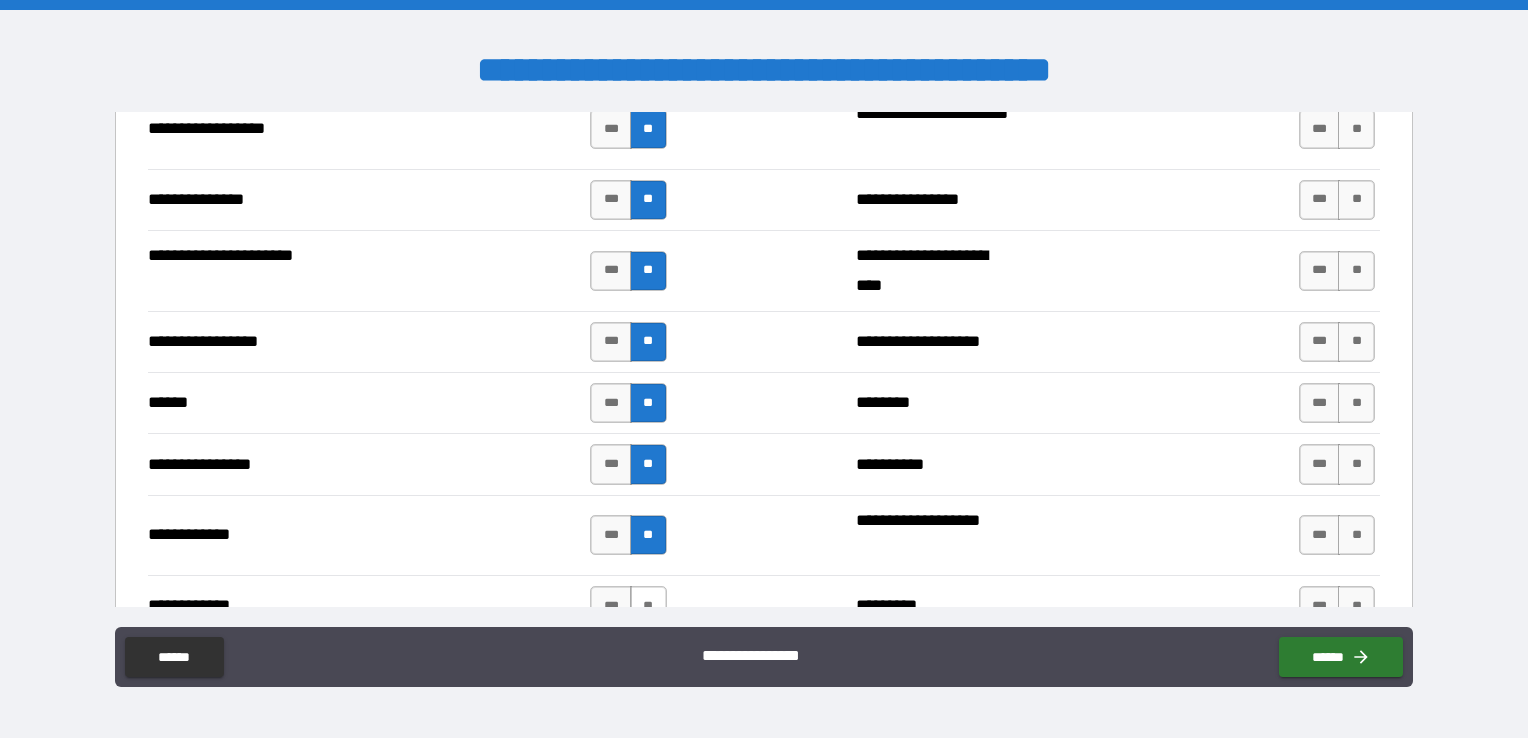 click on "**" at bounding box center (648, 606) 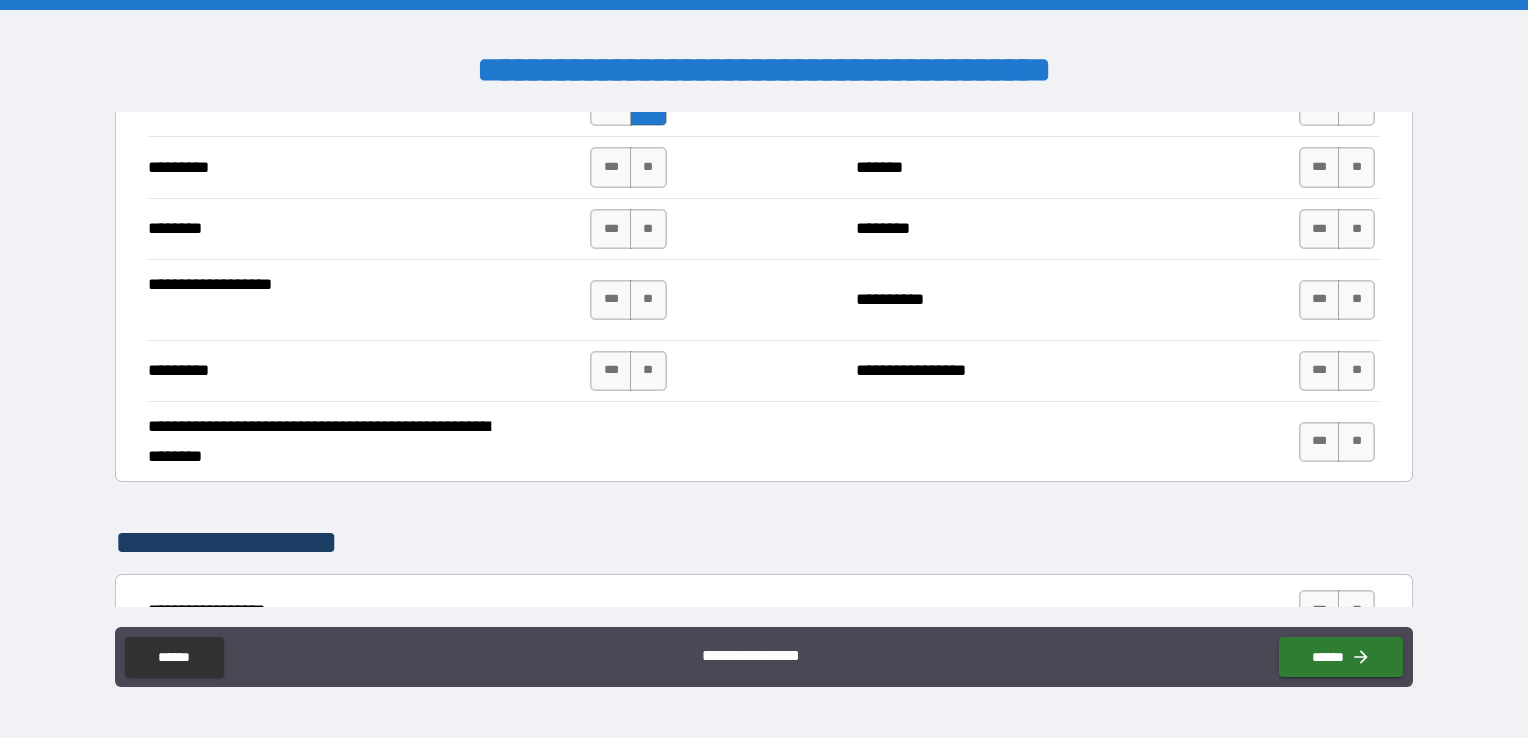 scroll, scrollTop: 2600, scrollLeft: 0, axis: vertical 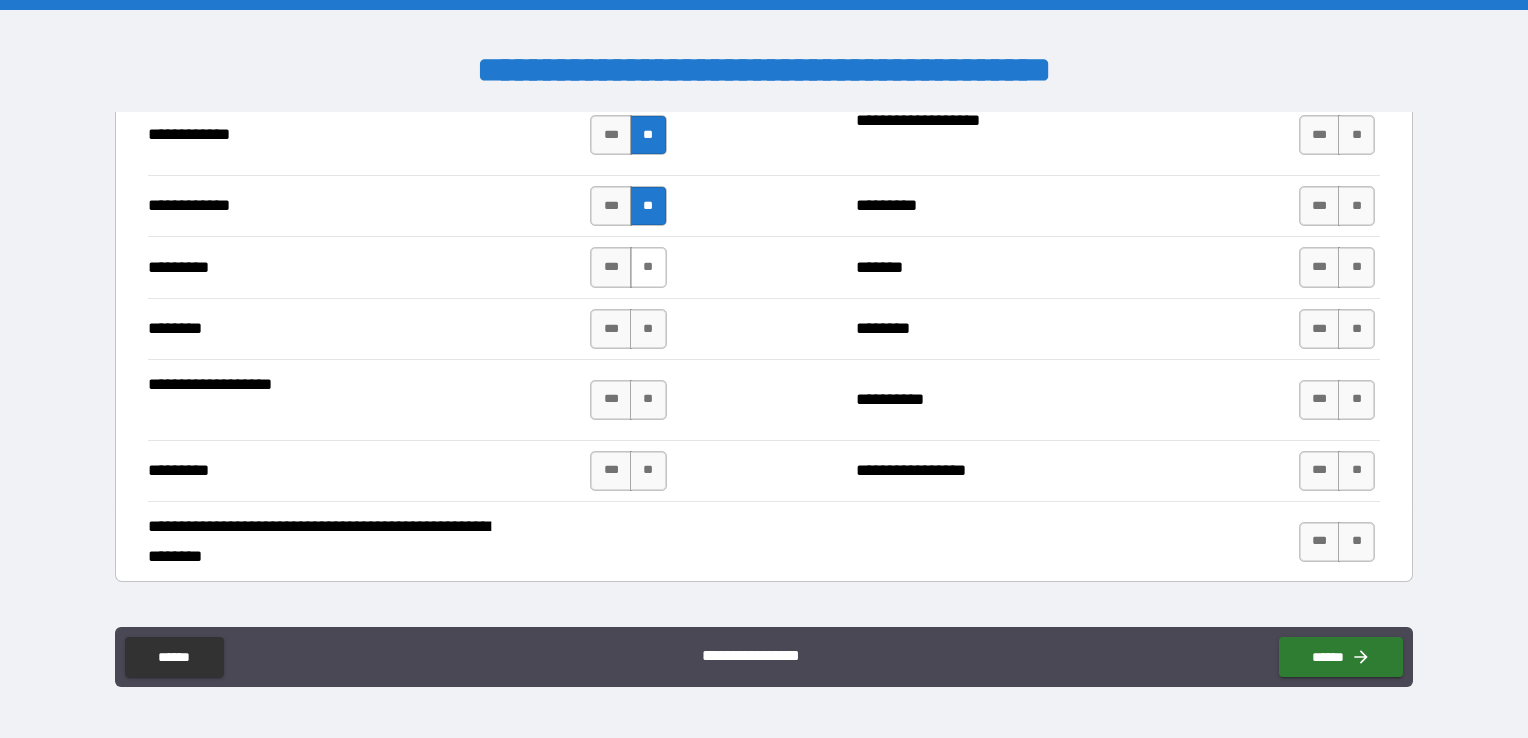 click on "**" at bounding box center (648, 267) 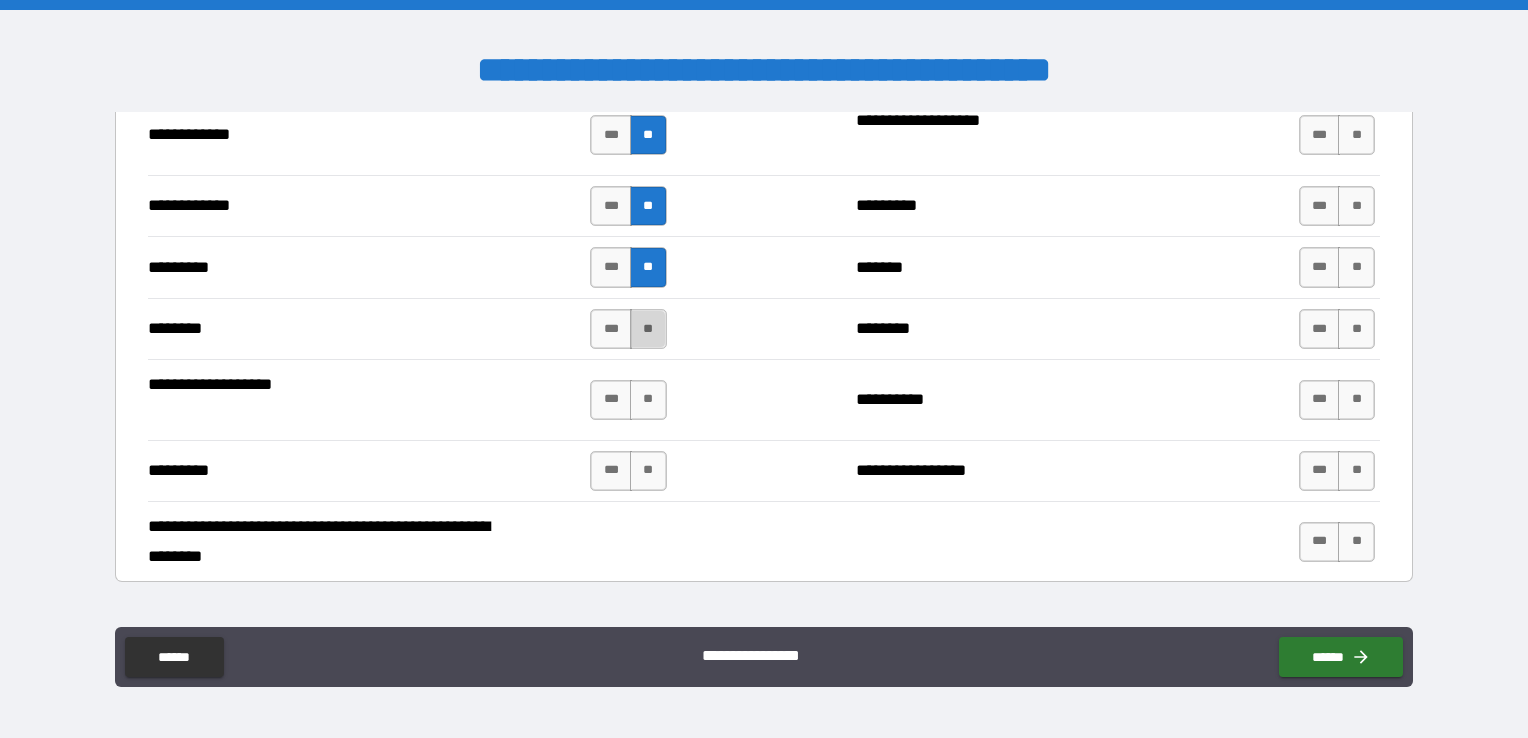 click on "**" at bounding box center [648, 329] 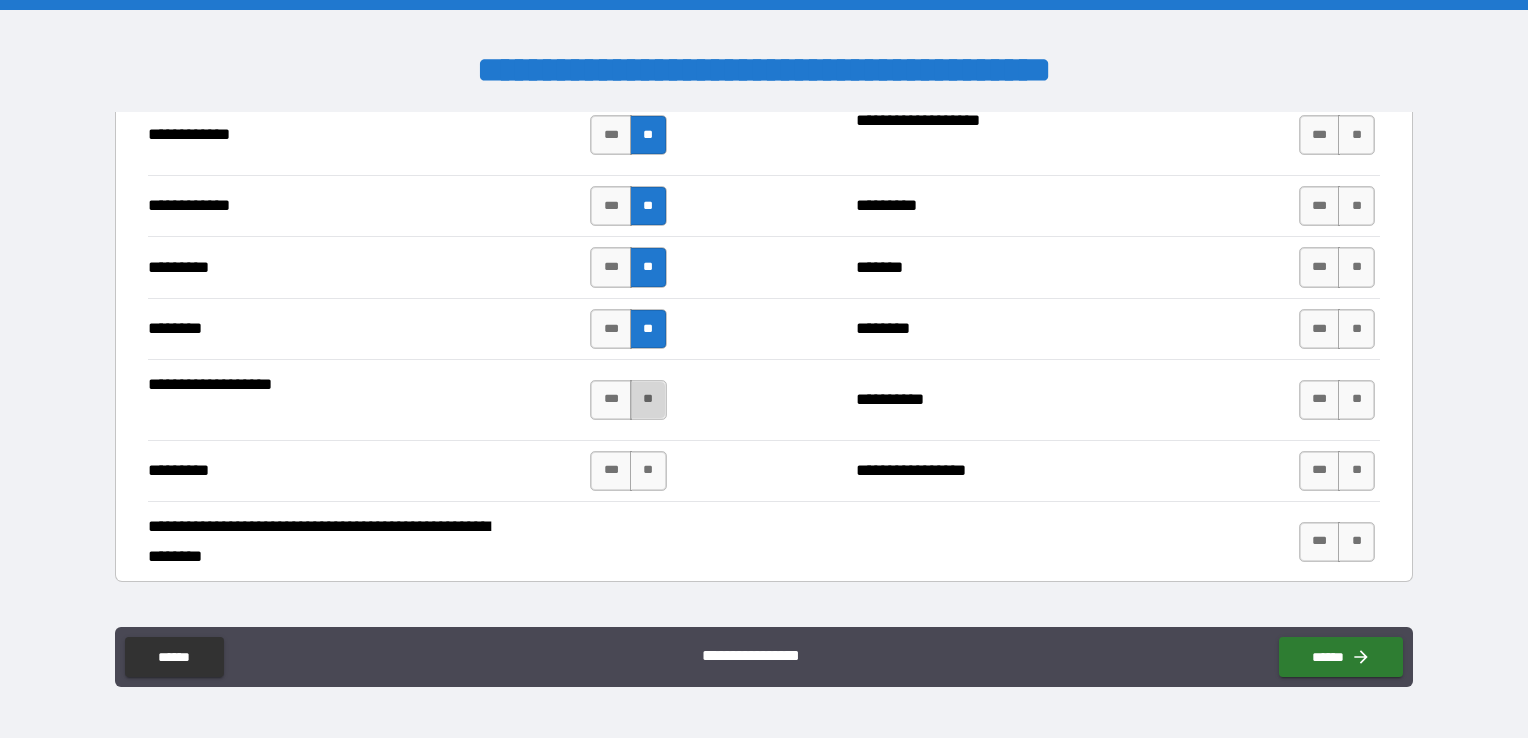 click on "**" at bounding box center [648, 400] 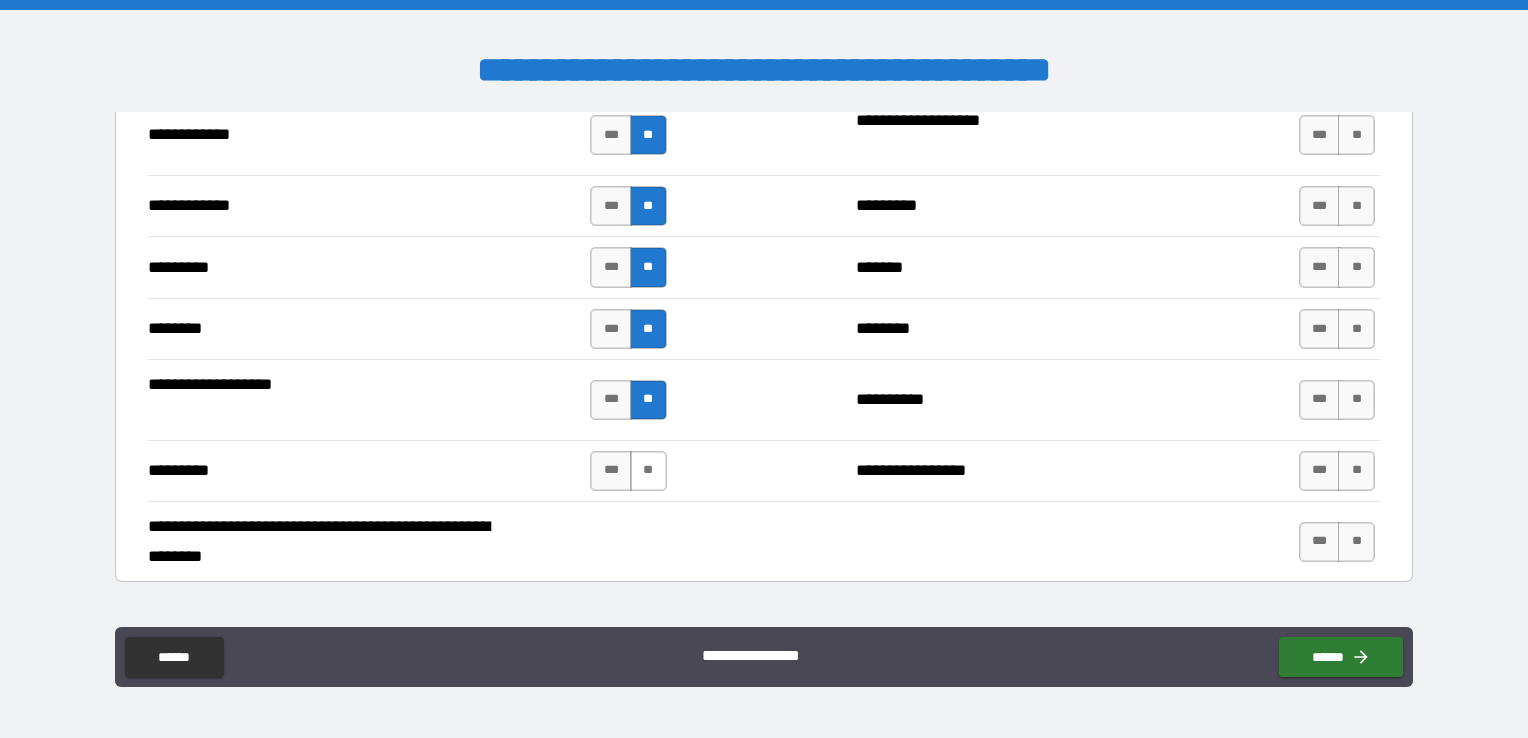 click on "**" at bounding box center [648, 471] 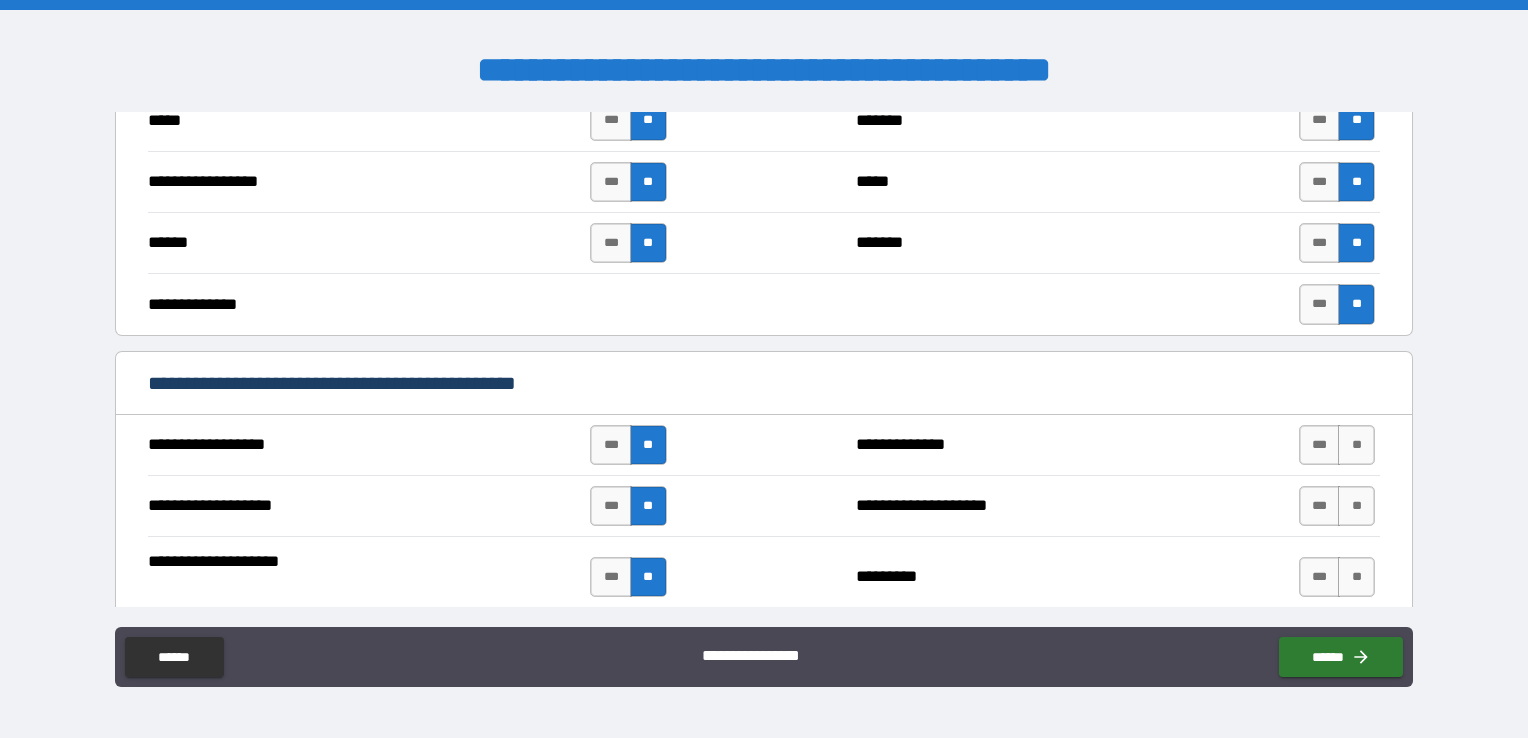 scroll, scrollTop: 1300, scrollLeft: 0, axis: vertical 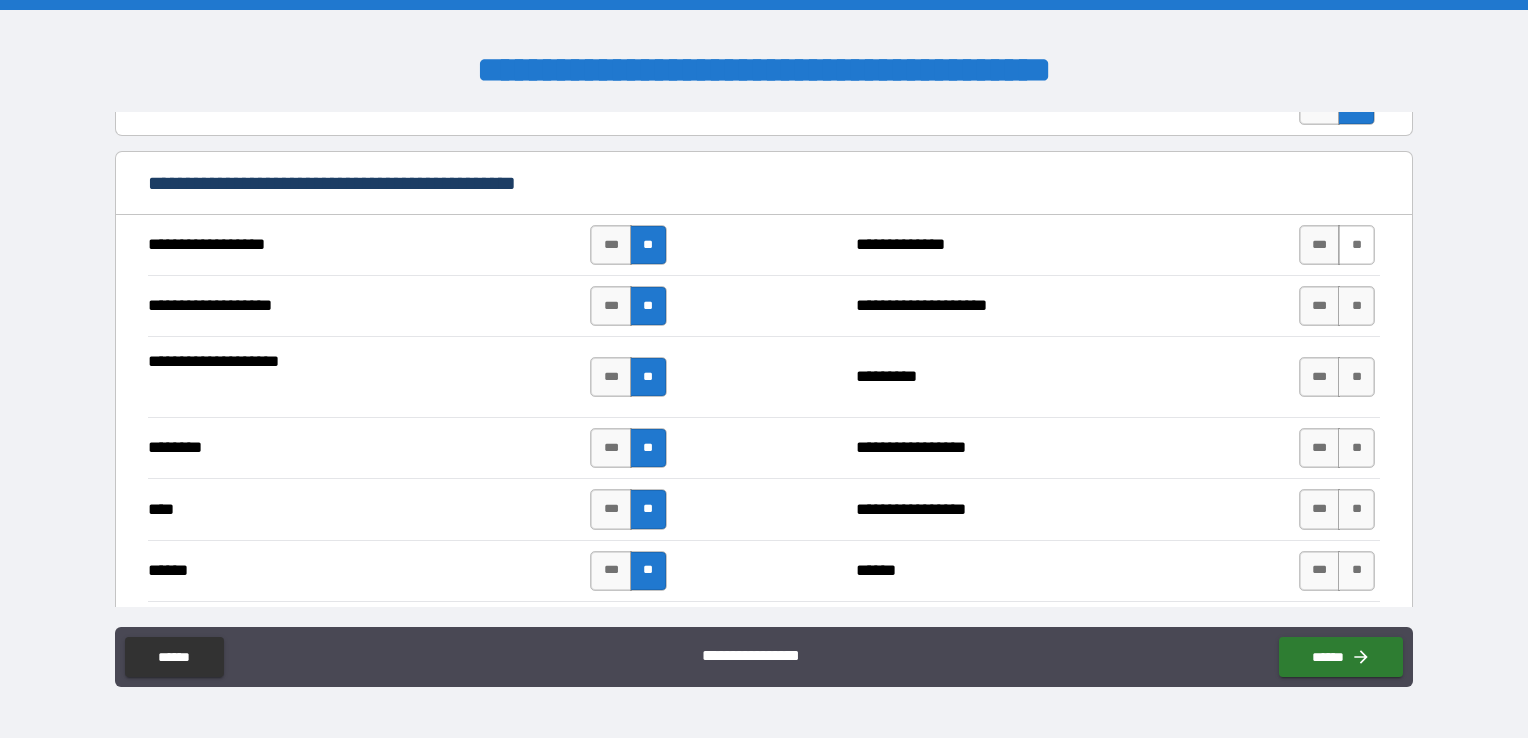 click on "**" at bounding box center [1356, 245] 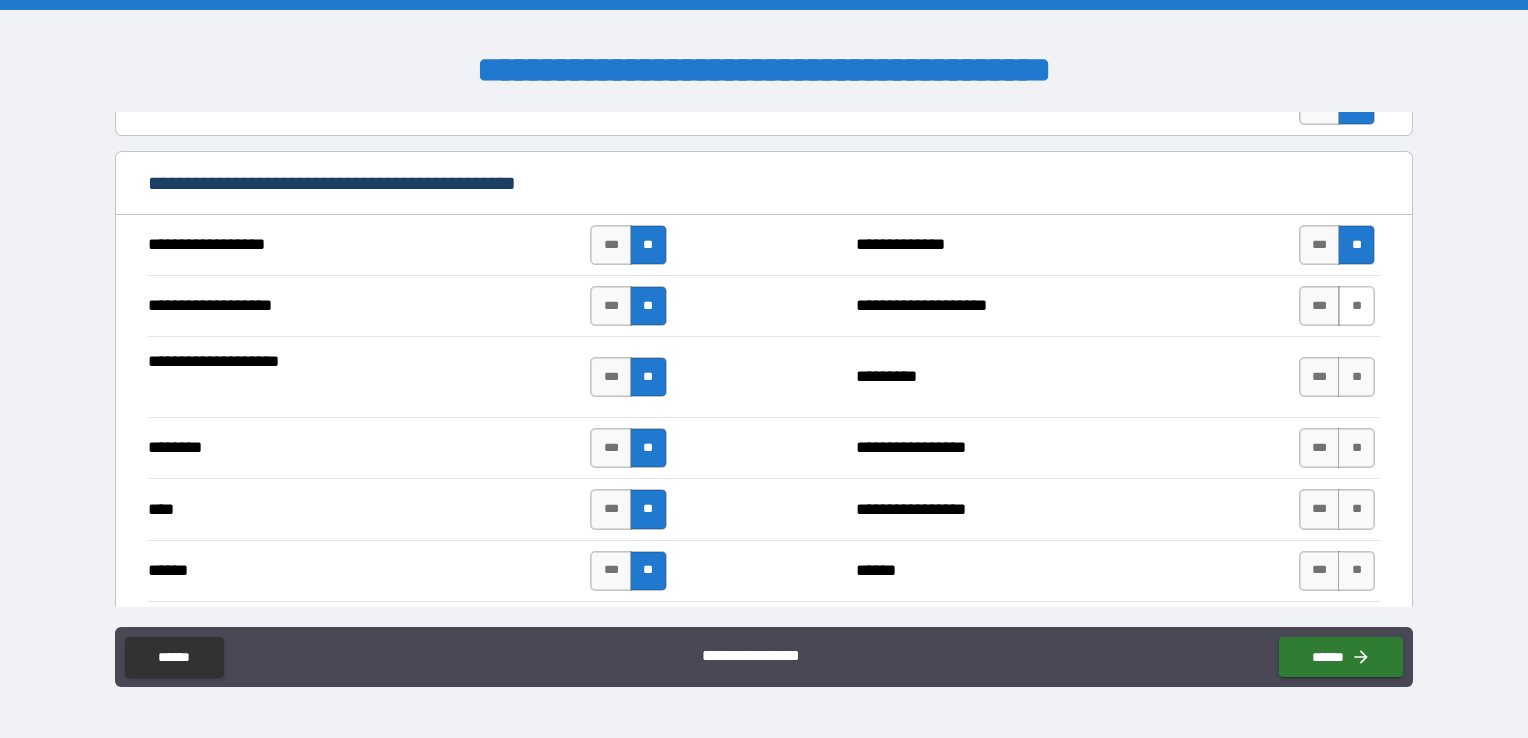 click on "**" at bounding box center [1356, 306] 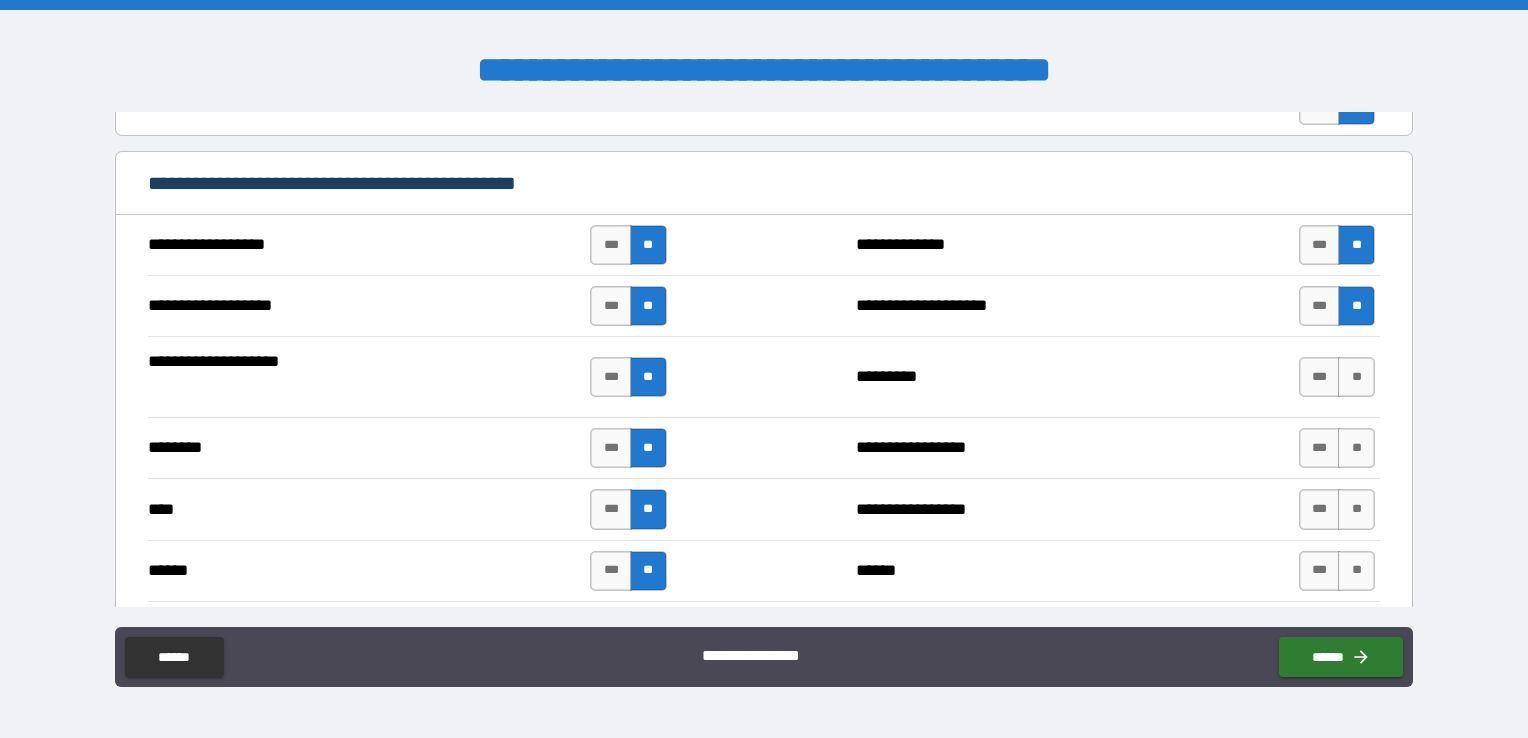 click on "**********" at bounding box center [934, 306] 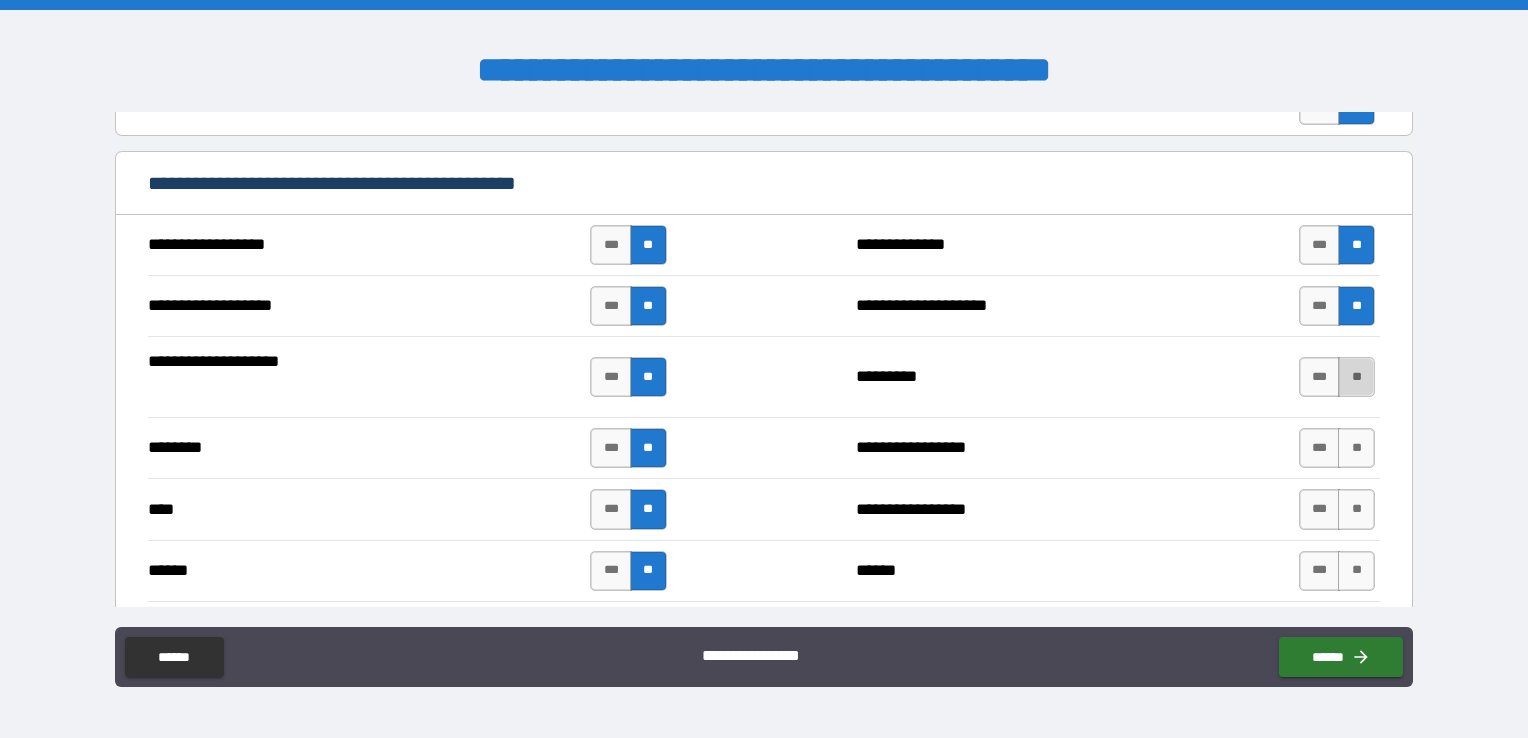 click on "**" at bounding box center (1356, 377) 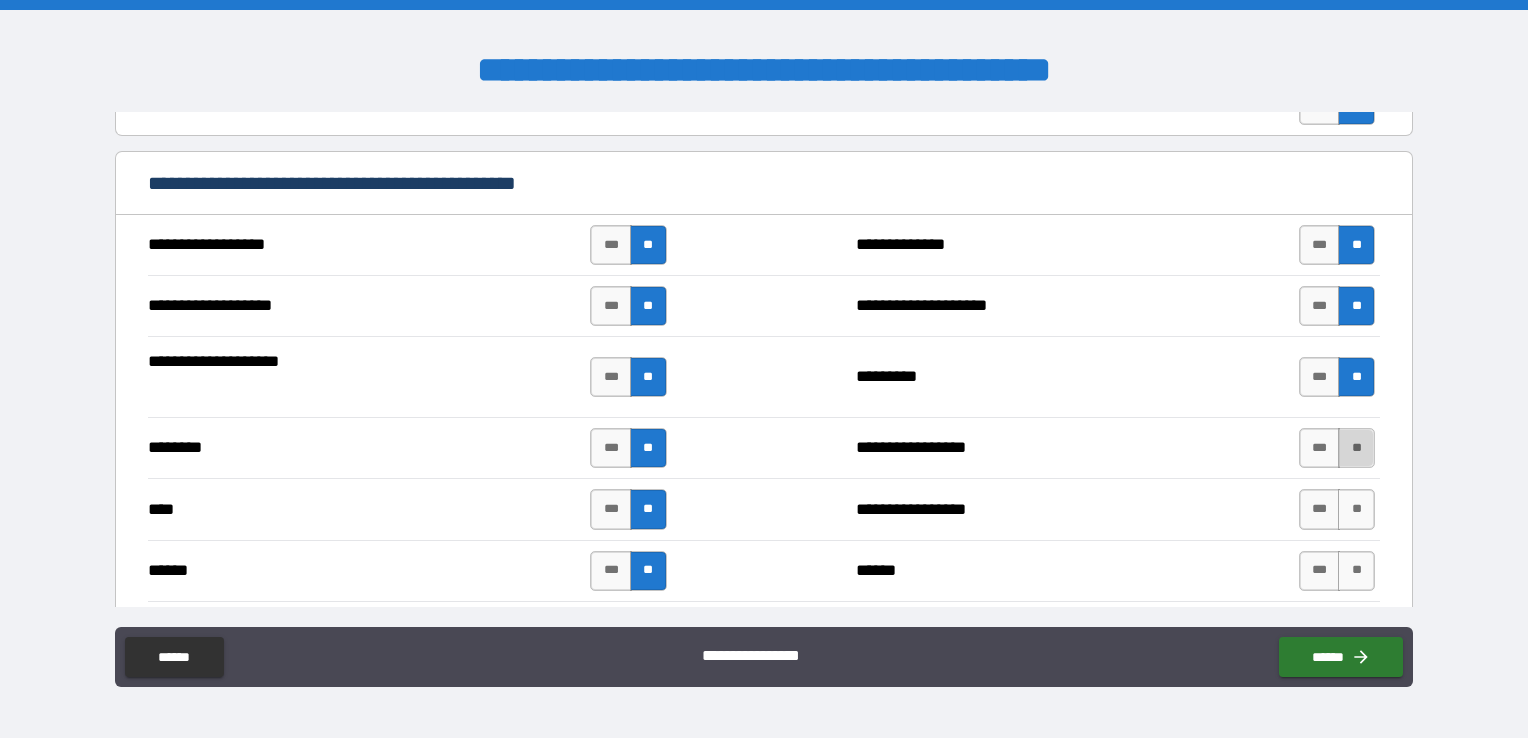 click on "**" at bounding box center [1356, 448] 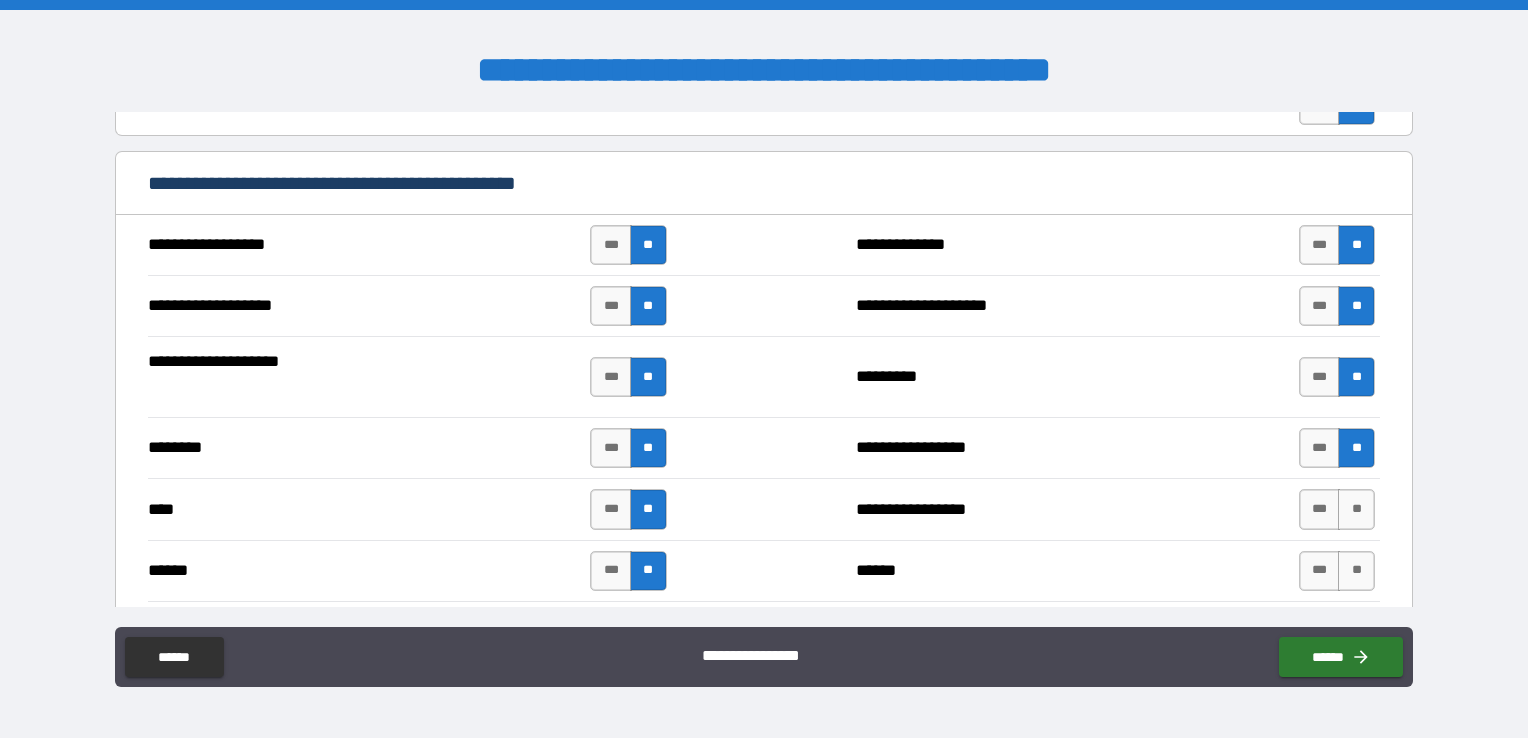 click on "**********" at bounding box center [764, 376] 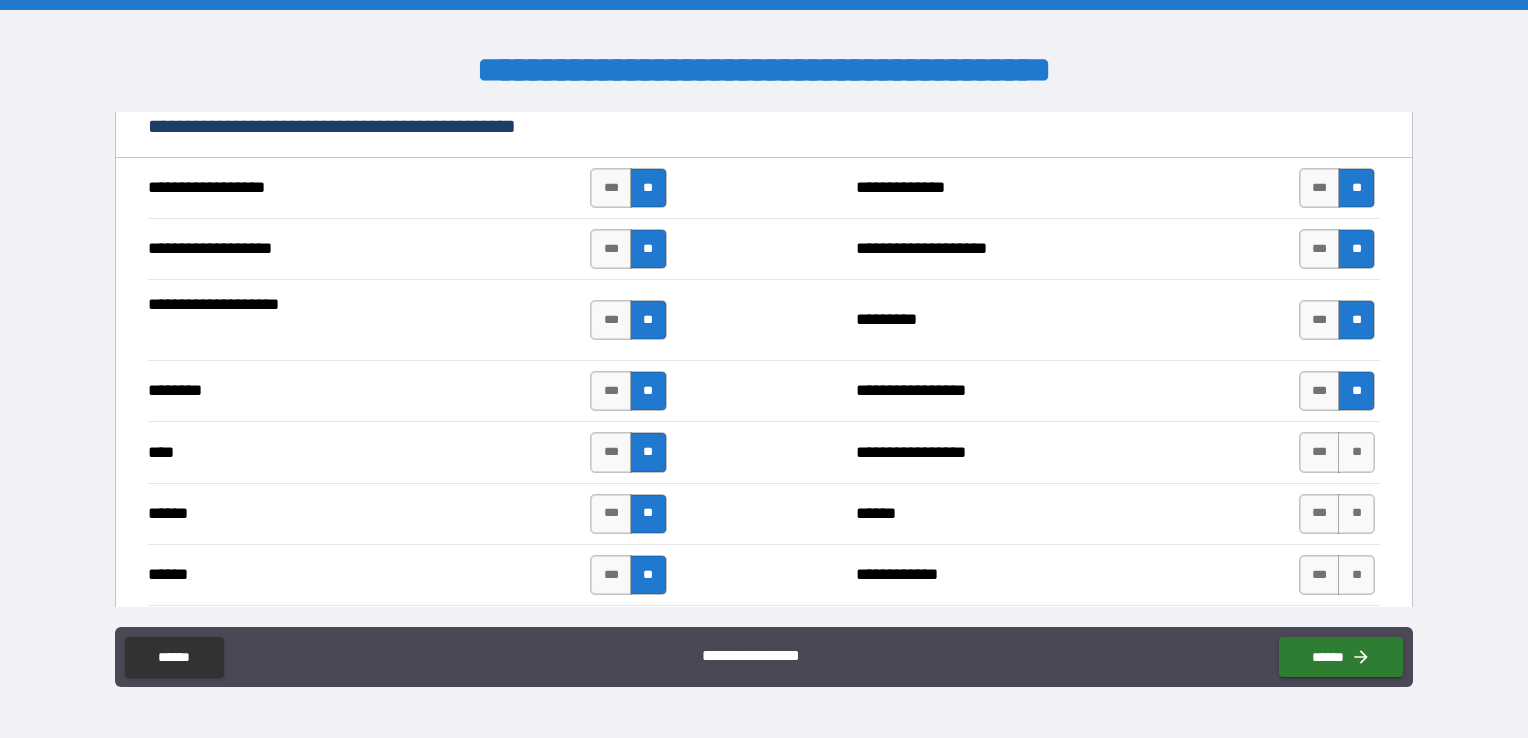 scroll, scrollTop: 1400, scrollLeft: 0, axis: vertical 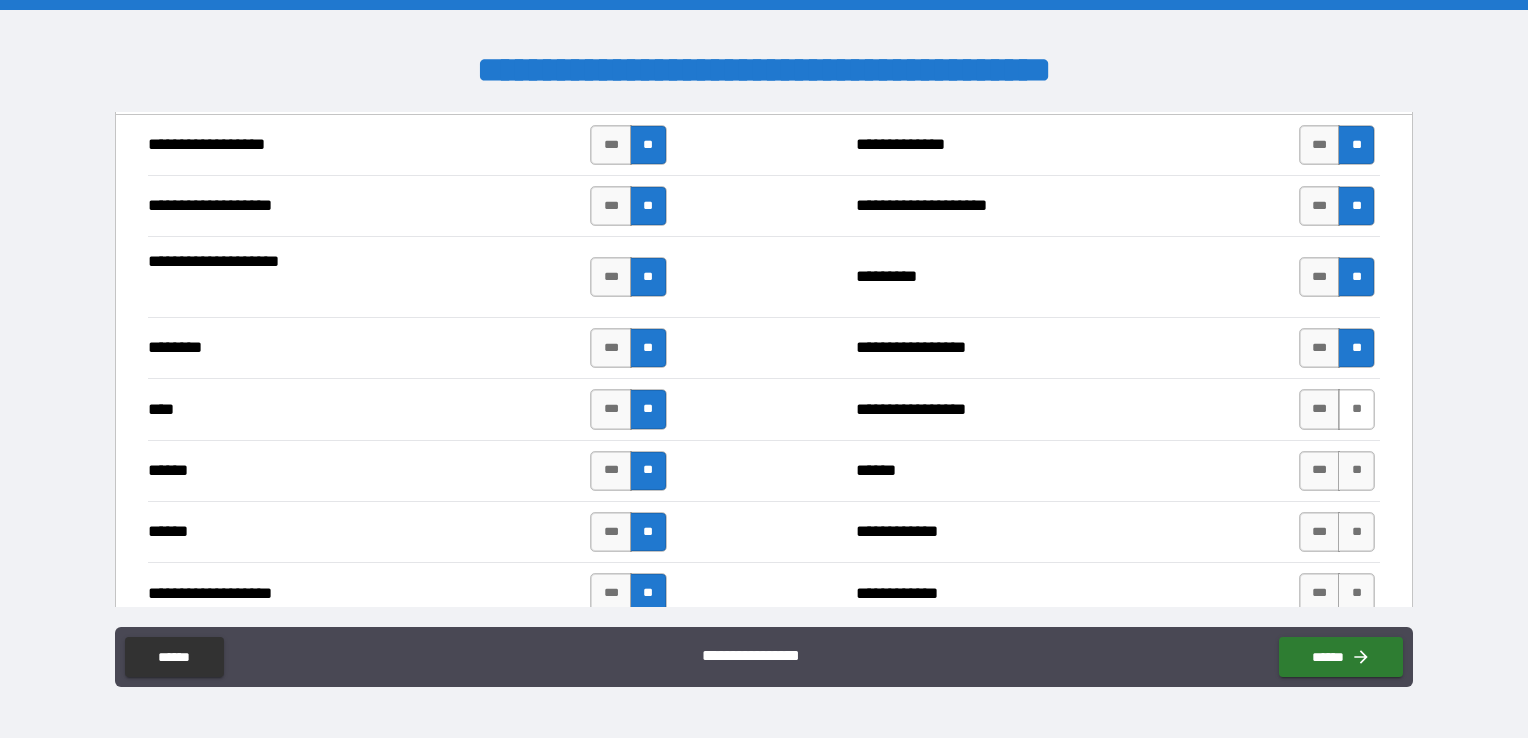 click on "**" at bounding box center [1356, 409] 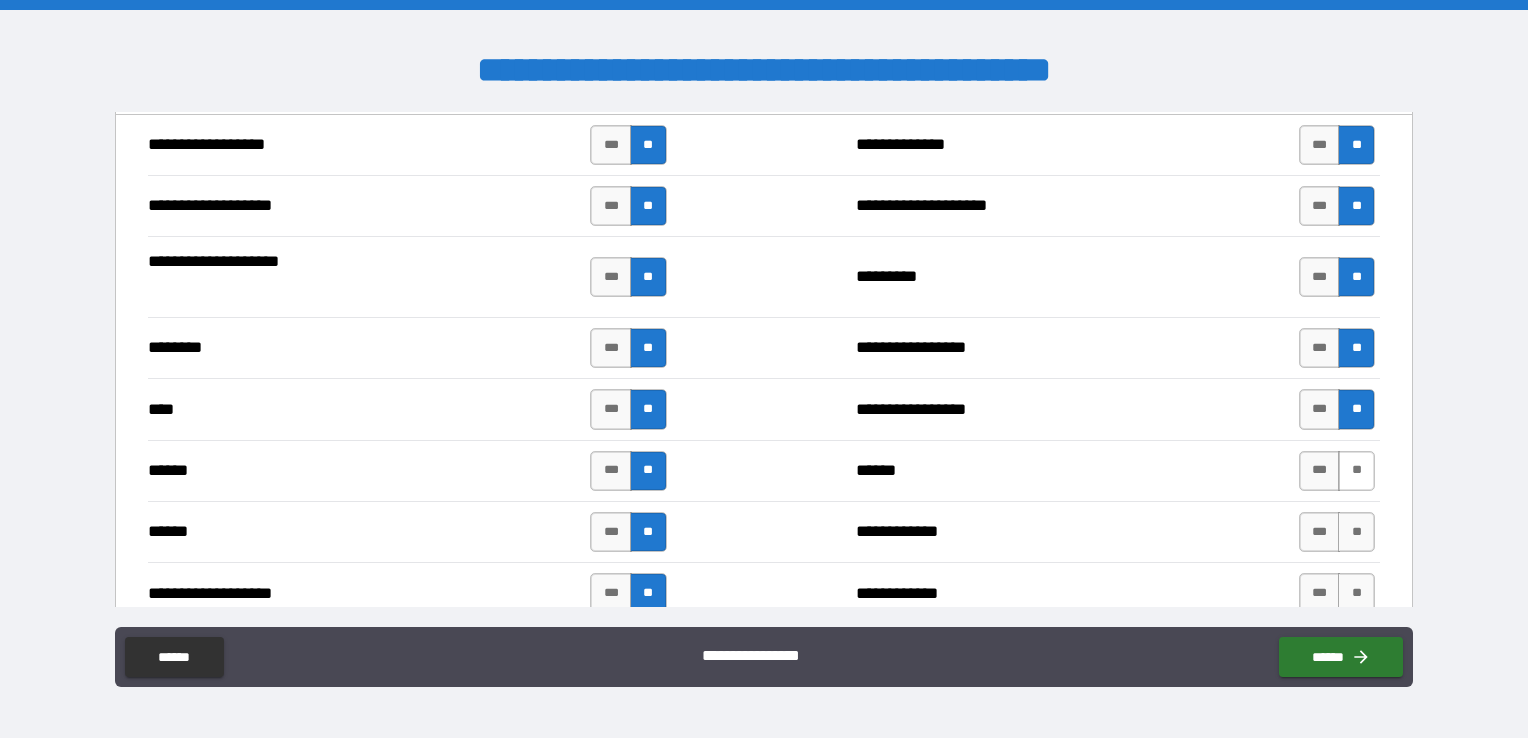 click on "**" at bounding box center [1356, 471] 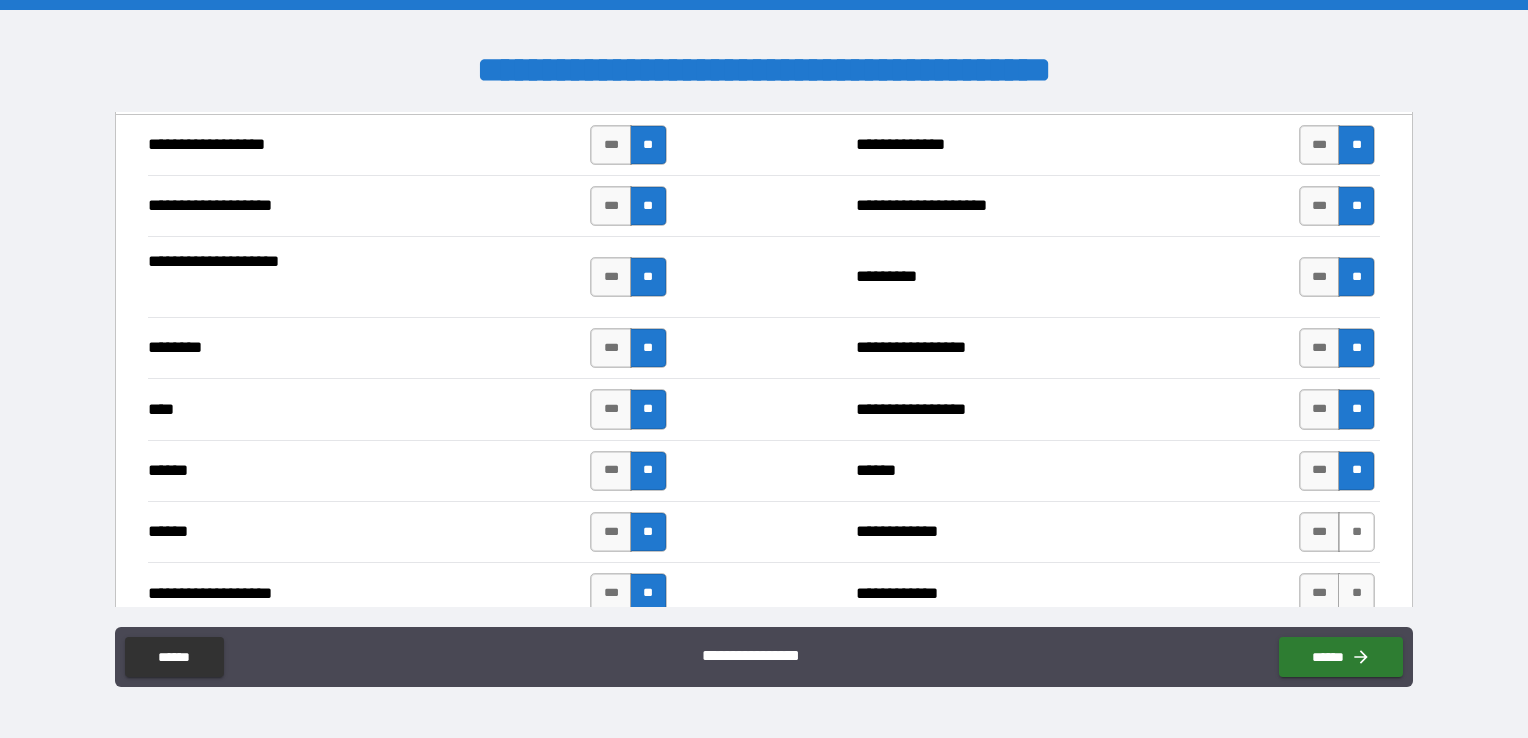 click on "**" at bounding box center [1356, 532] 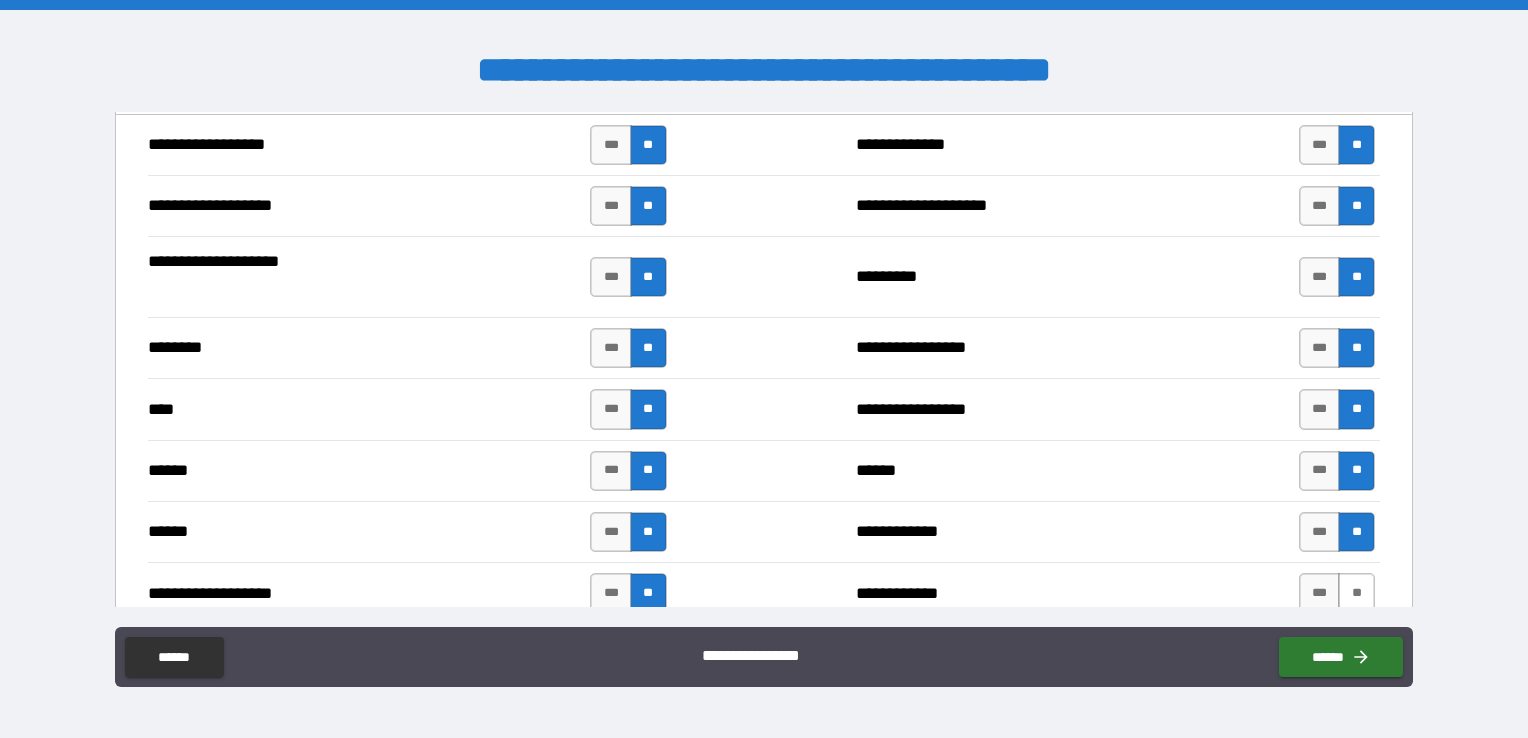 click on "**" at bounding box center [1356, 593] 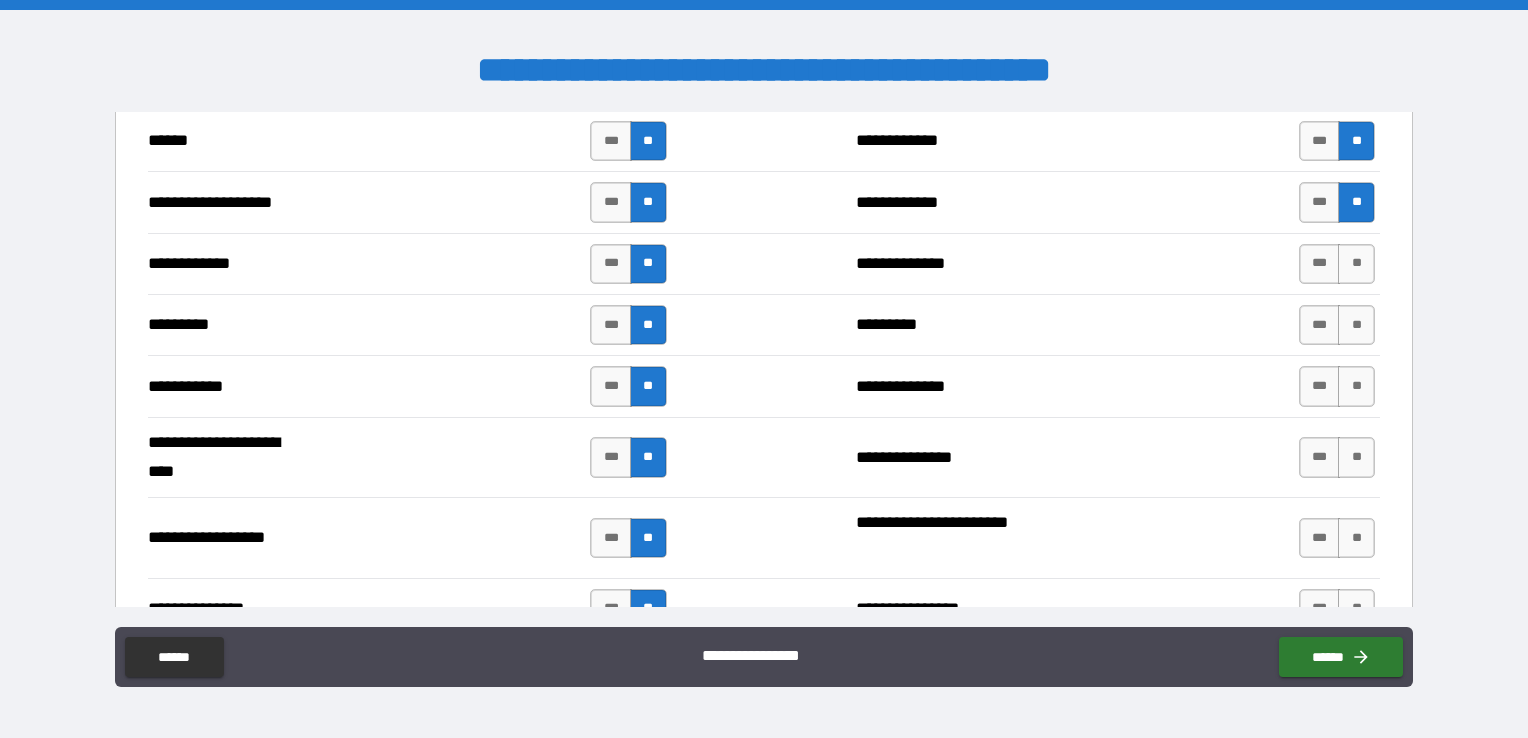 scroll, scrollTop: 1800, scrollLeft: 0, axis: vertical 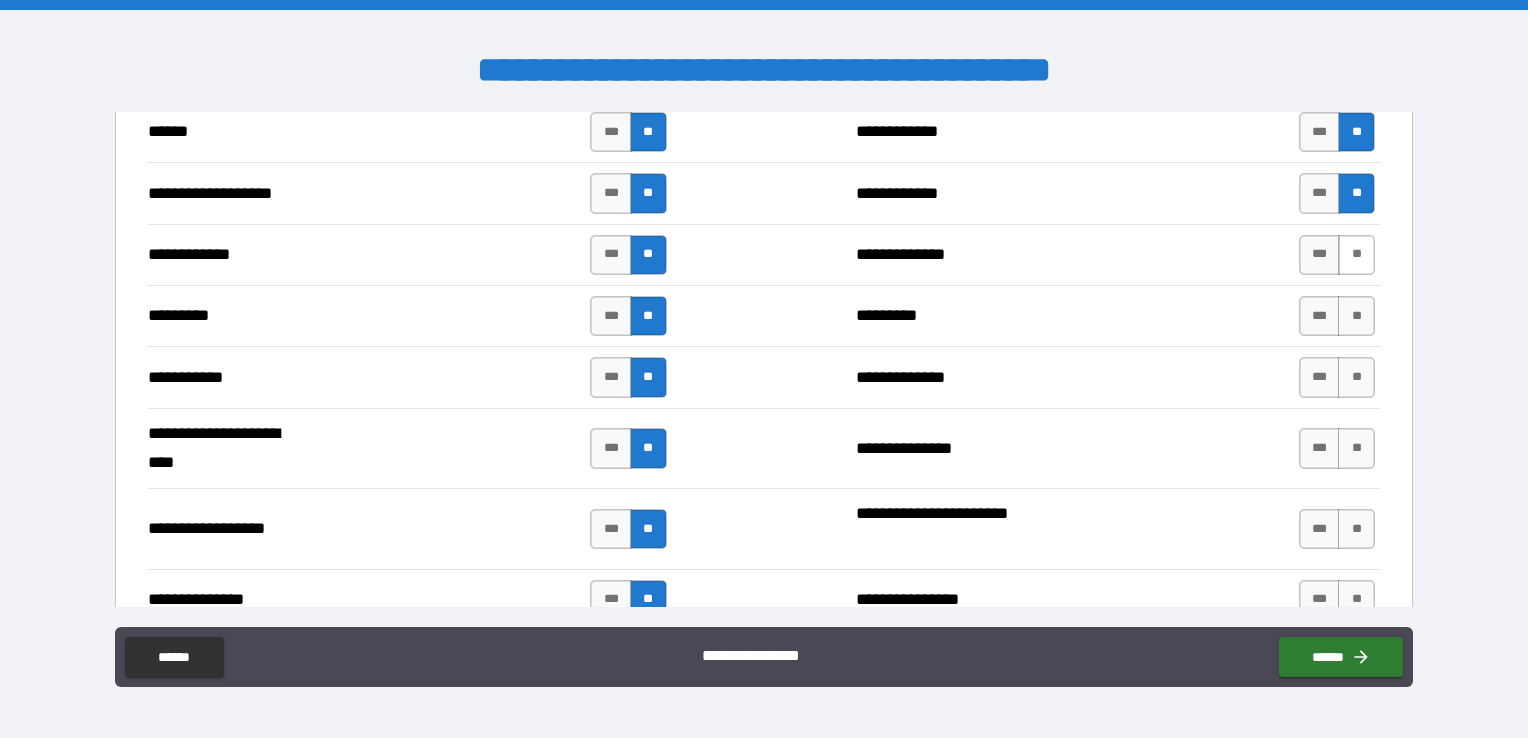 click on "**" at bounding box center [1356, 255] 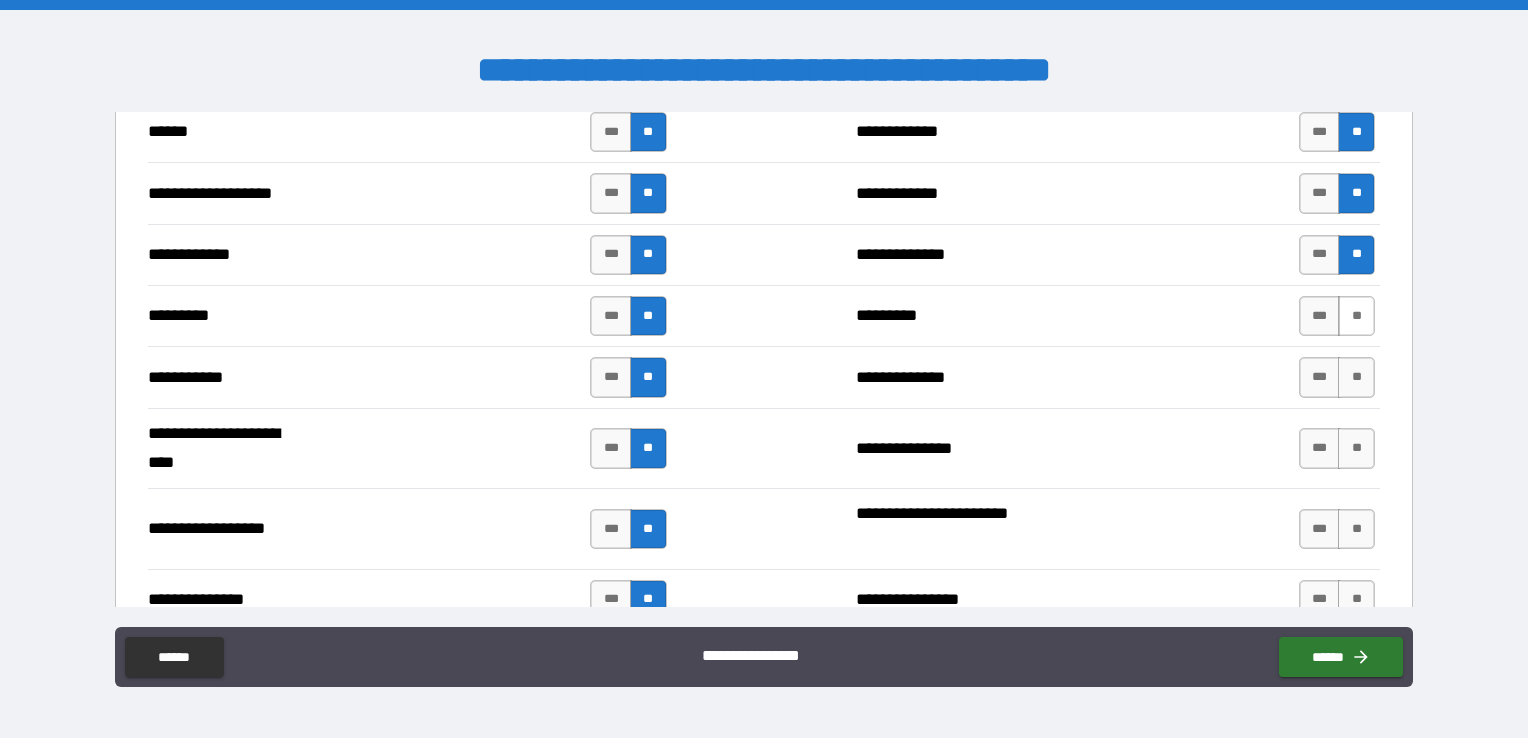 click on "**" at bounding box center [1356, 316] 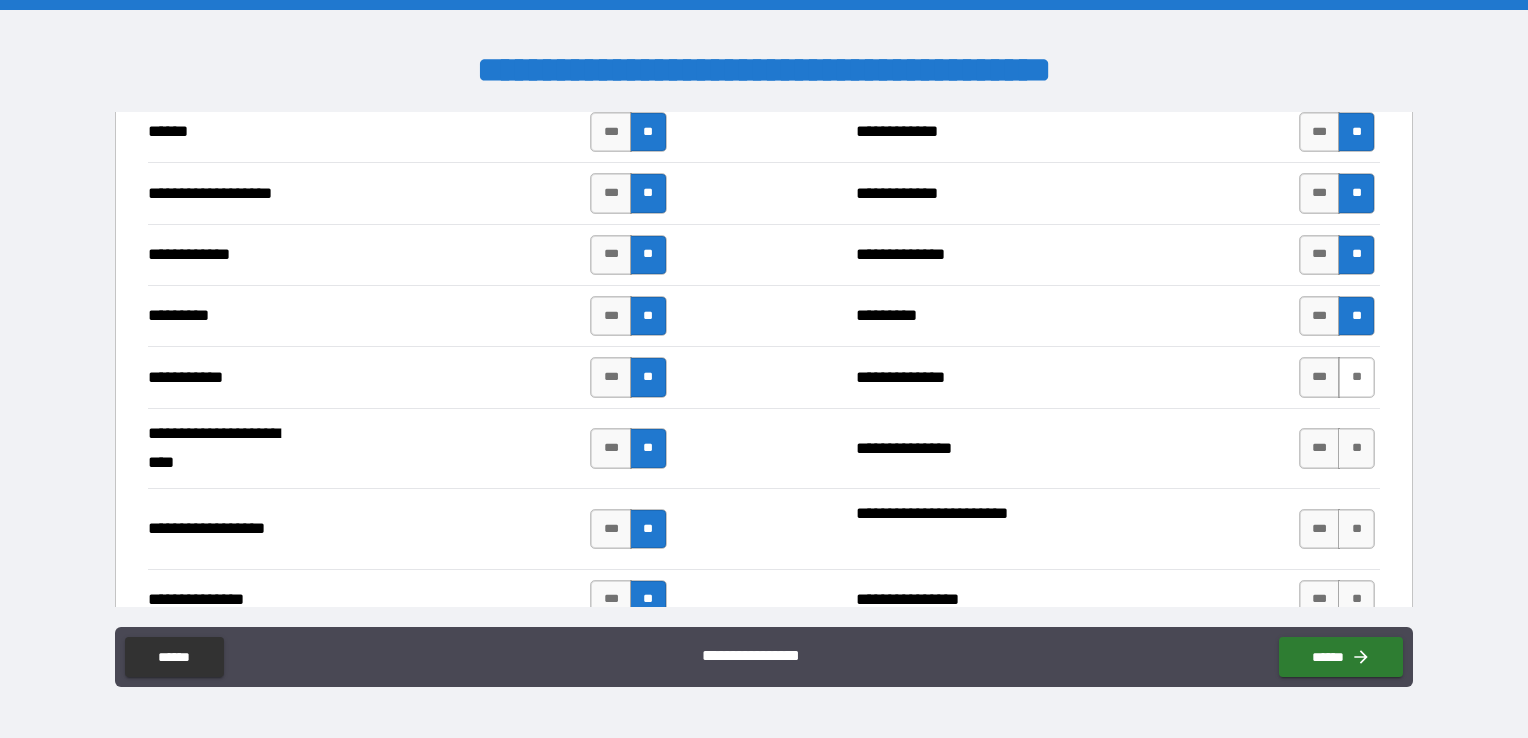 click on "**" at bounding box center [1356, 377] 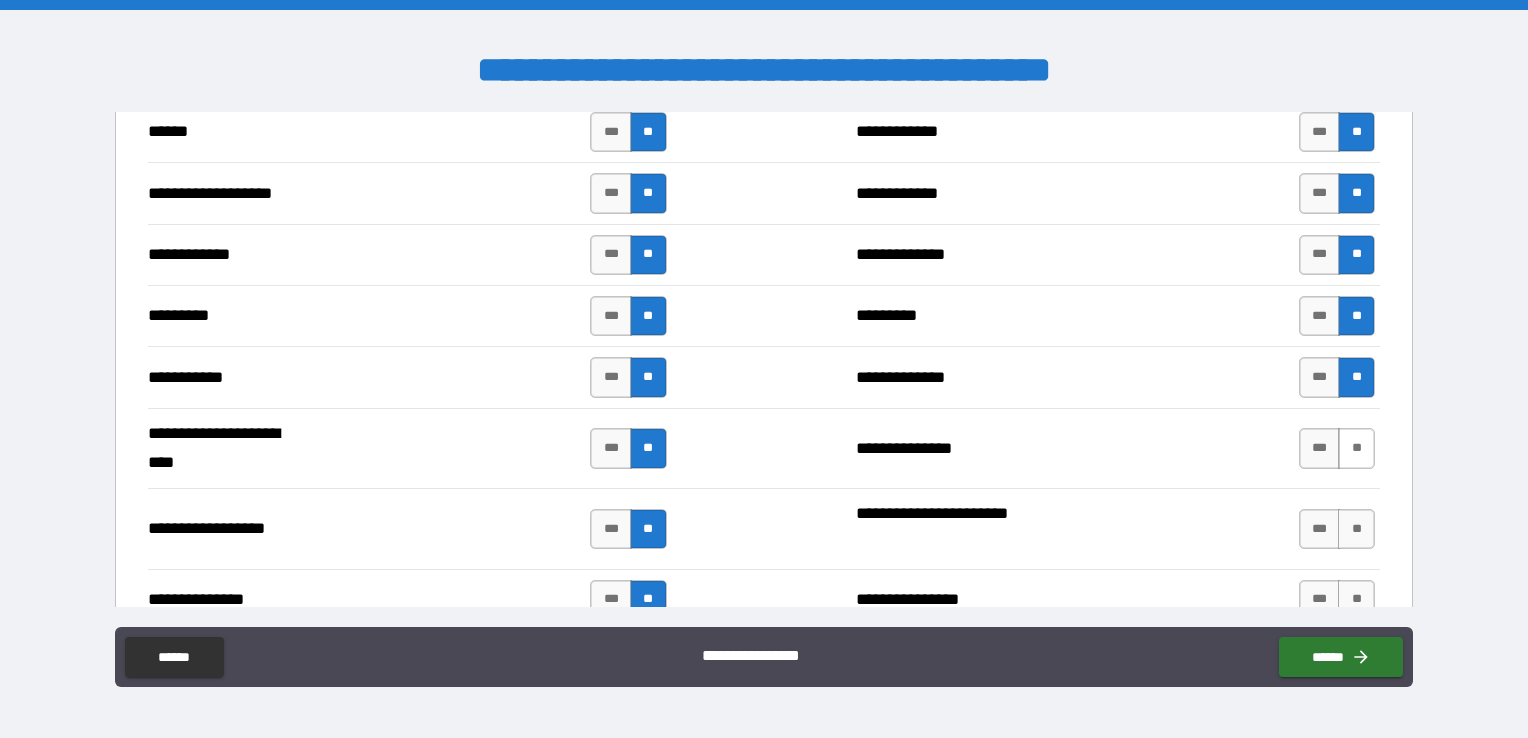 click on "**" at bounding box center (1356, 448) 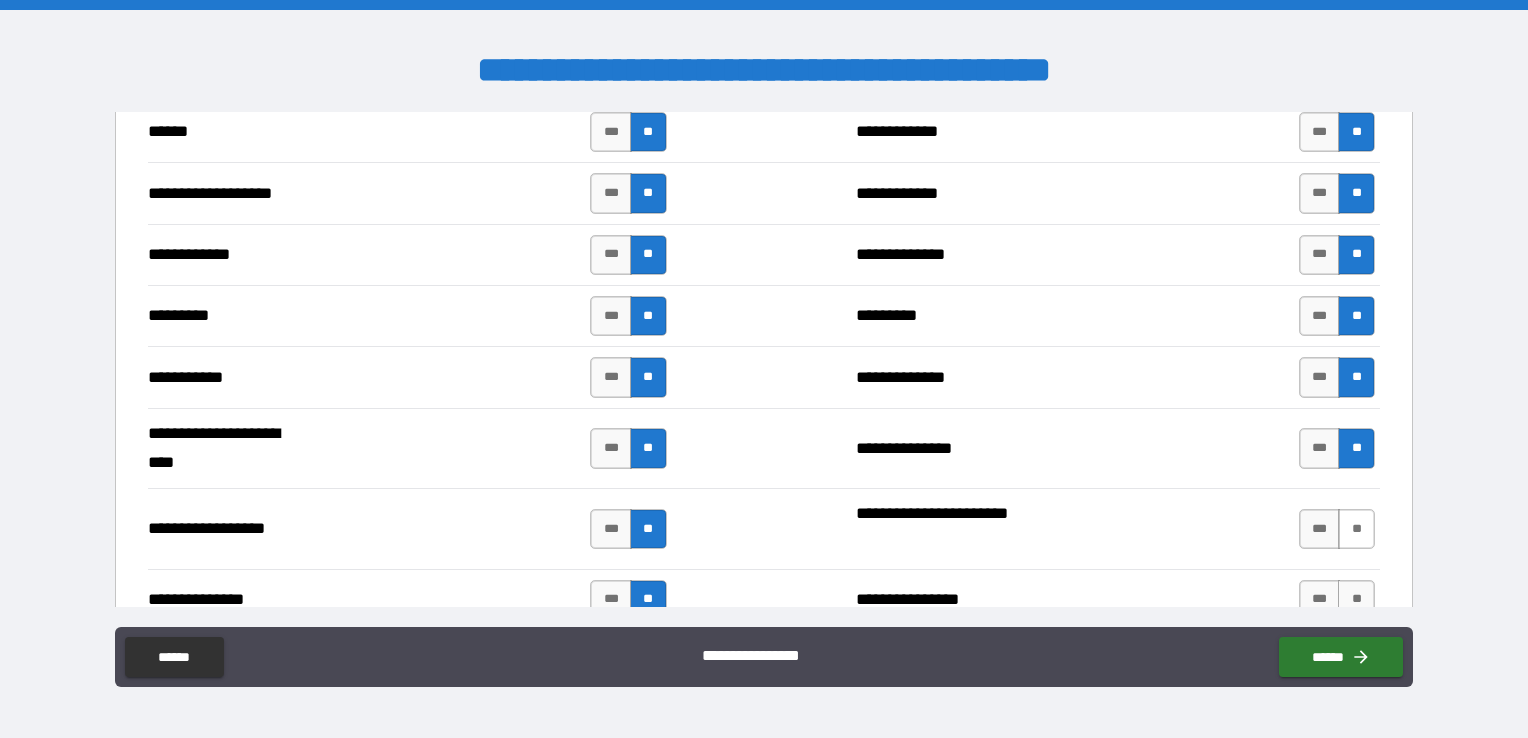 click on "**" at bounding box center (1356, 529) 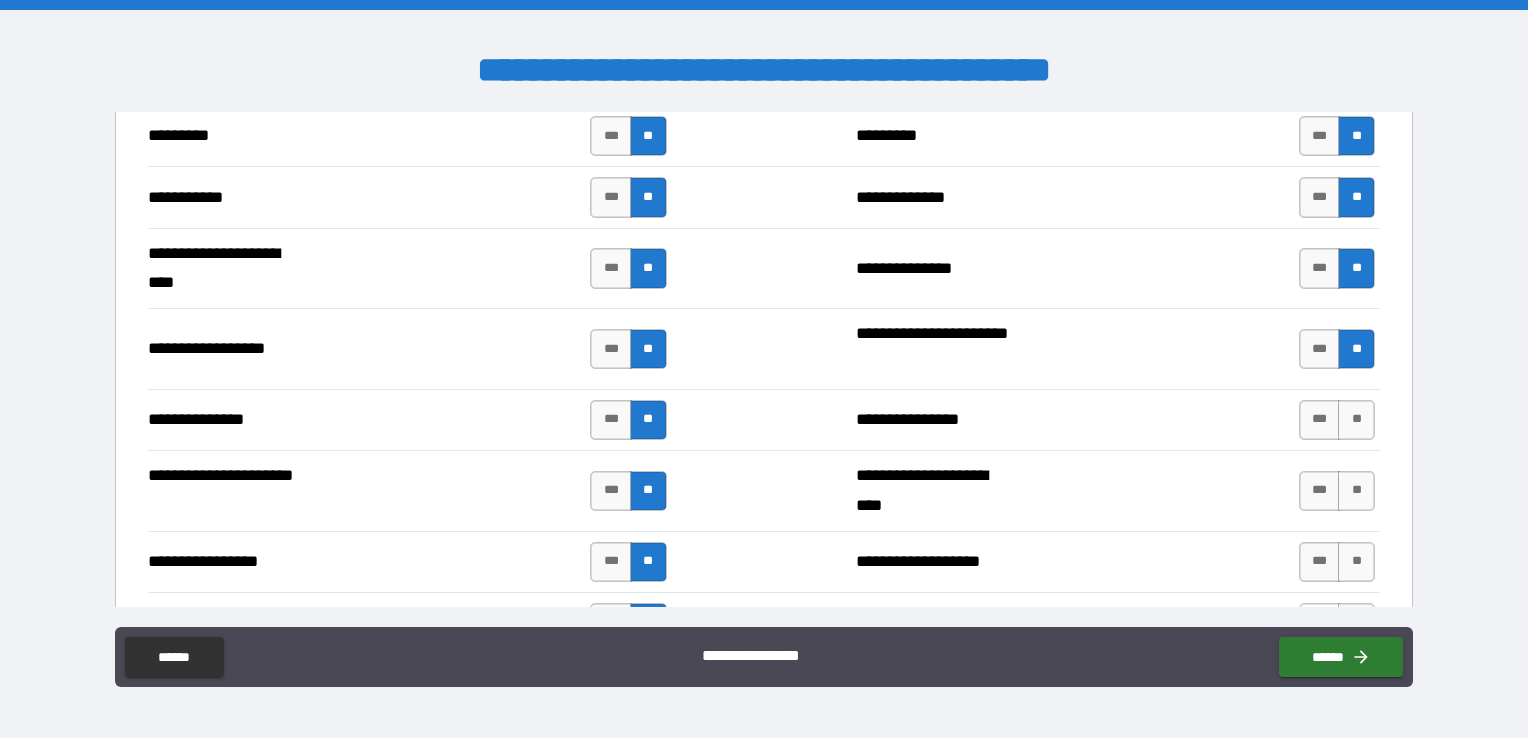 scroll, scrollTop: 2100, scrollLeft: 0, axis: vertical 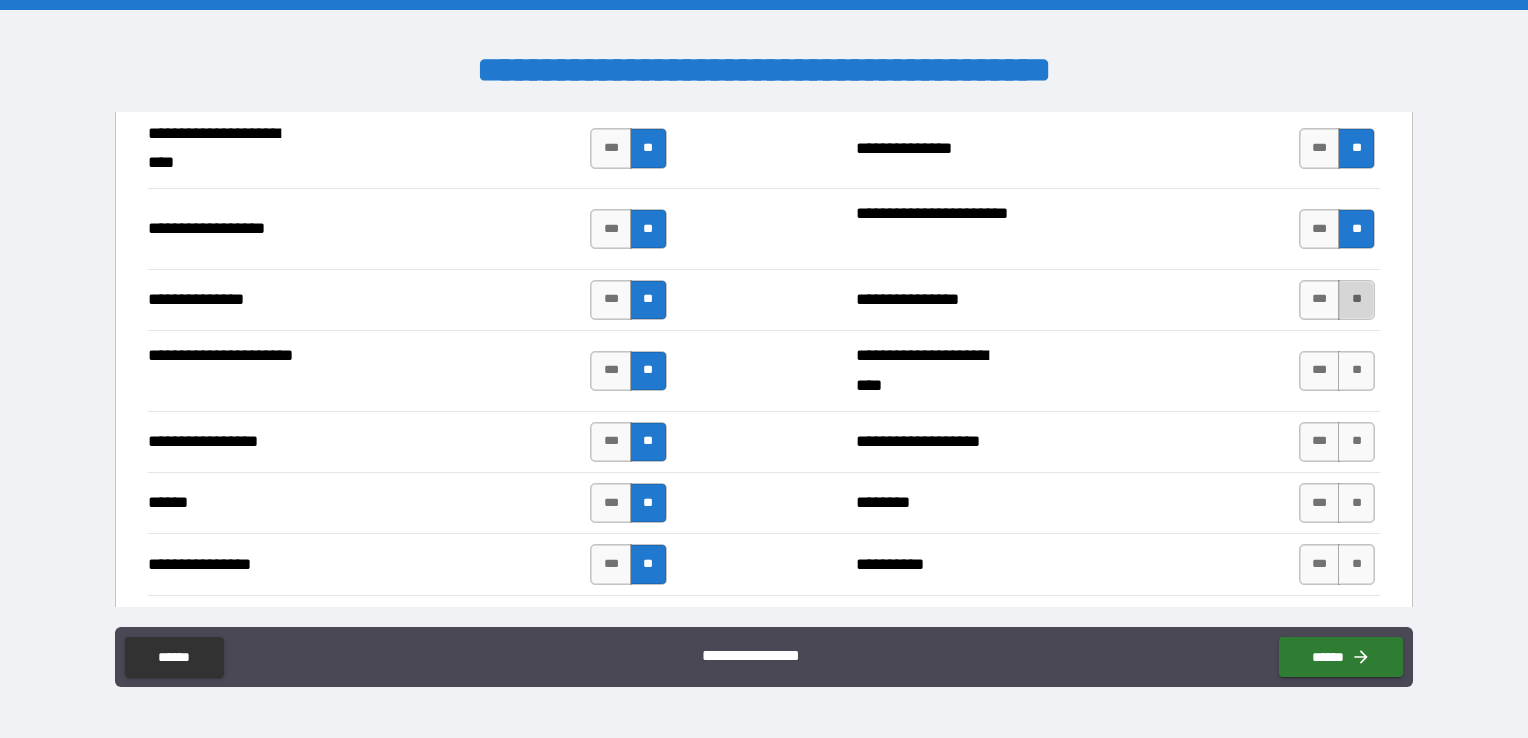 click on "**" at bounding box center [1356, 300] 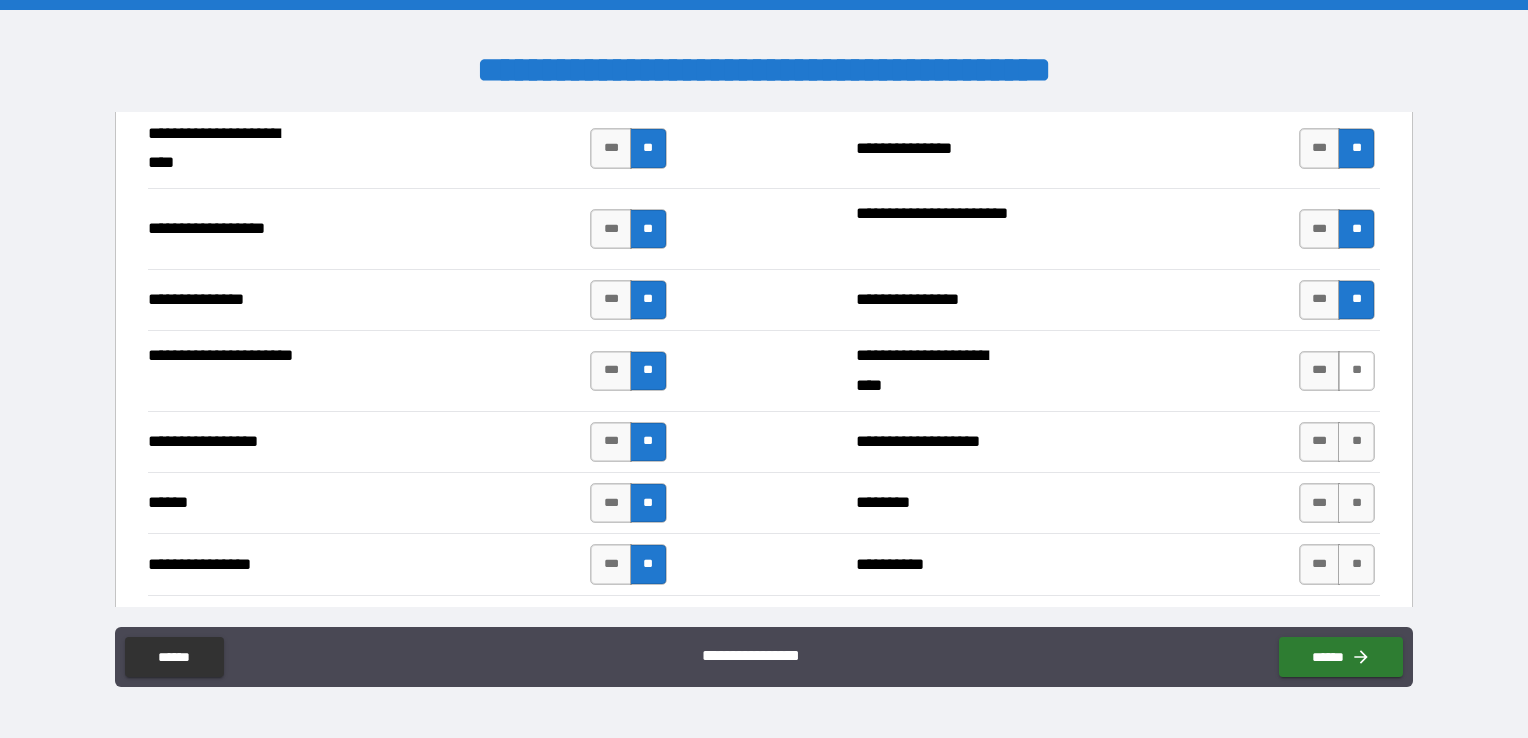 click on "**" at bounding box center [1356, 371] 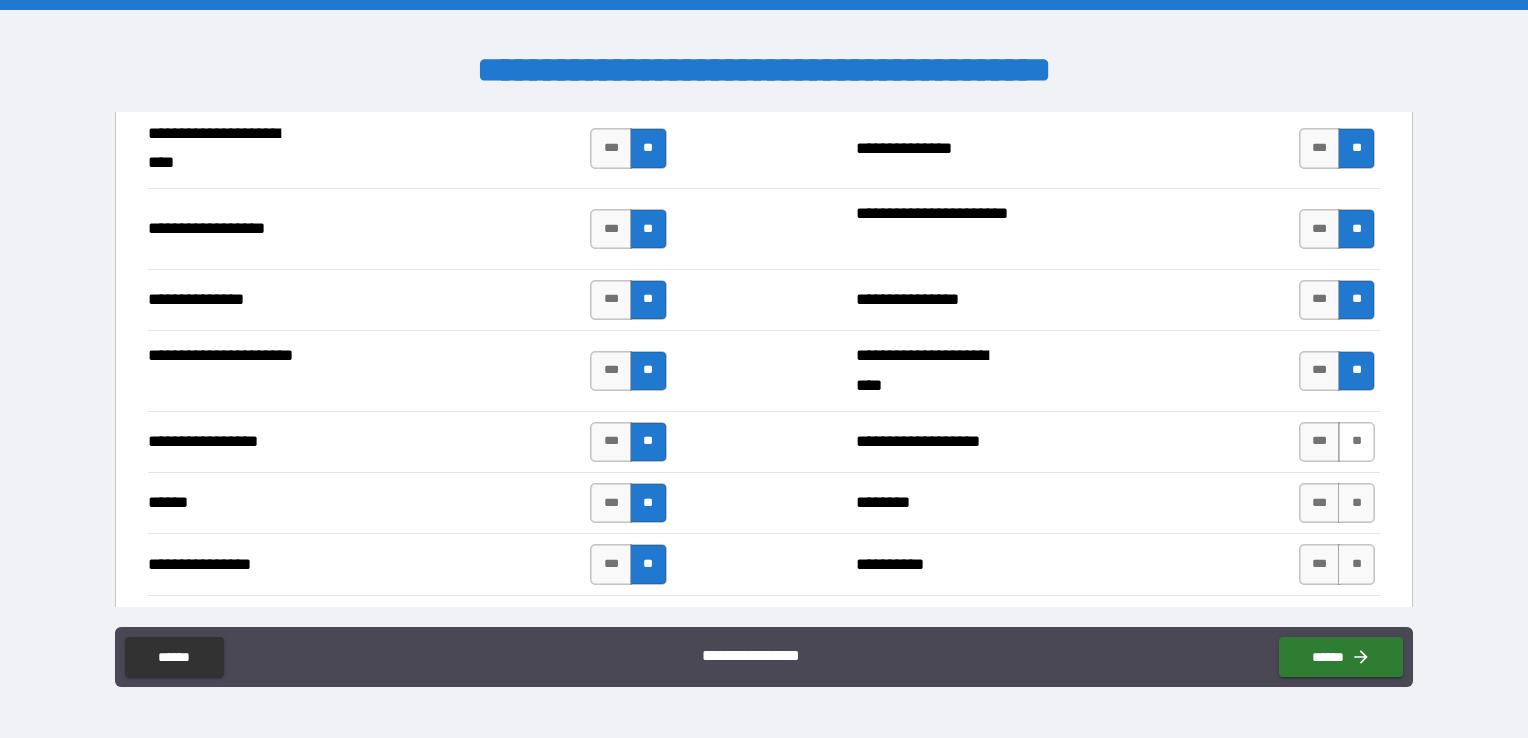 click on "**" at bounding box center (1356, 442) 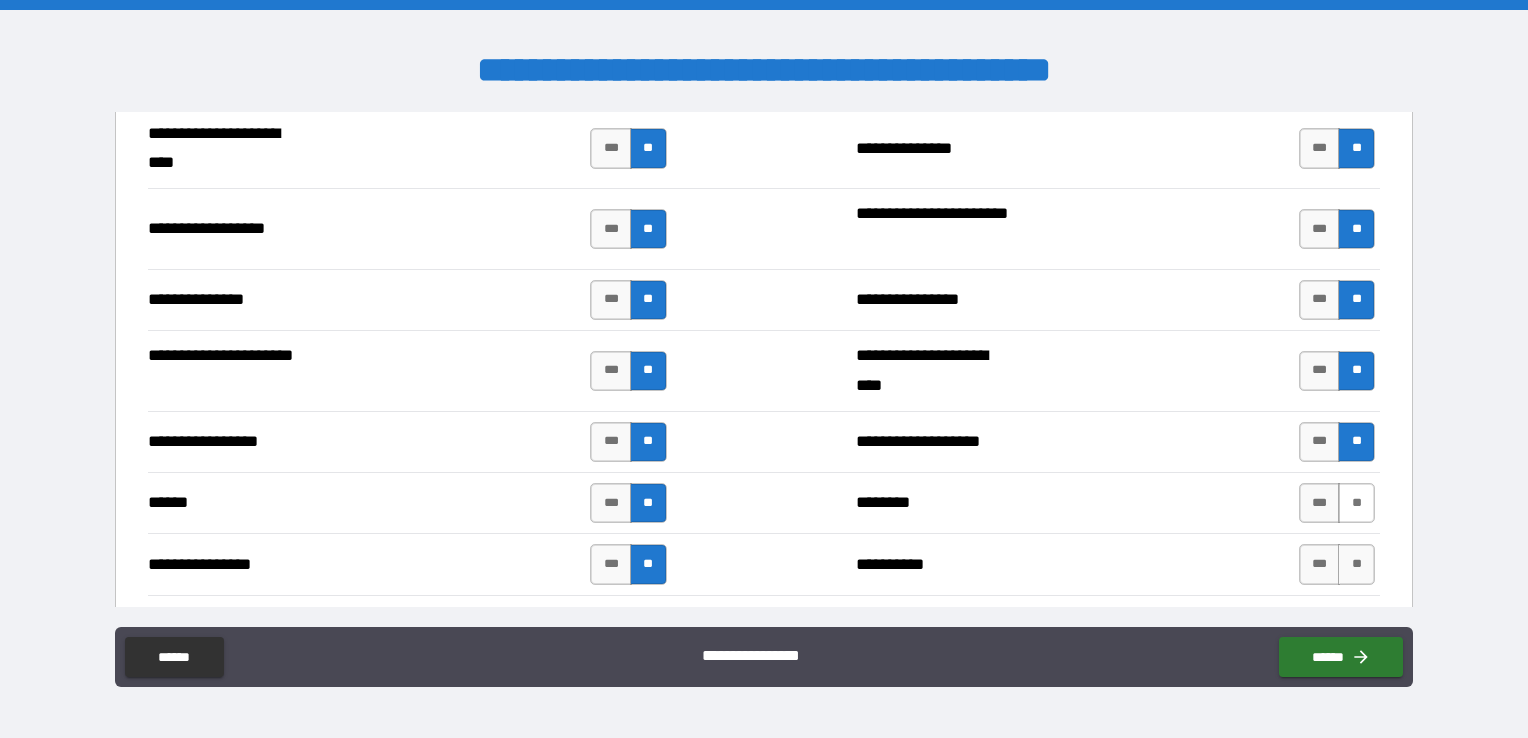 click on "**" at bounding box center [1356, 503] 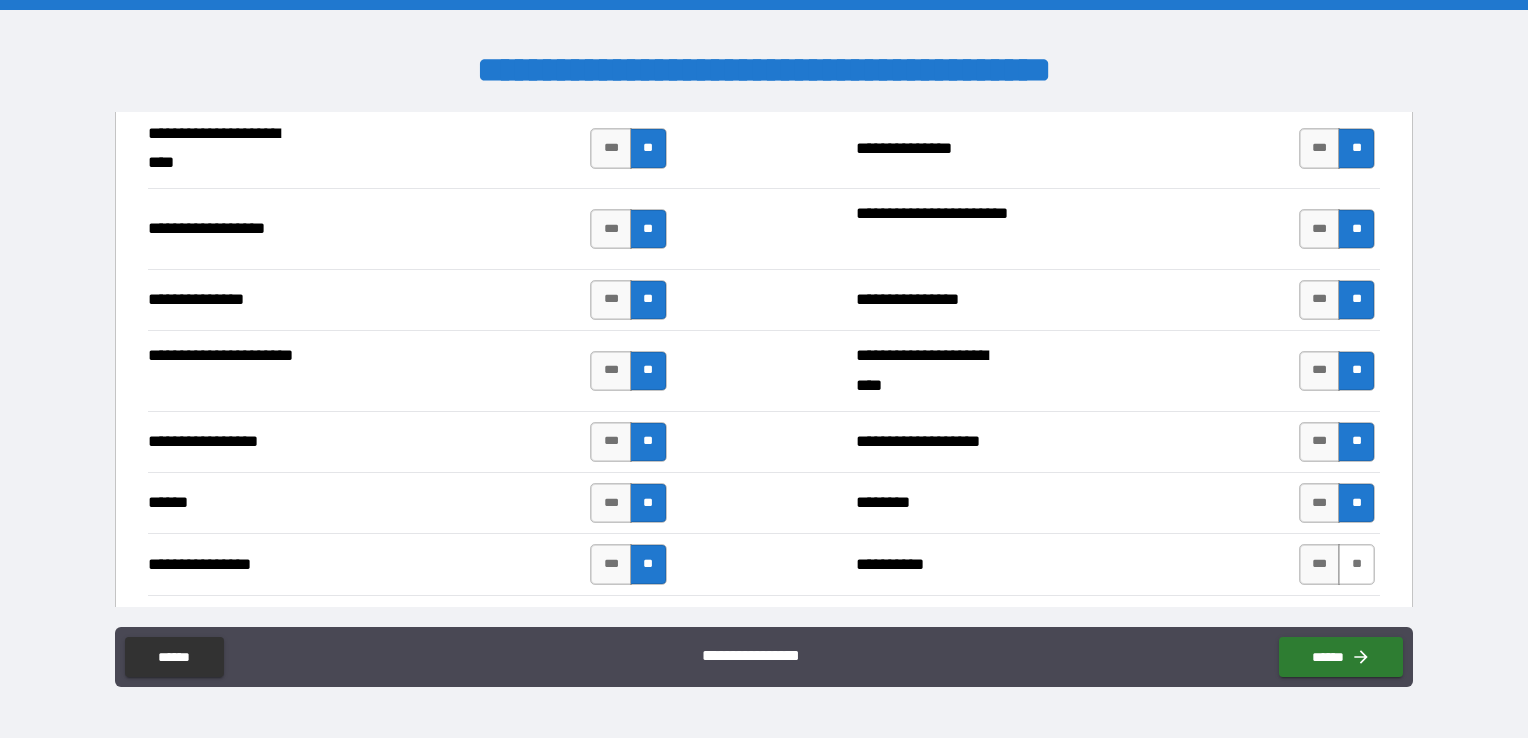 click on "**" at bounding box center (1356, 564) 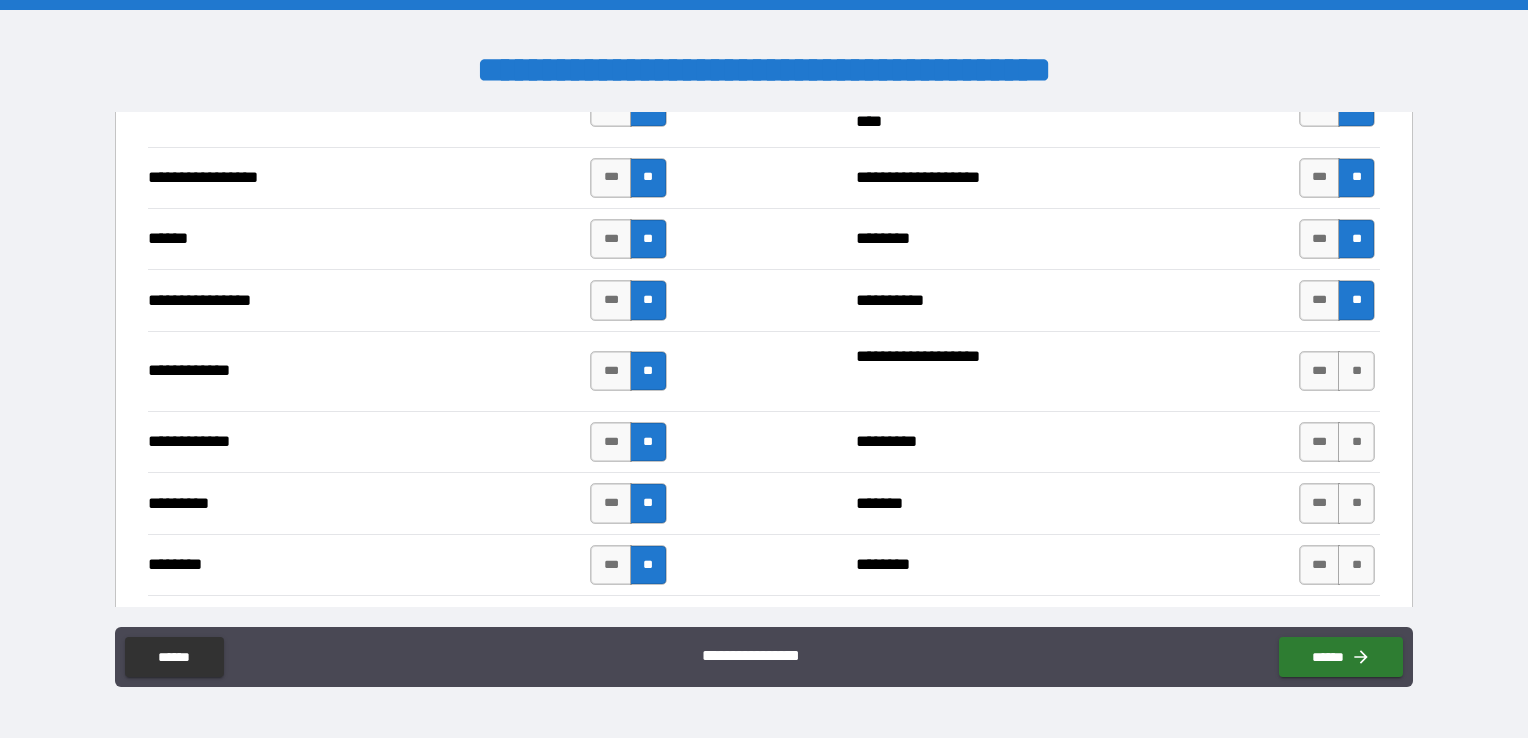 scroll, scrollTop: 2500, scrollLeft: 0, axis: vertical 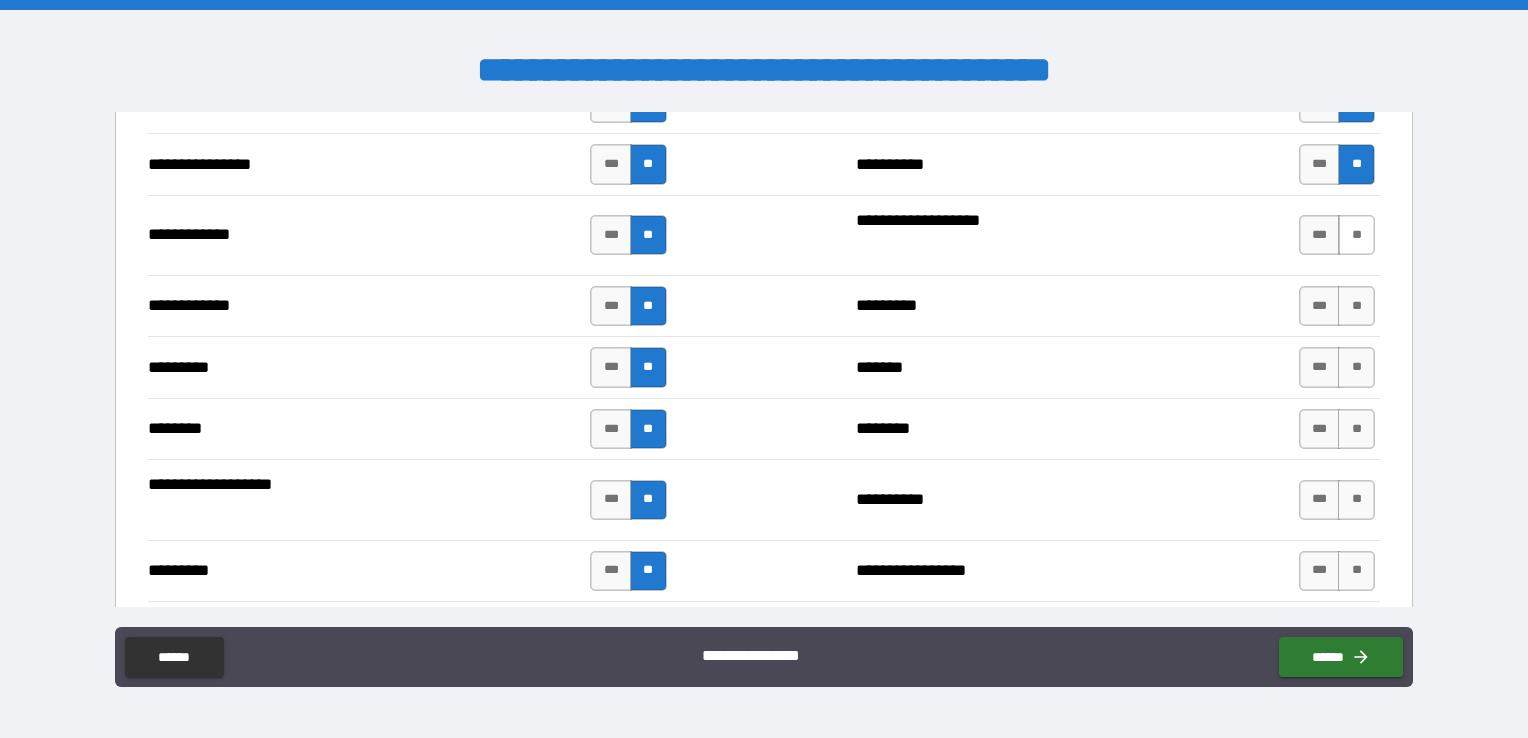 click on "**" at bounding box center (1356, 235) 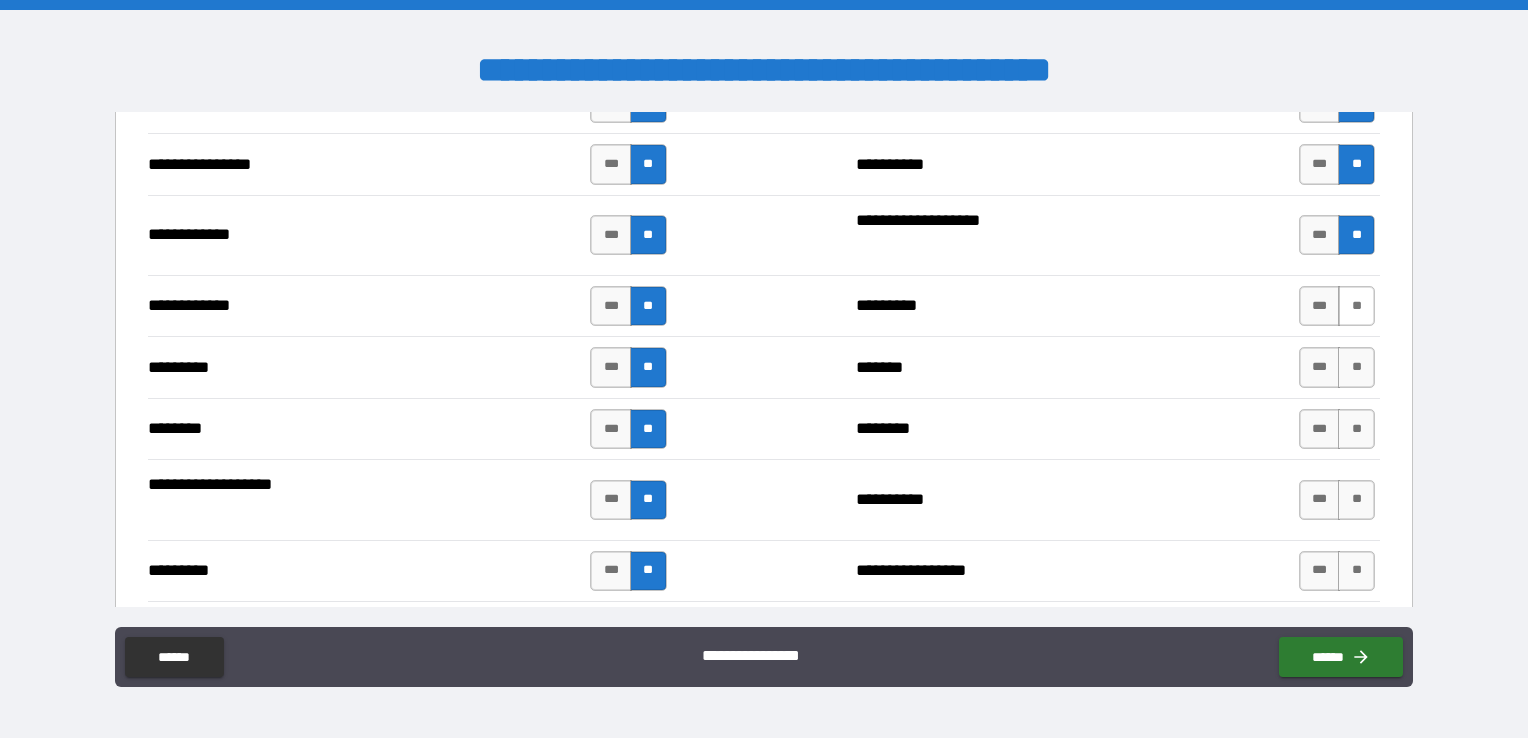 click on "**" at bounding box center [1356, 306] 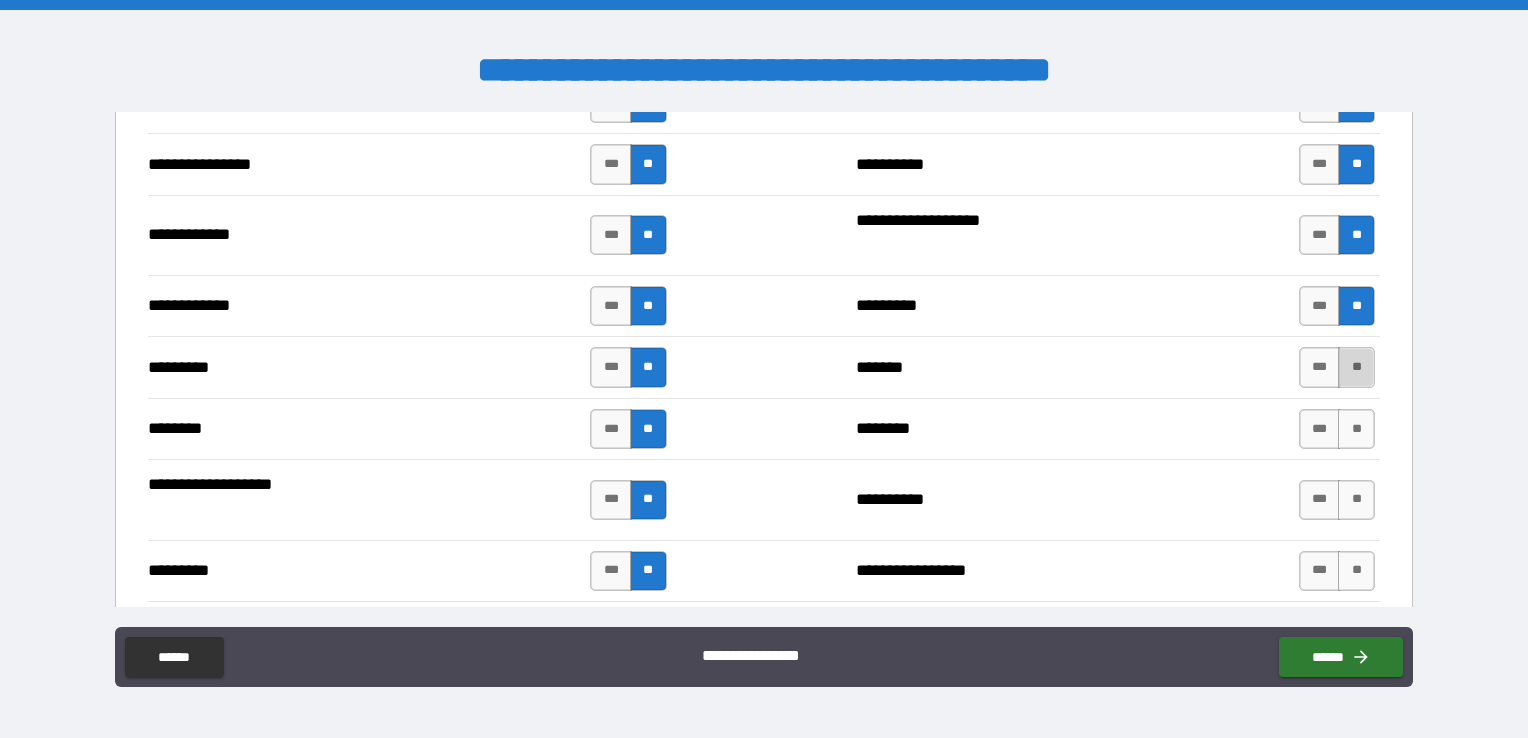 click on "**" at bounding box center (1356, 367) 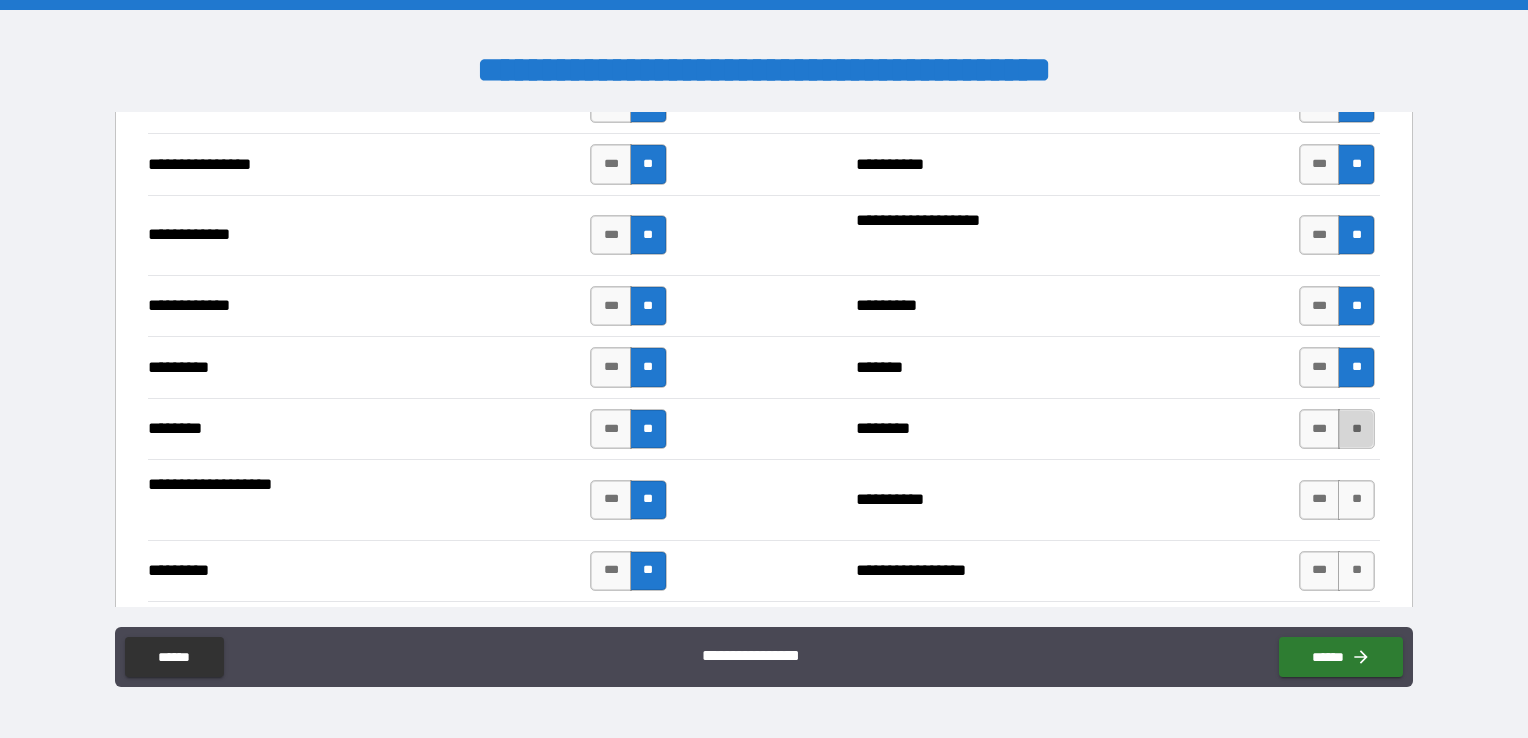 click on "**" at bounding box center [1356, 429] 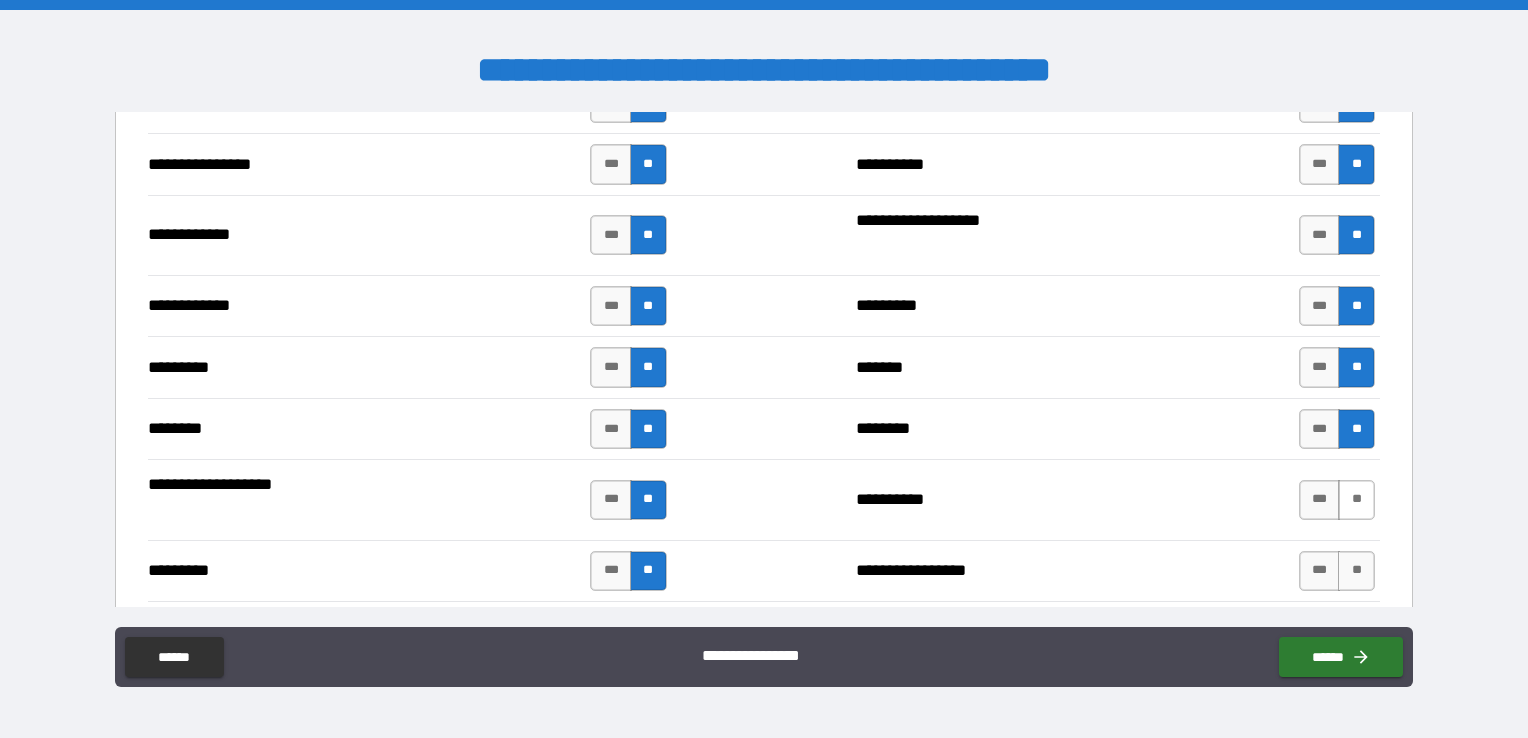 click on "**" at bounding box center (1356, 500) 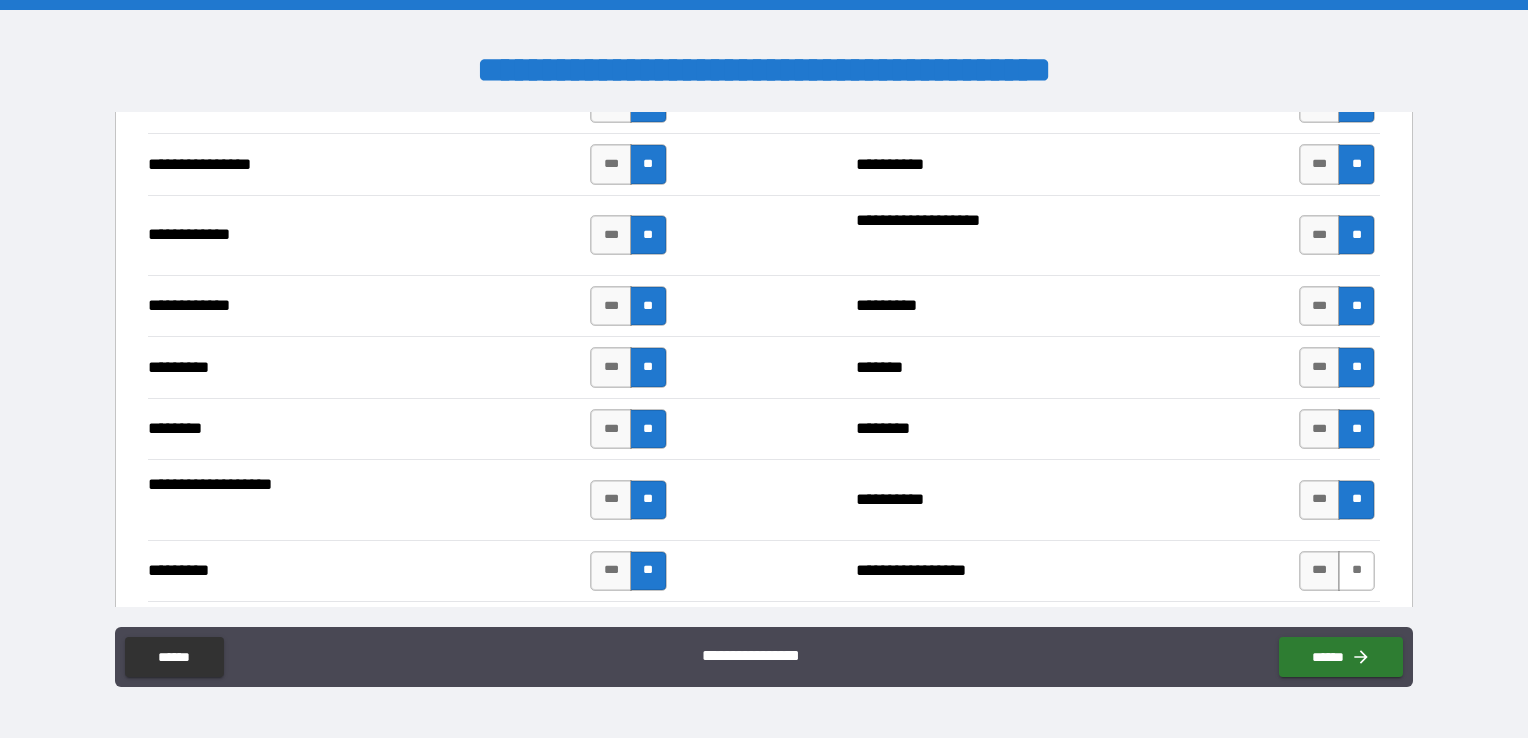 click on "**" at bounding box center (1356, 571) 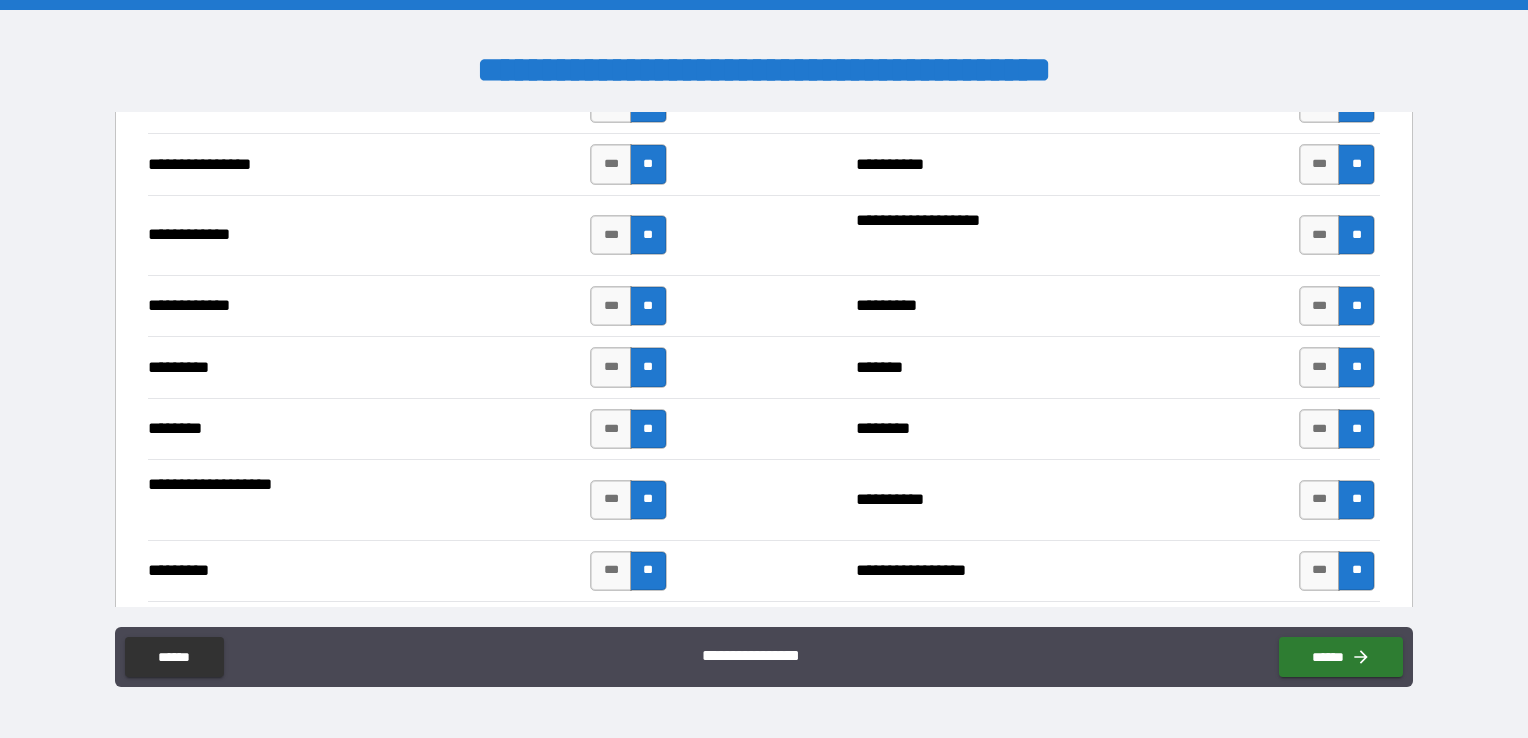 scroll, scrollTop: 2800, scrollLeft: 0, axis: vertical 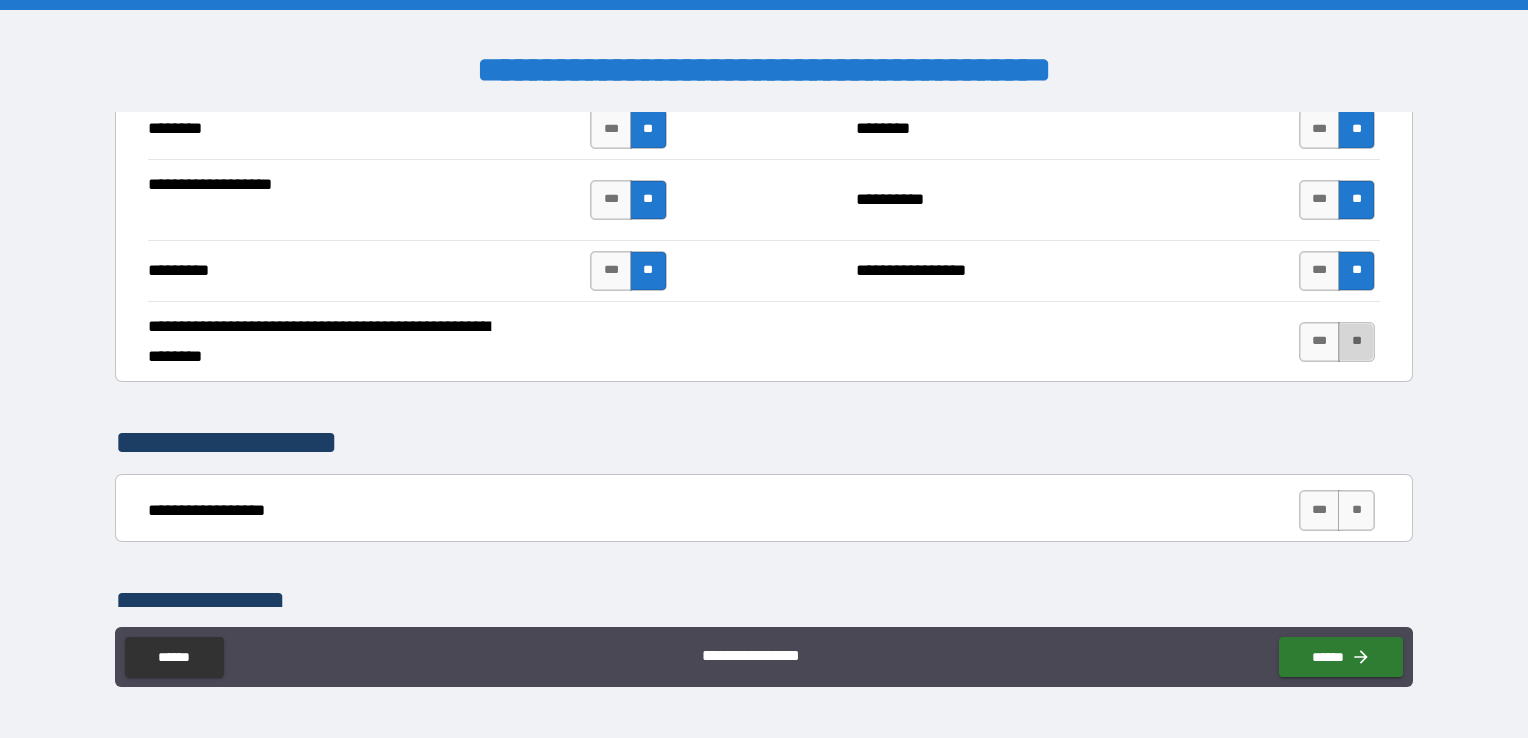 click on "**" at bounding box center (1356, 342) 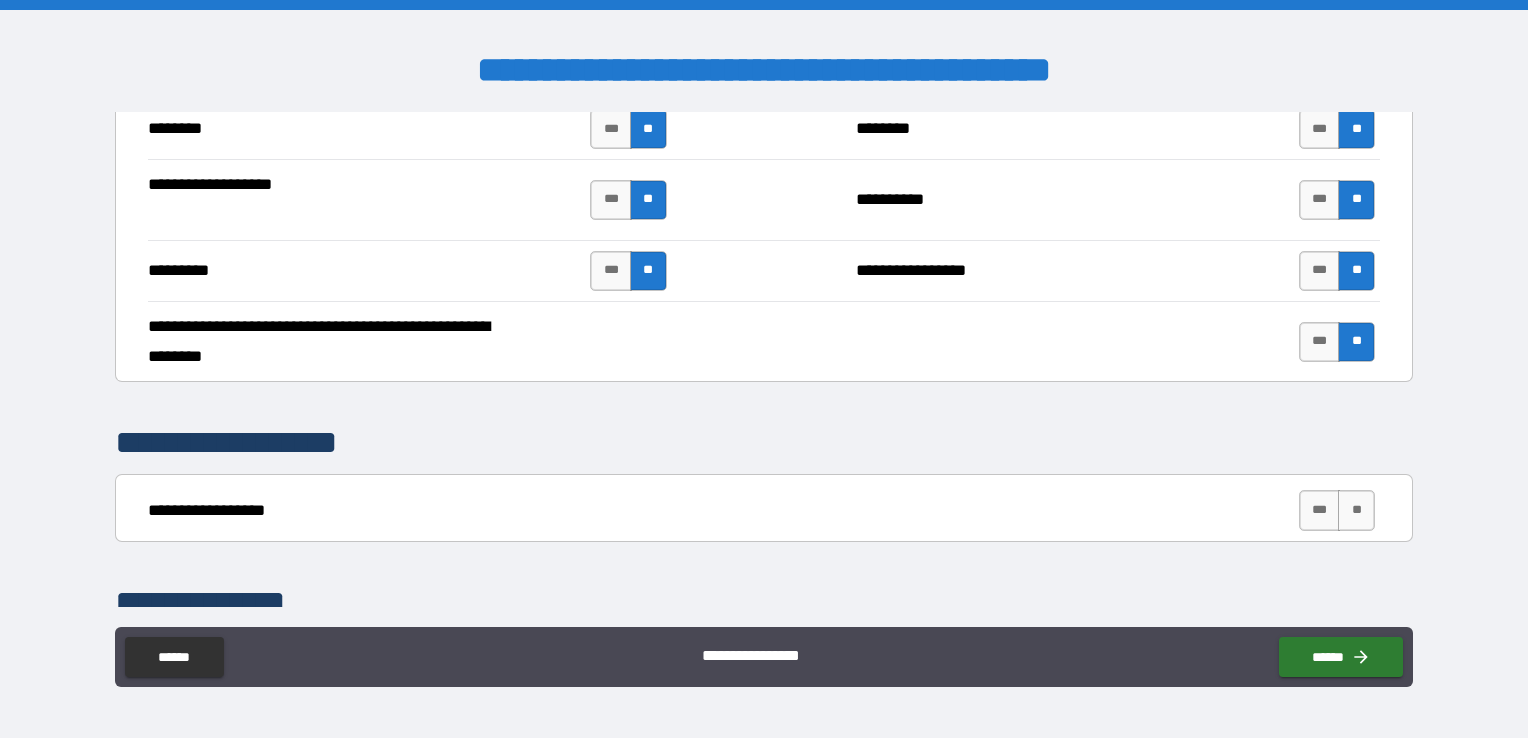 scroll, scrollTop: 3000, scrollLeft: 0, axis: vertical 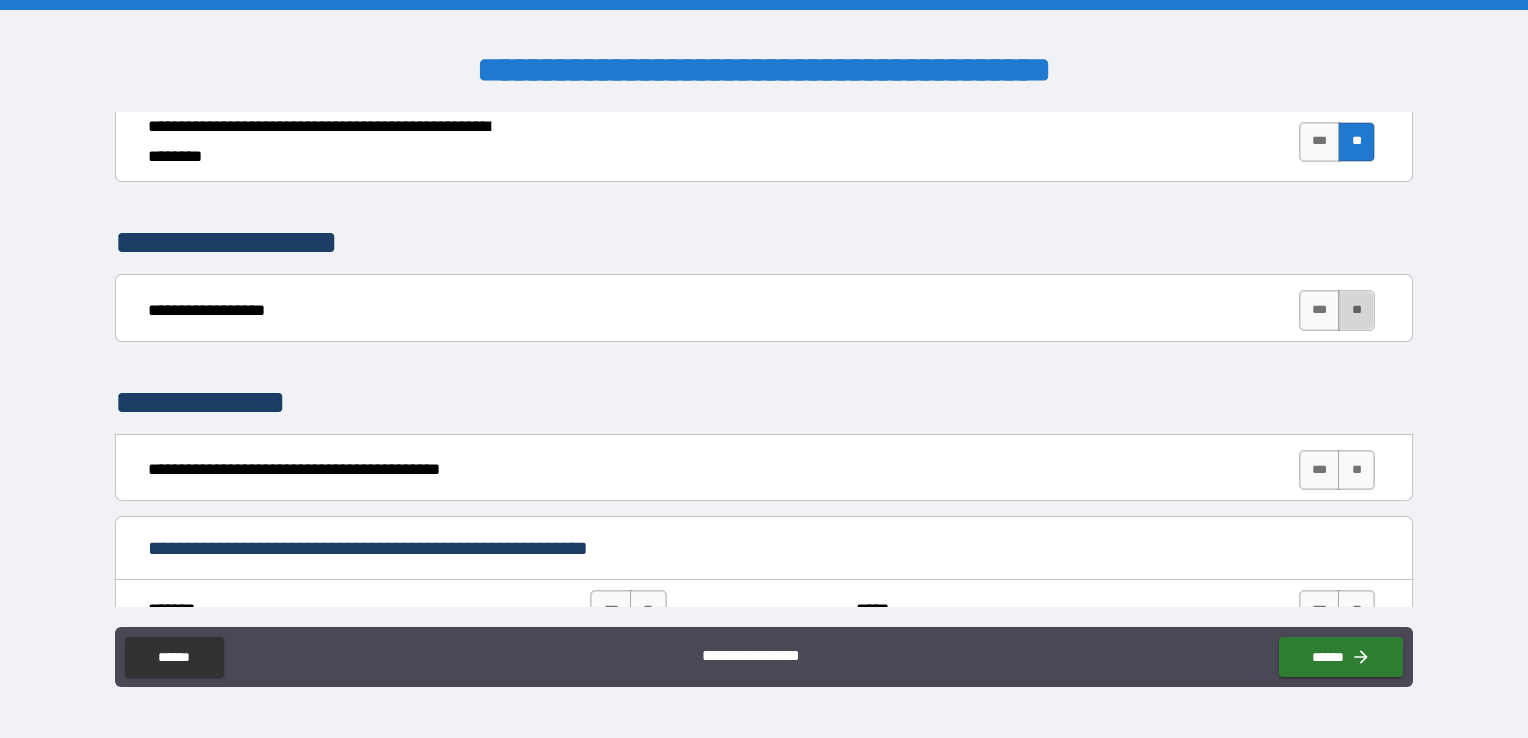 click on "**" at bounding box center (1356, 310) 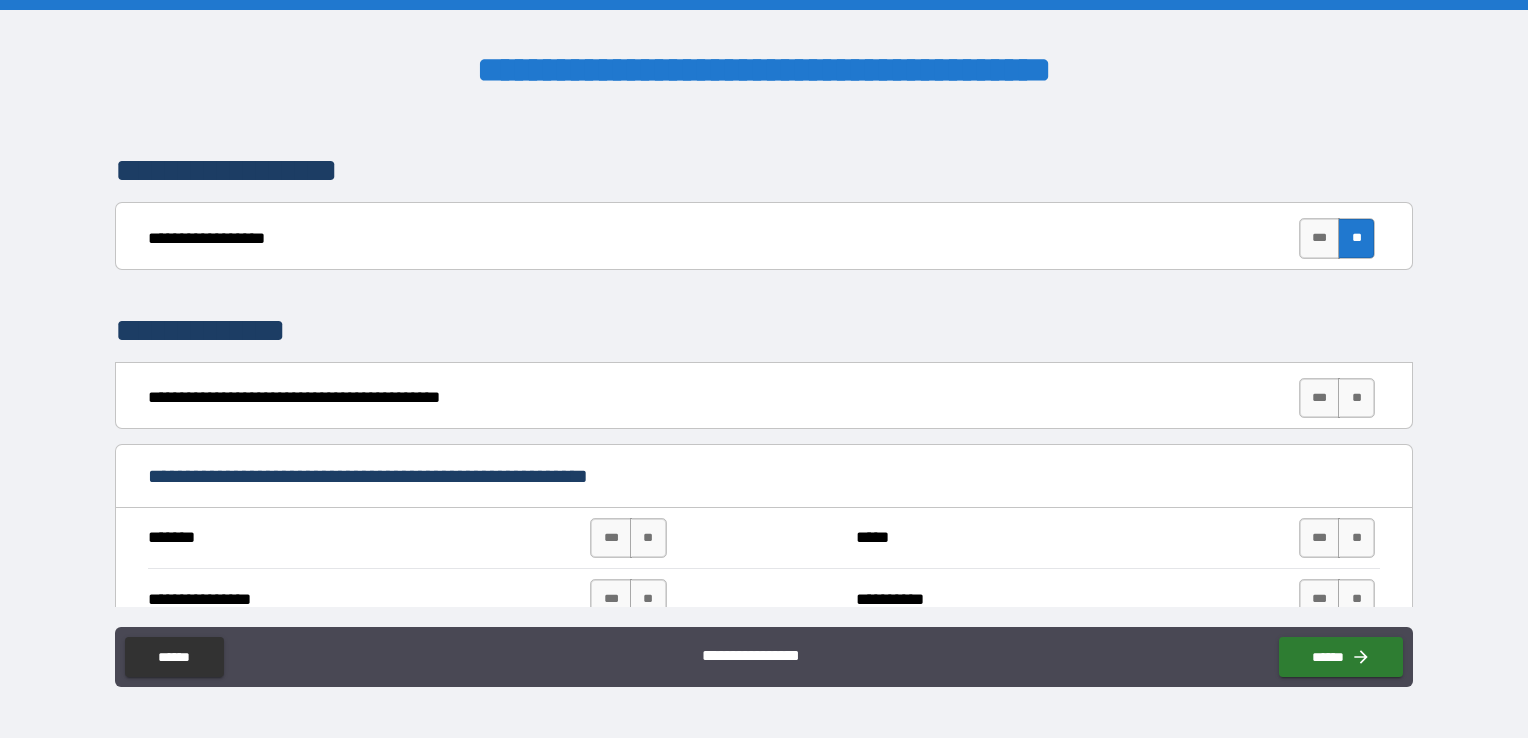 scroll, scrollTop: 3100, scrollLeft: 0, axis: vertical 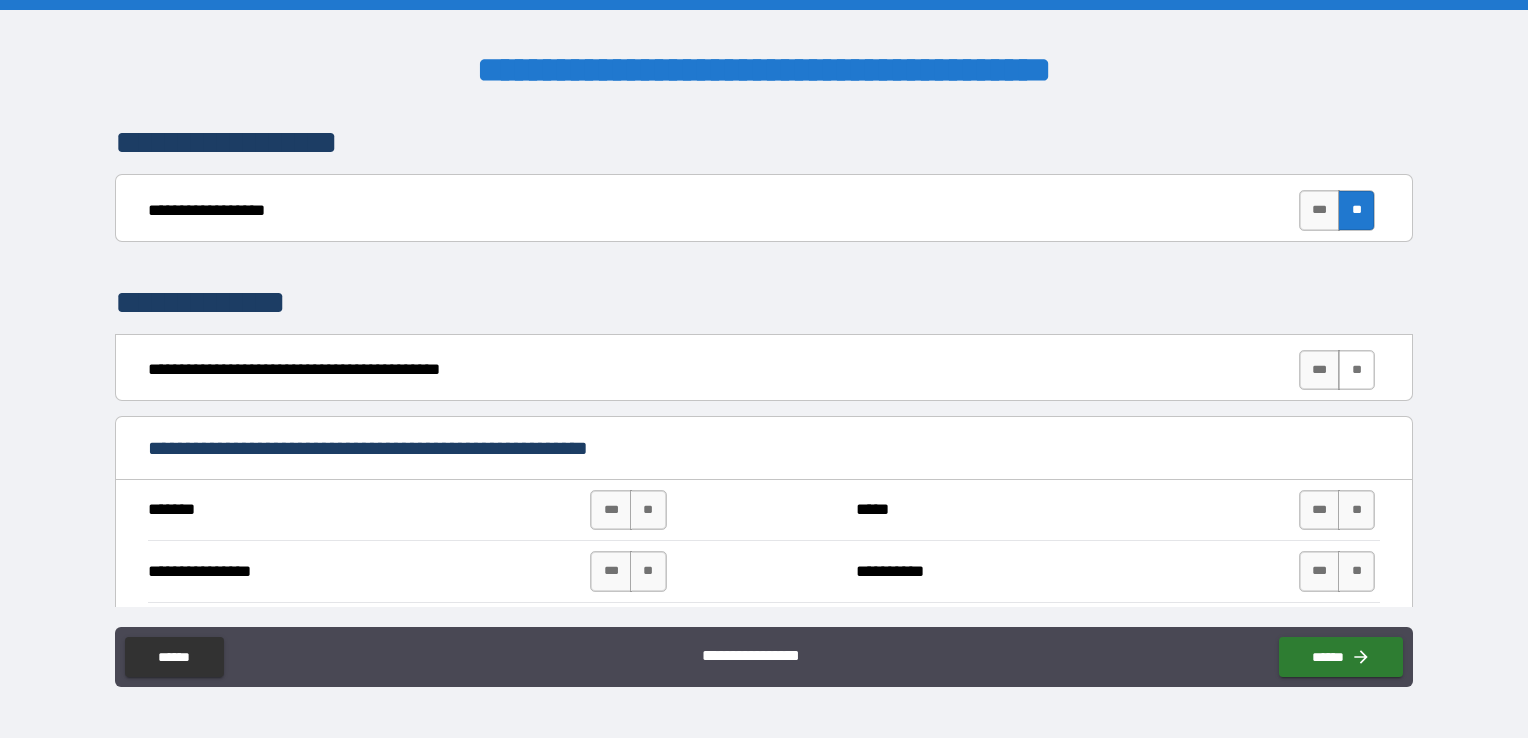 click on "**" at bounding box center [1356, 370] 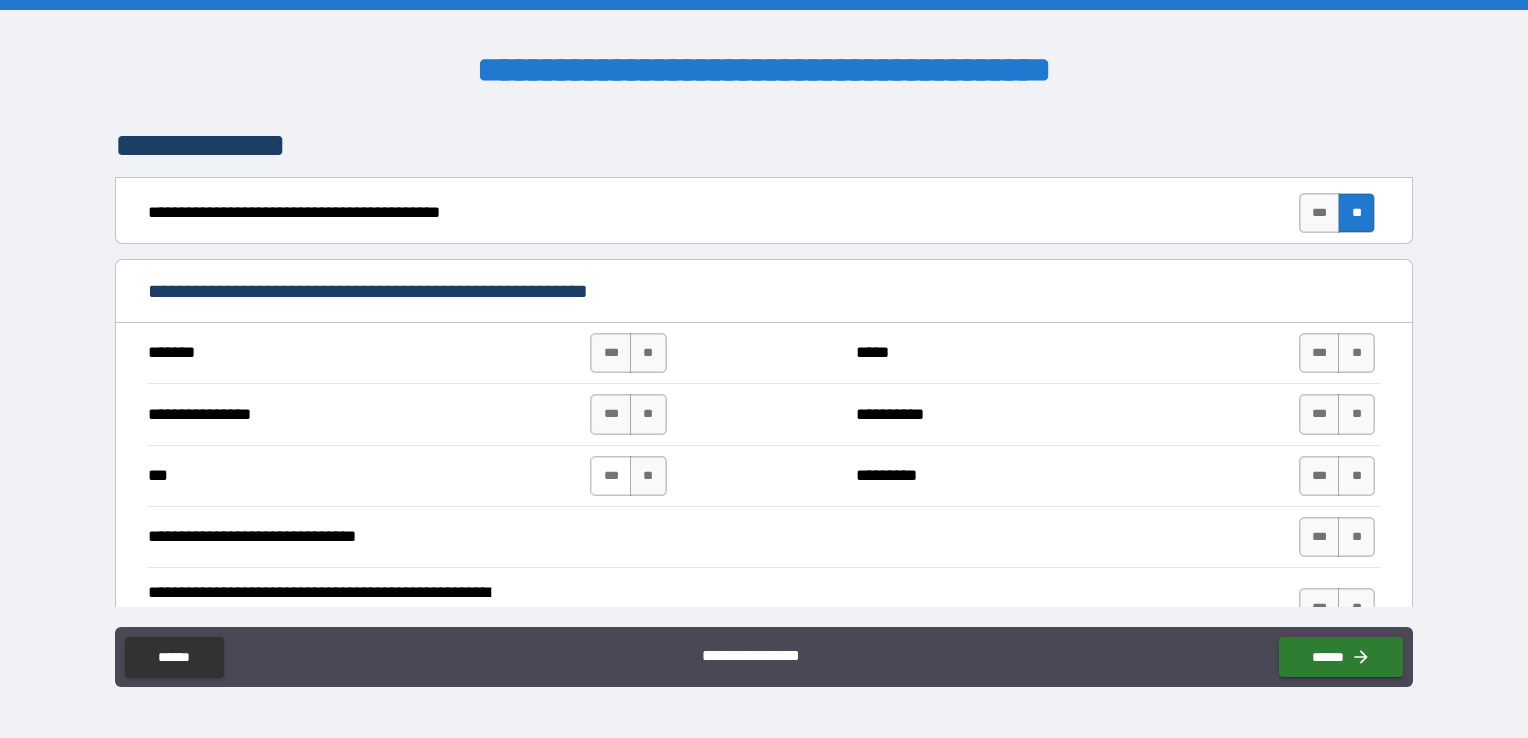 scroll, scrollTop: 3300, scrollLeft: 0, axis: vertical 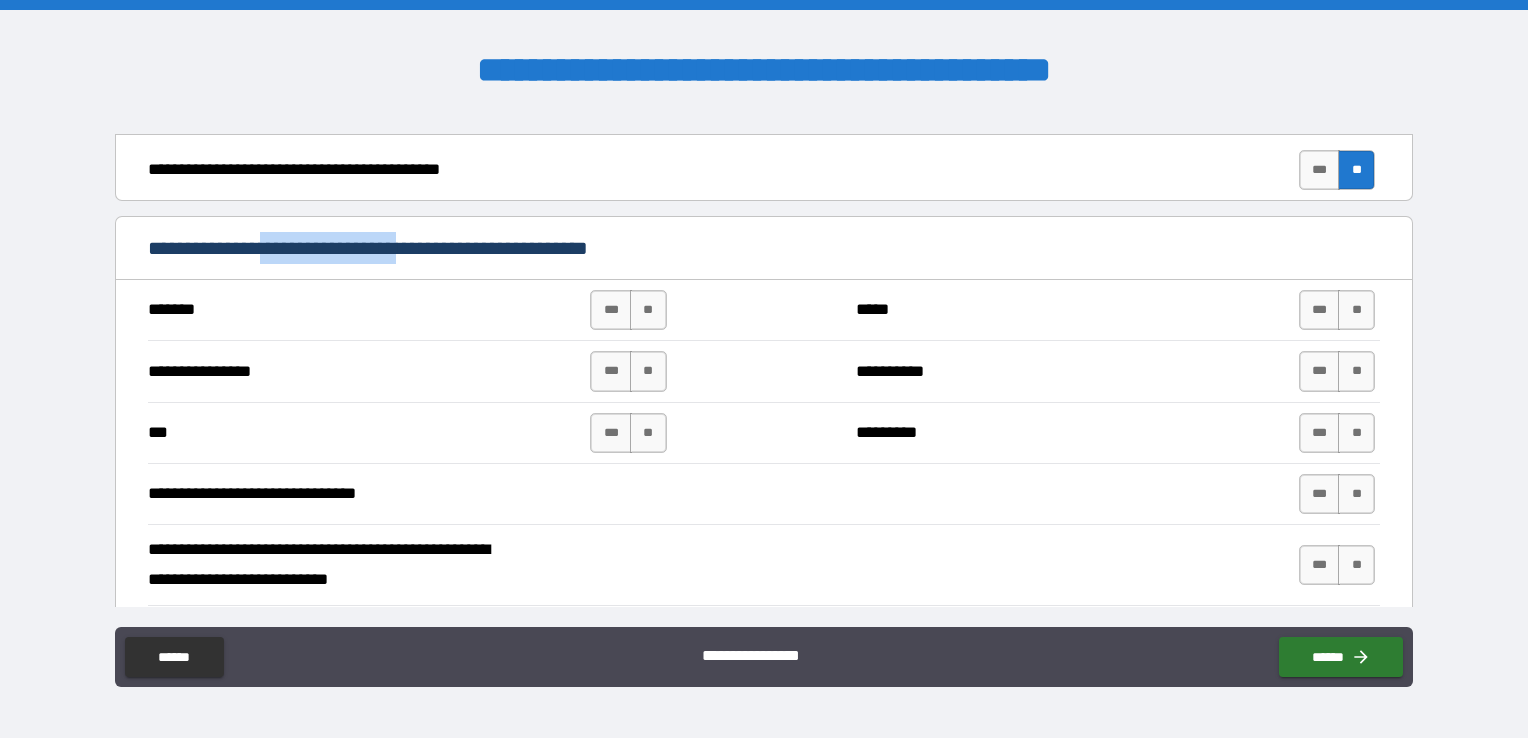 drag, startPoint x: 291, startPoint y: 234, endPoint x: 447, endPoint y: 236, distance: 156.01282 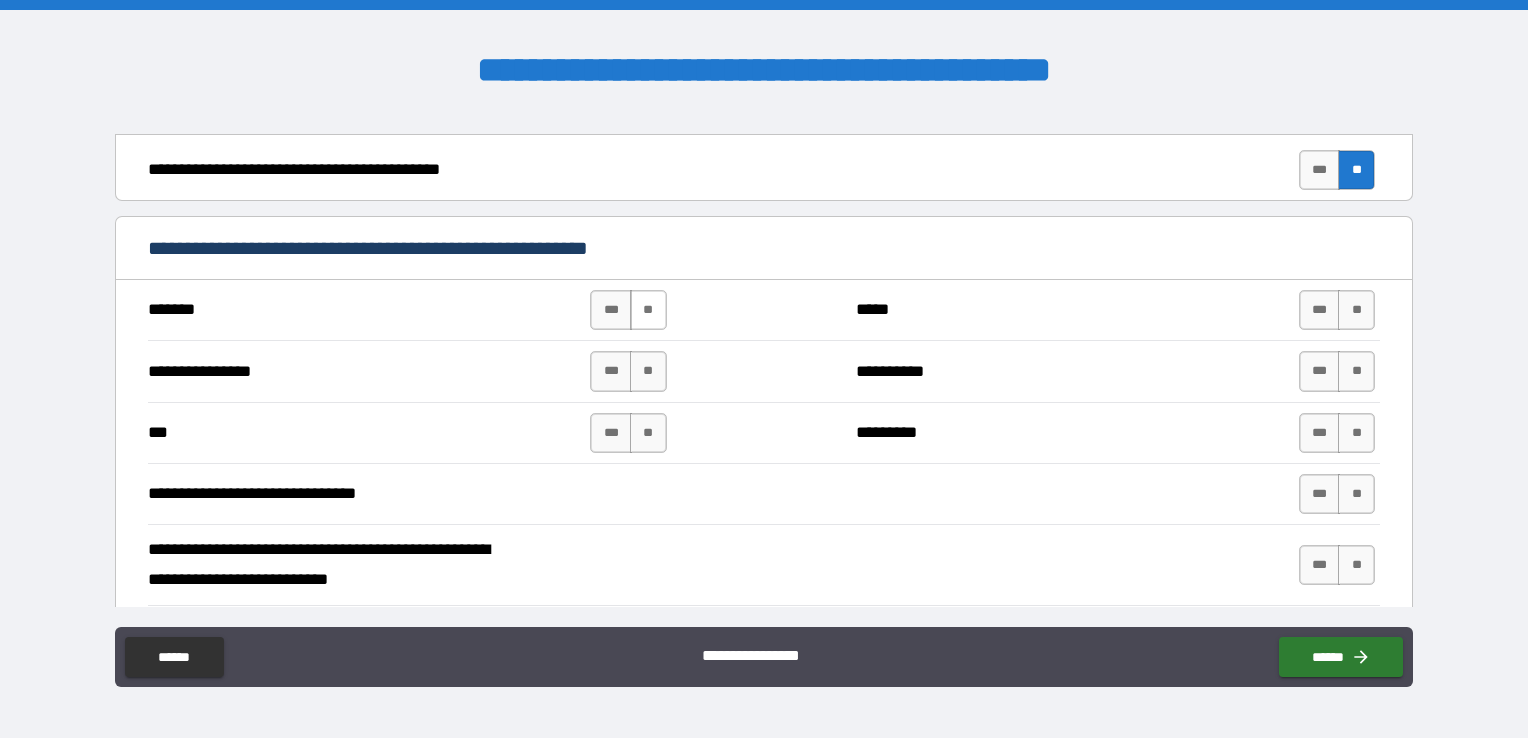 click on "**" at bounding box center (648, 310) 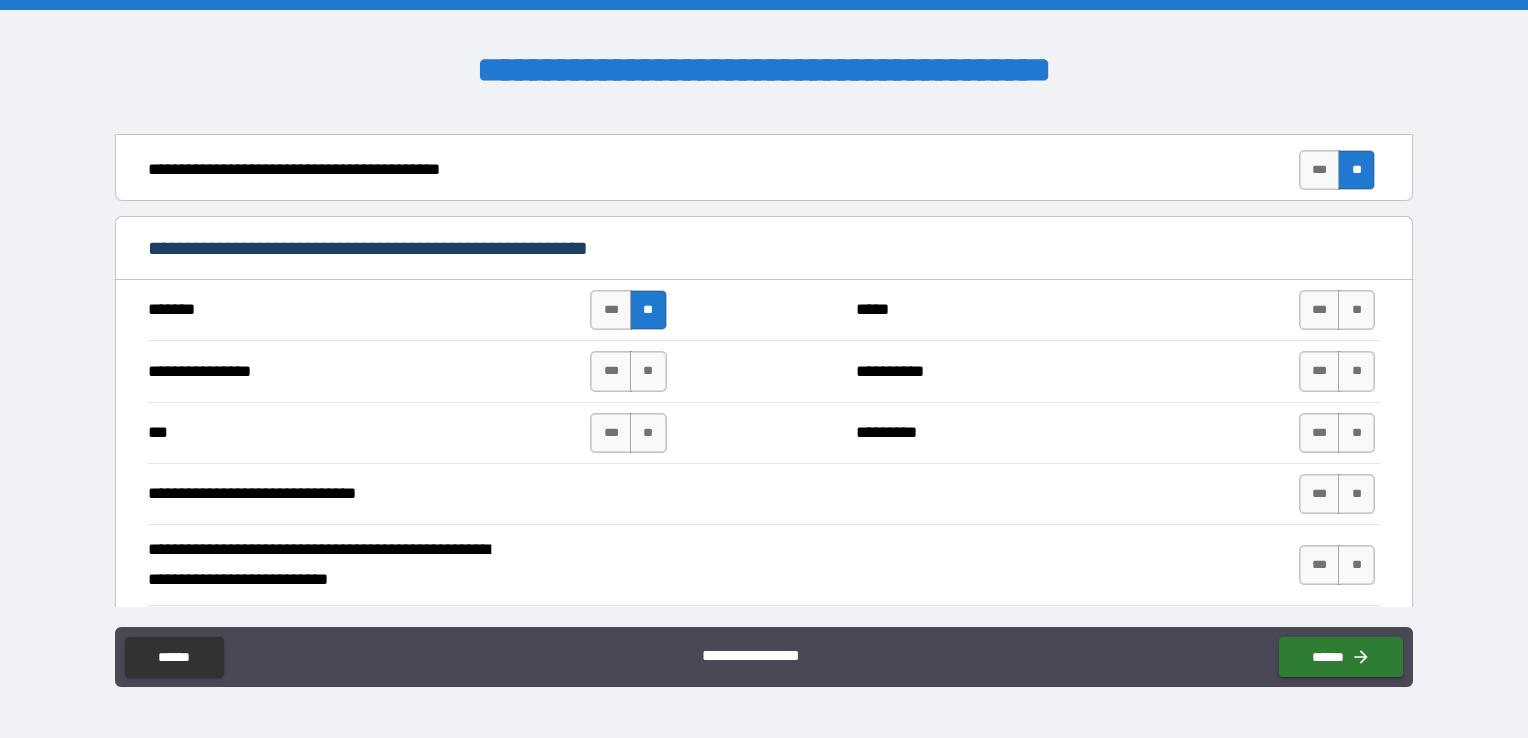 click on "[FIRST] [LAST] [STREET] [CITY] [STATE]" at bounding box center [764, 370] 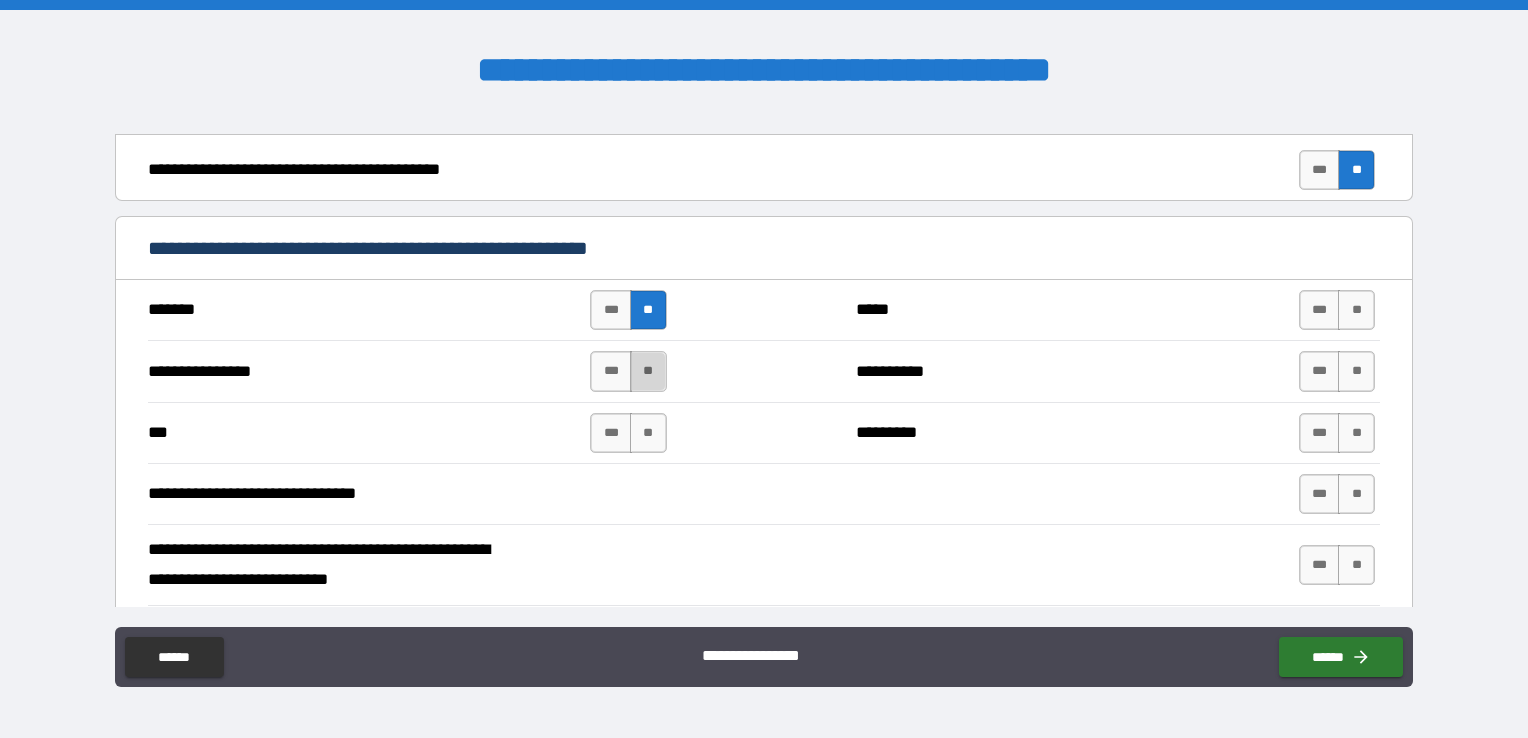 click on "**" at bounding box center (648, 371) 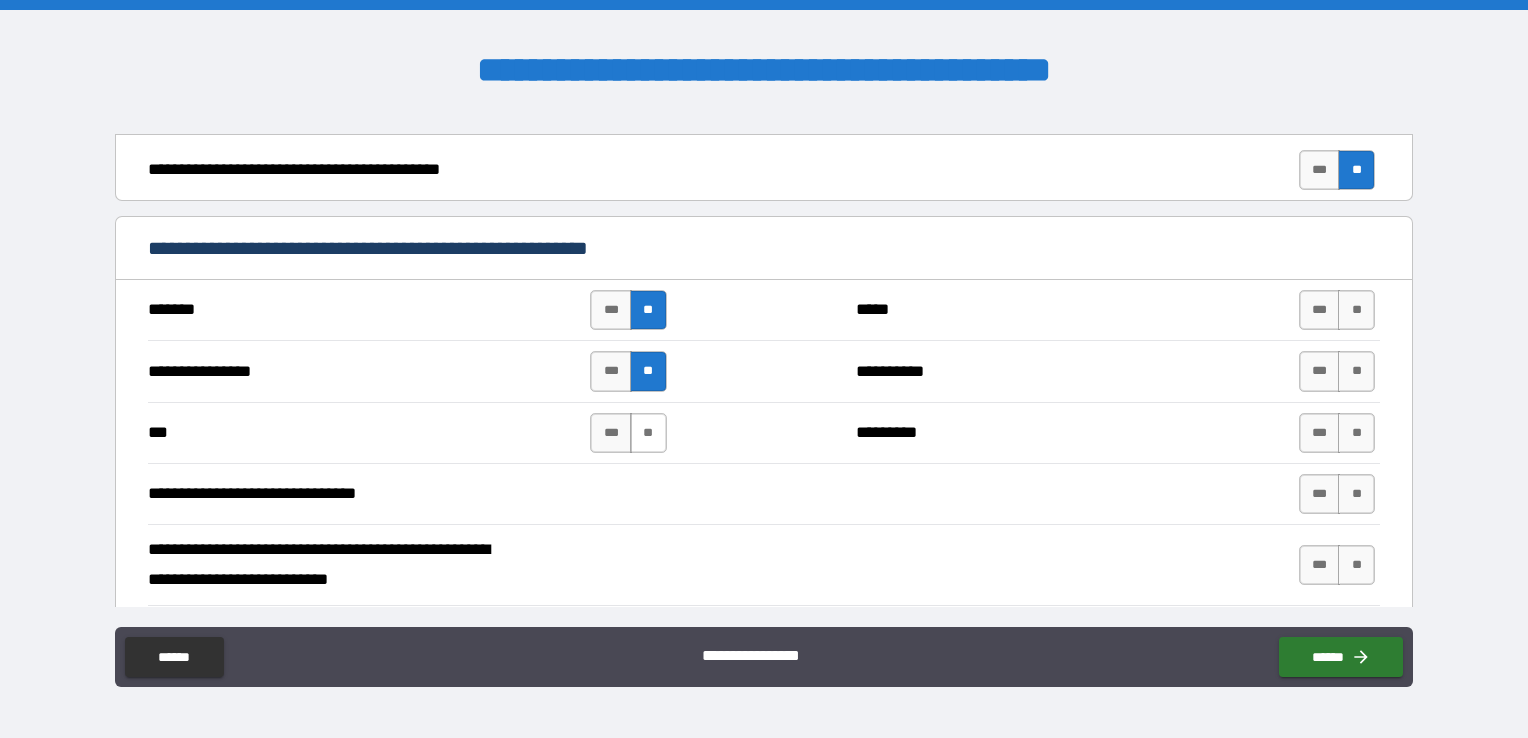 click on "**" at bounding box center [648, 433] 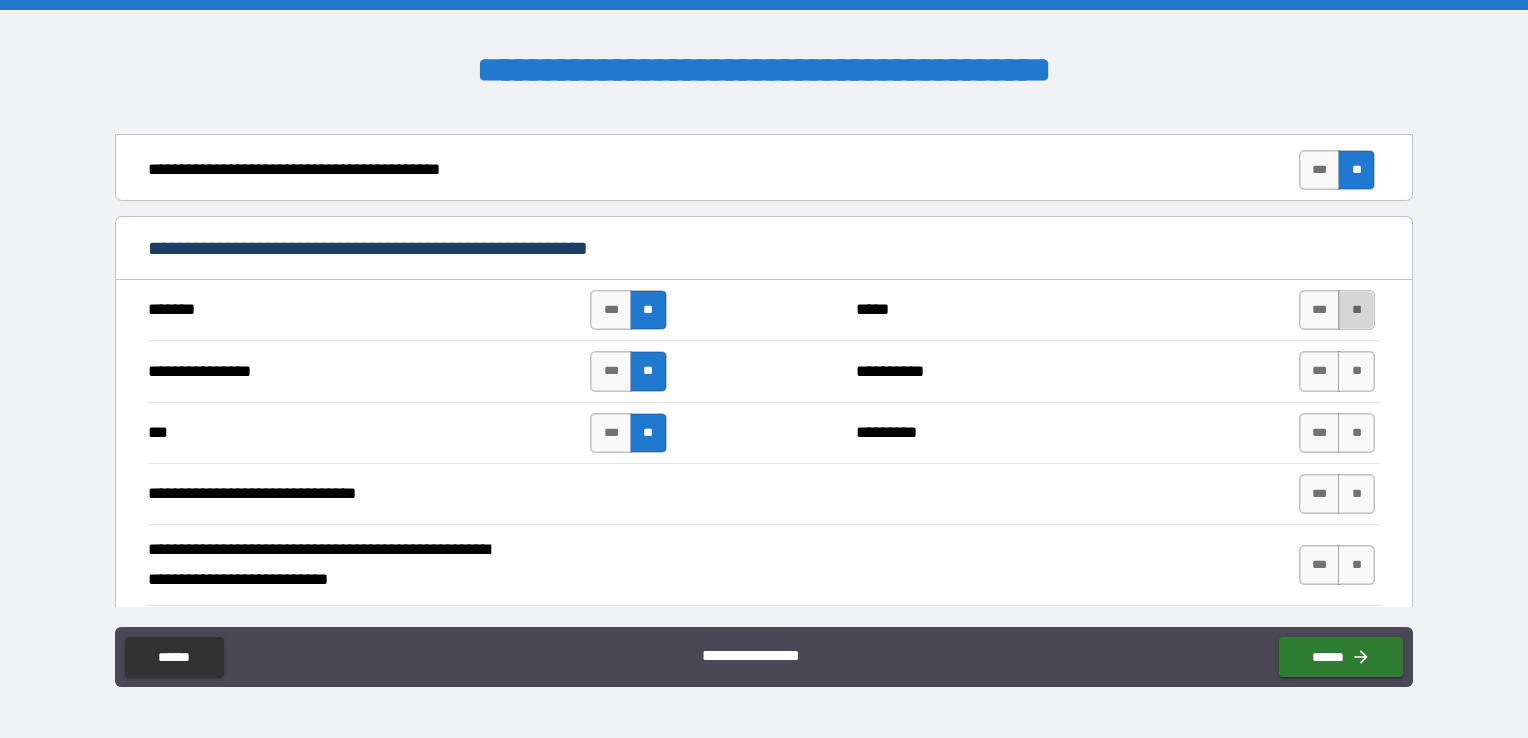 click on "**" at bounding box center [1356, 310] 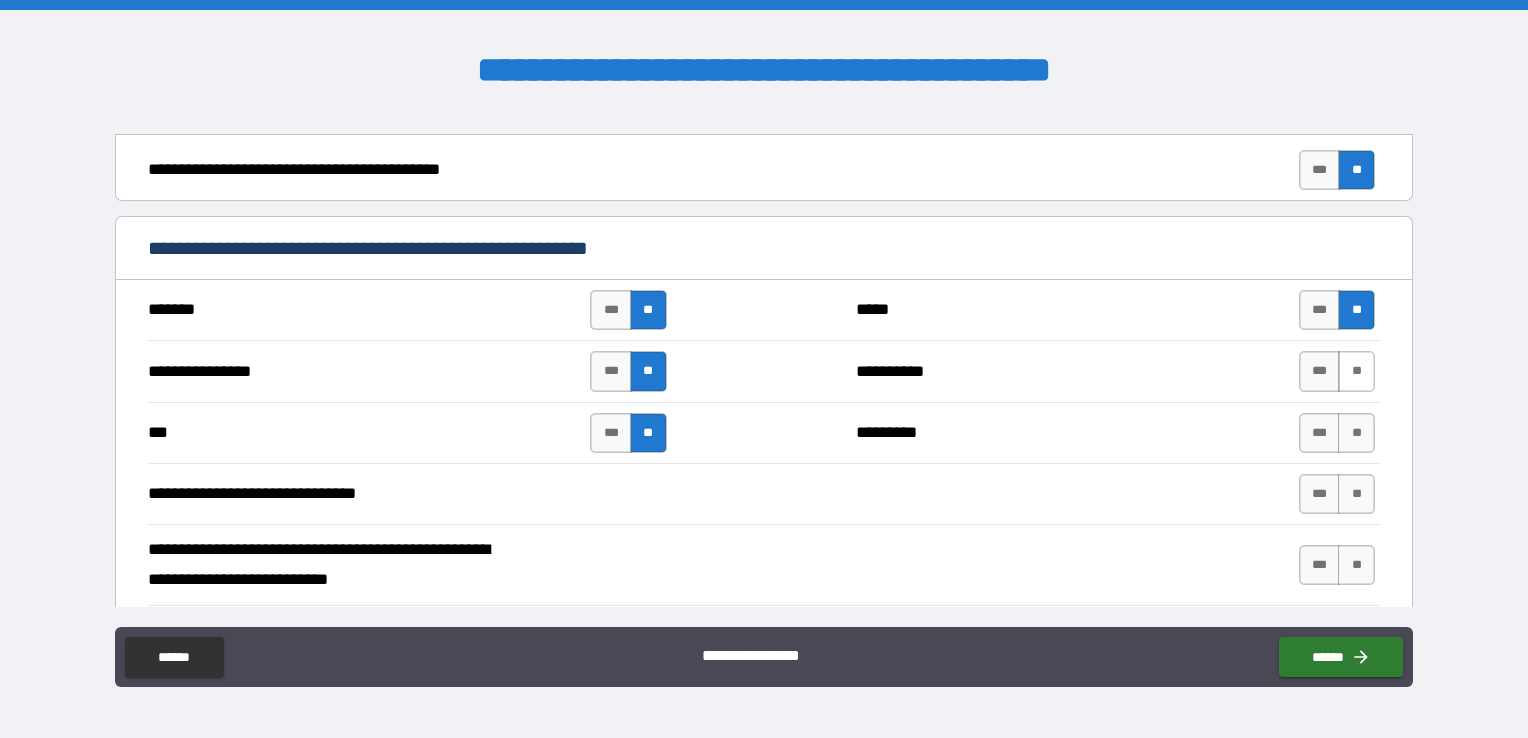 click on "**" at bounding box center (1356, 371) 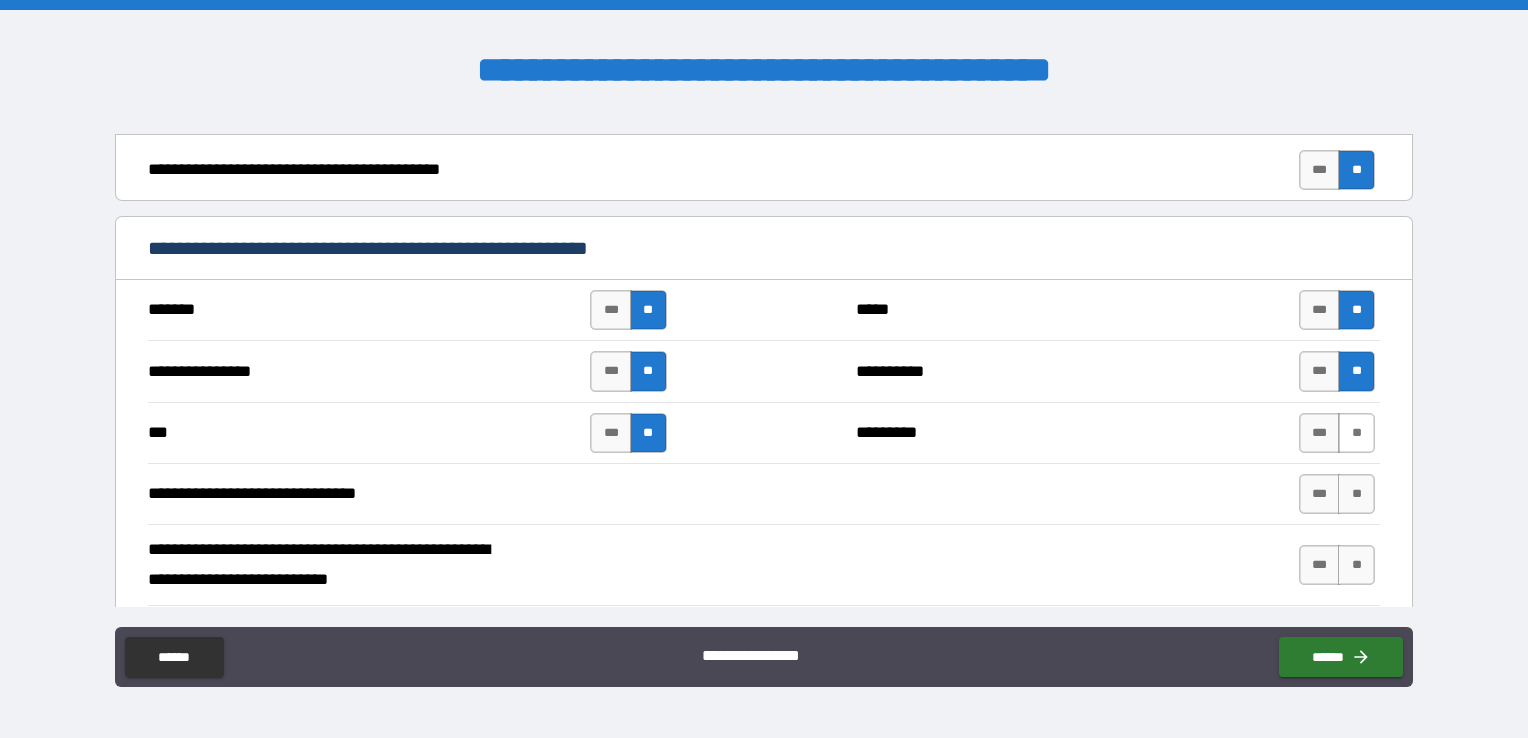 click on "**" at bounding box center (1356, 433) 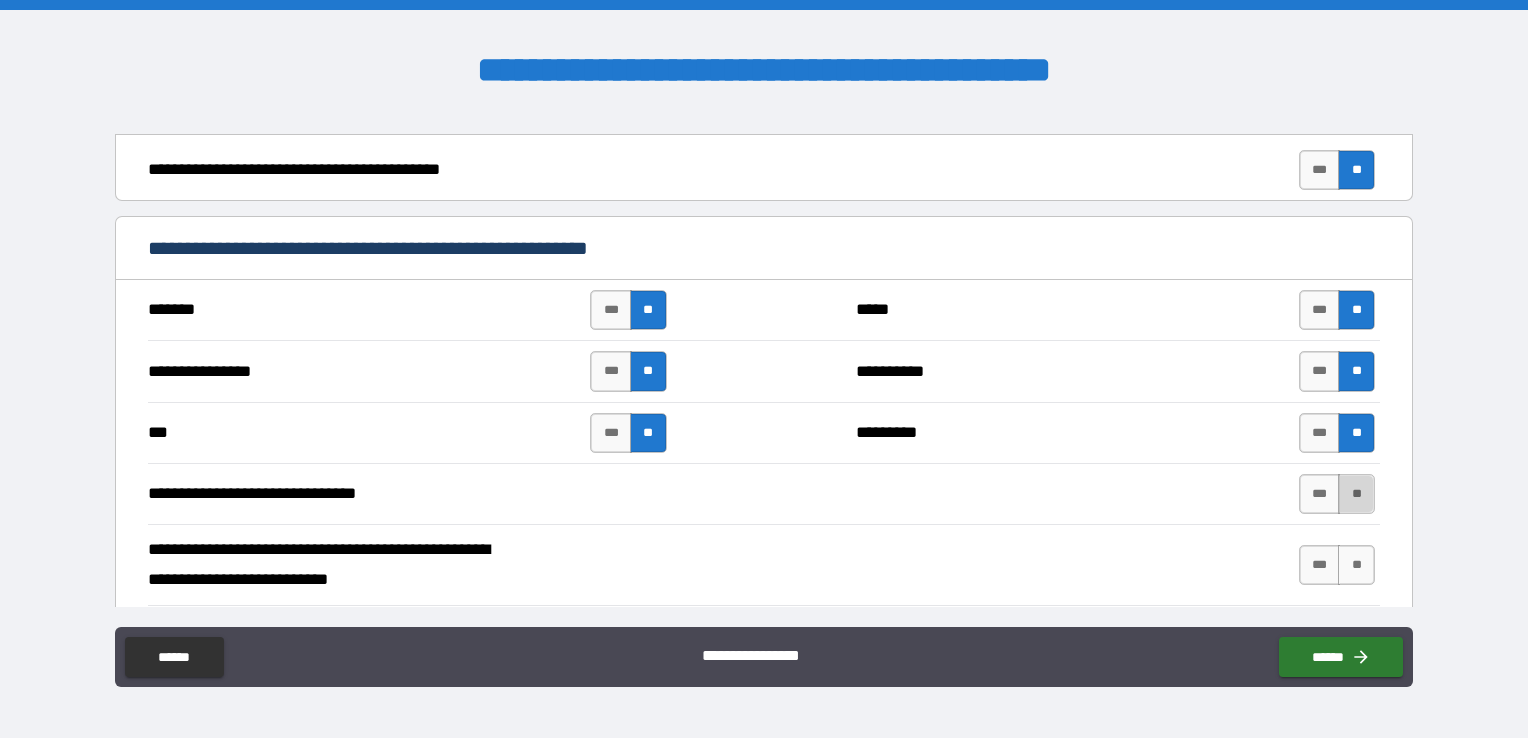 click on "**" at bounding box center [1356, 494] 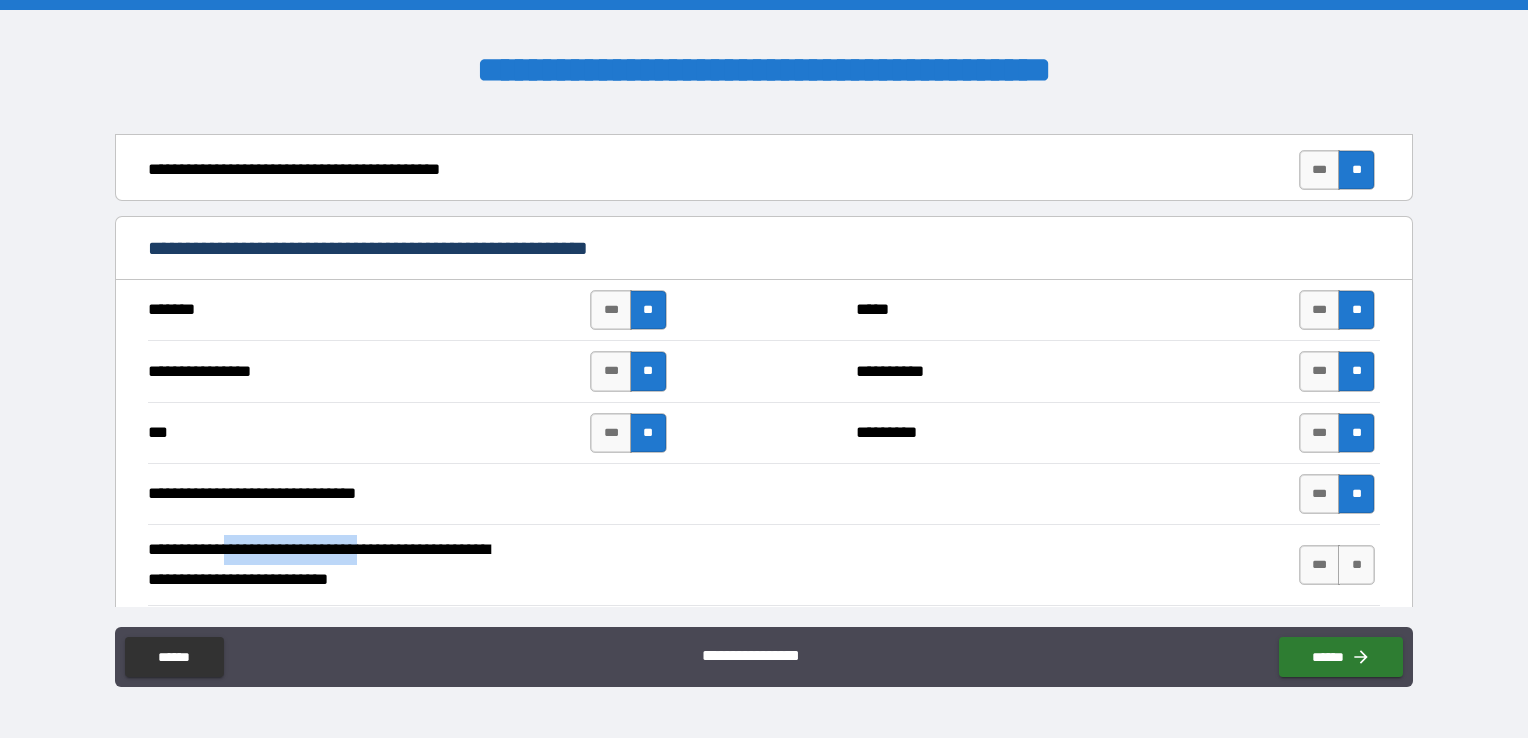 drag, startPoint x: 224, startPoint y: 541, endPoint x: 384, endPoint y: 547, distance: 160.11246 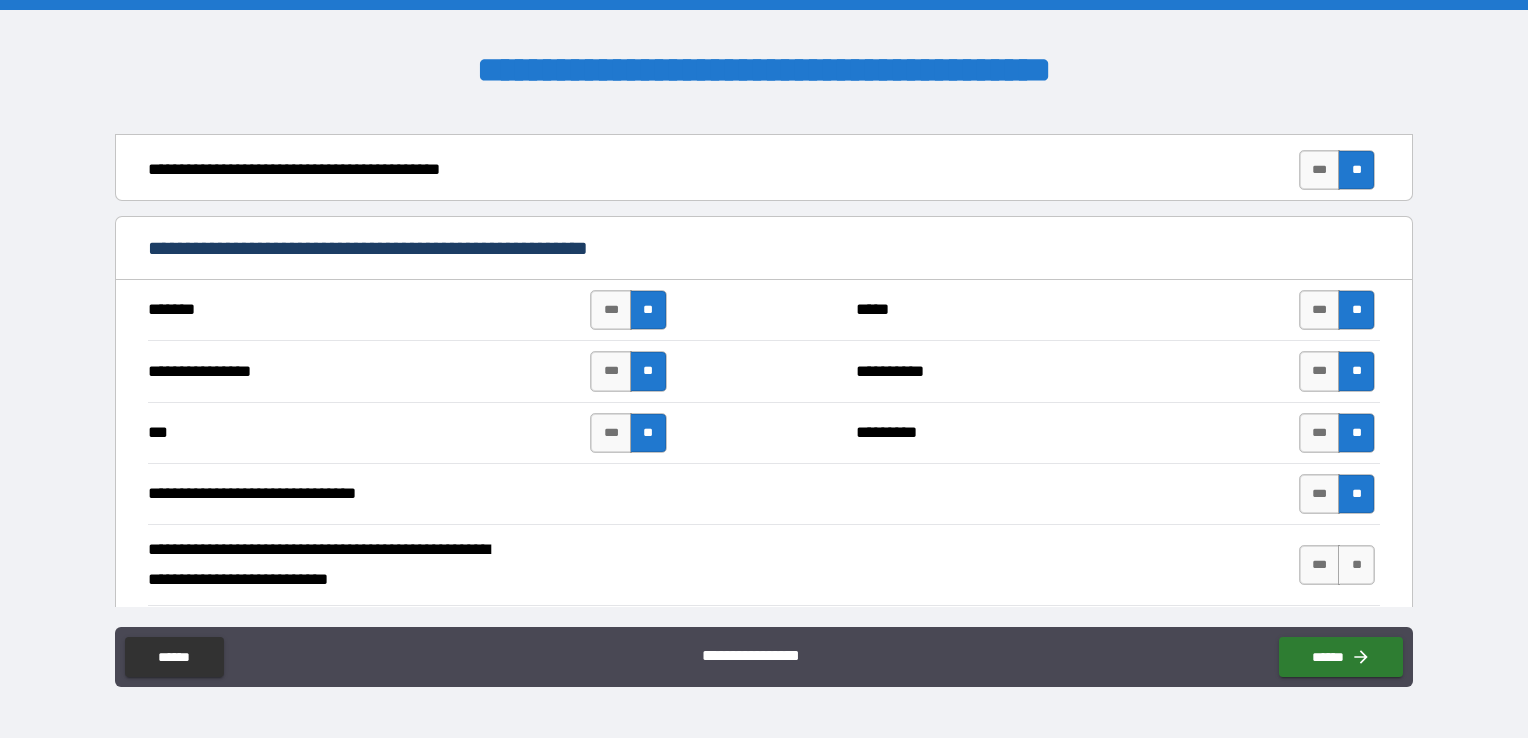 drag, startPoint x: 384, startPoint y: 547, endPoint x: 409, endPoint y: 575, distance: 37.536648 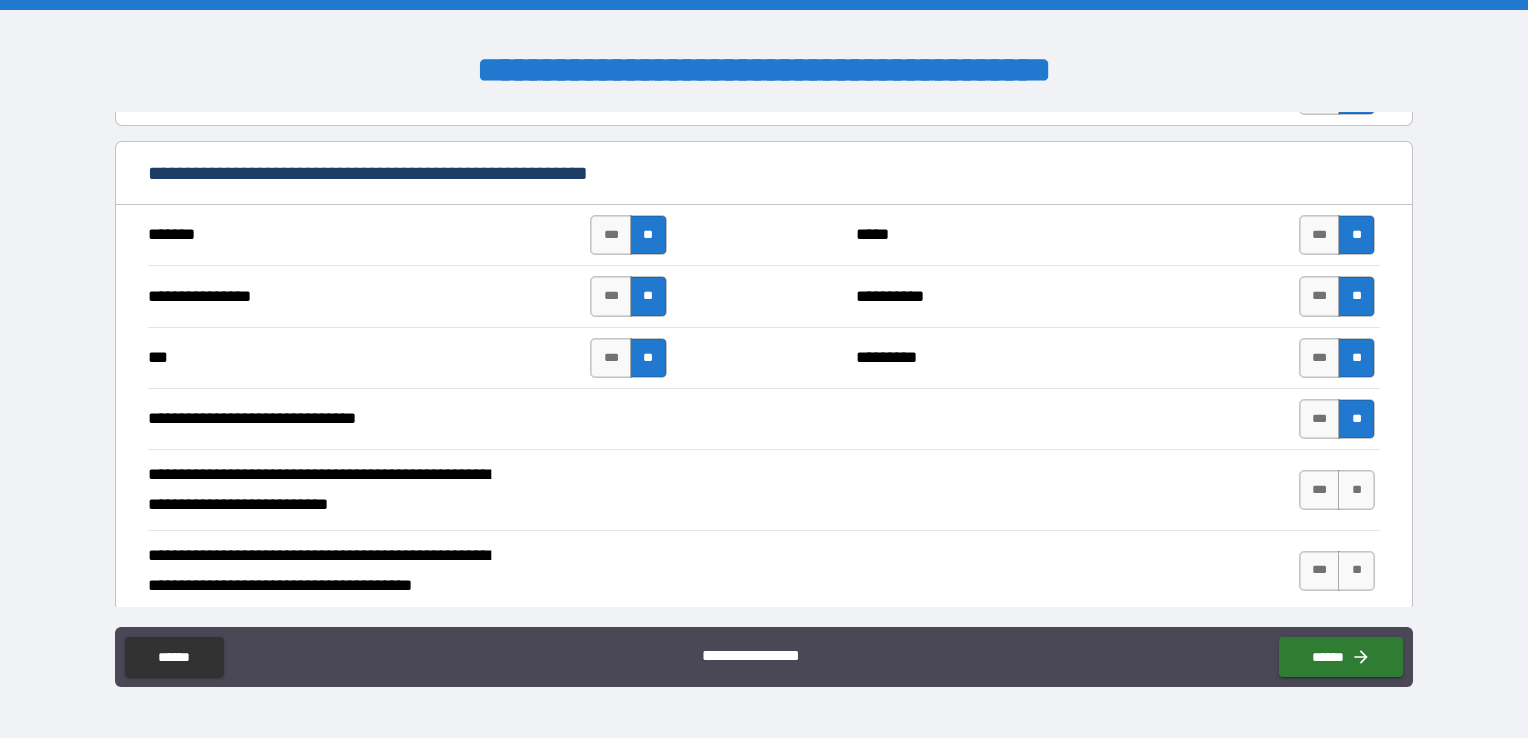 scroll, scrollTop: 3400, scrollLeft: 0, axis: vertical 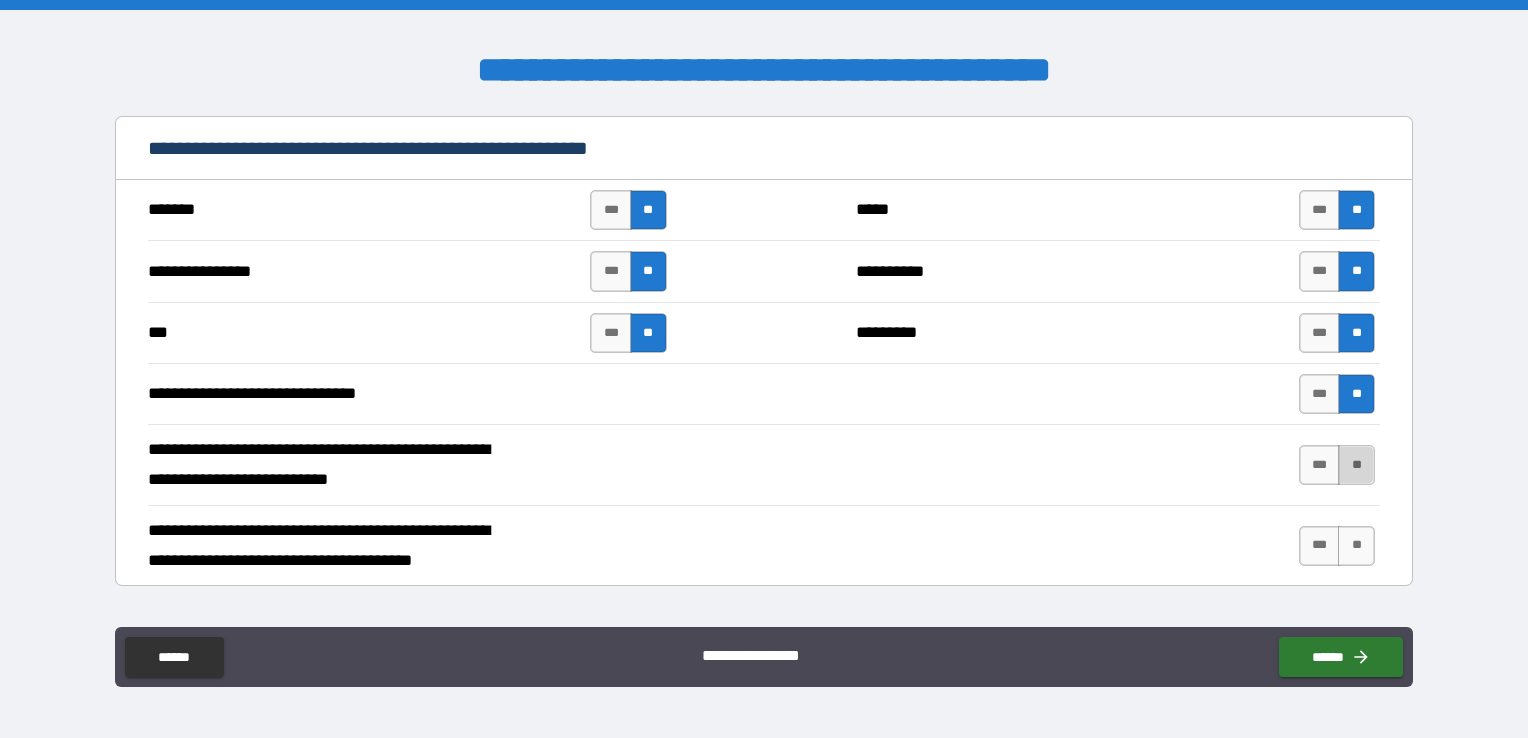 click on "**" at bounding box center [1356, 465] 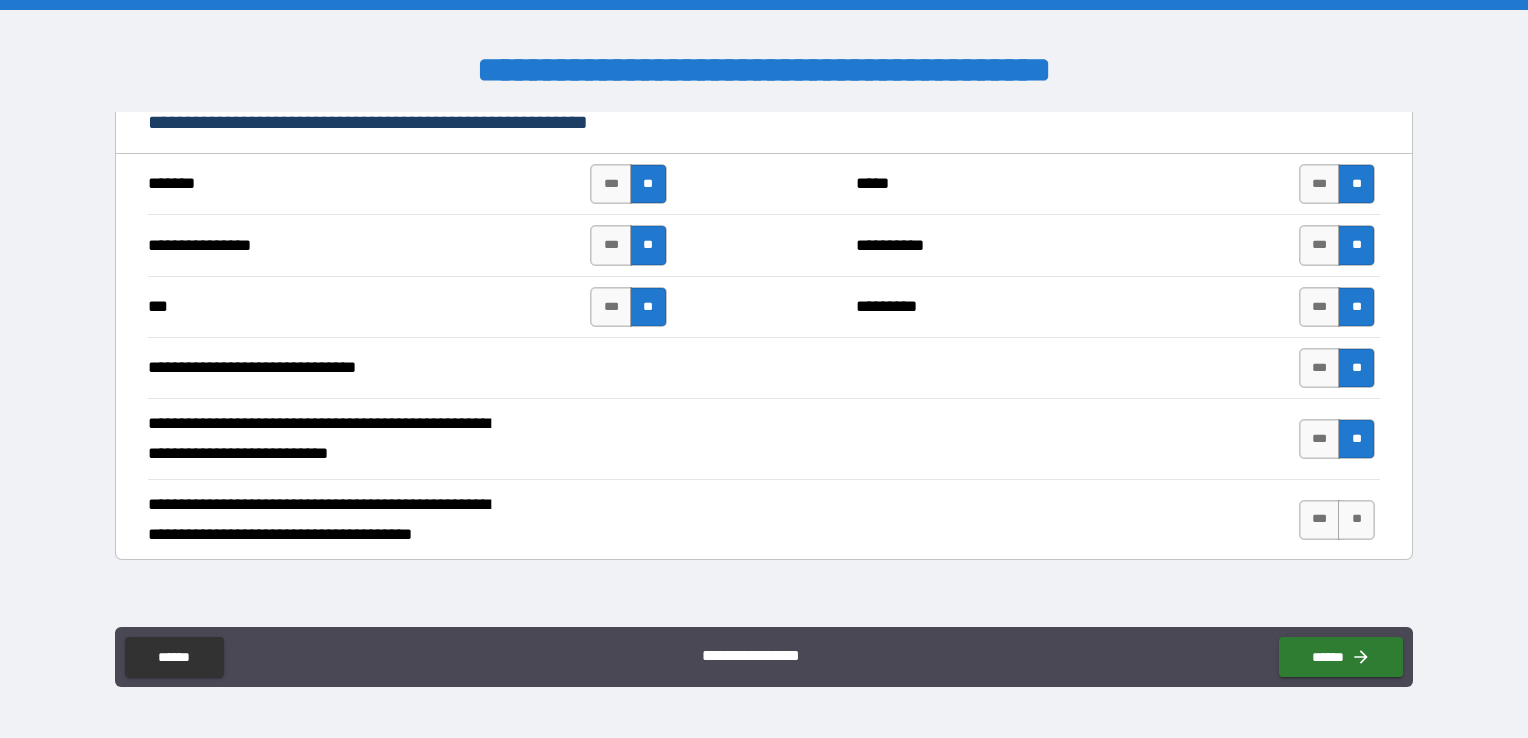 scroll, scrollTop: 3500, scrollLeft: 0, axis: vertical 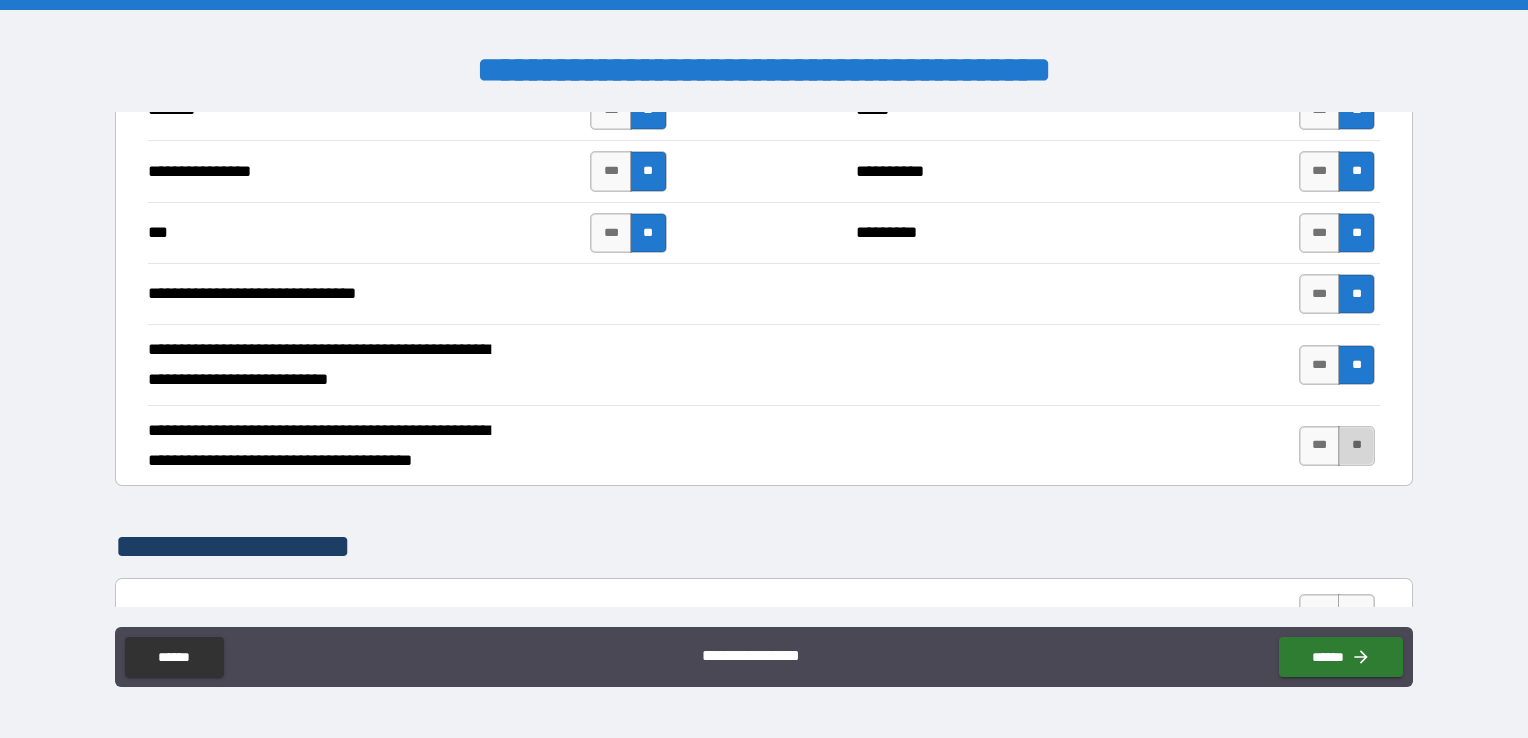 click on "**" at bounding box center [1356, 446] 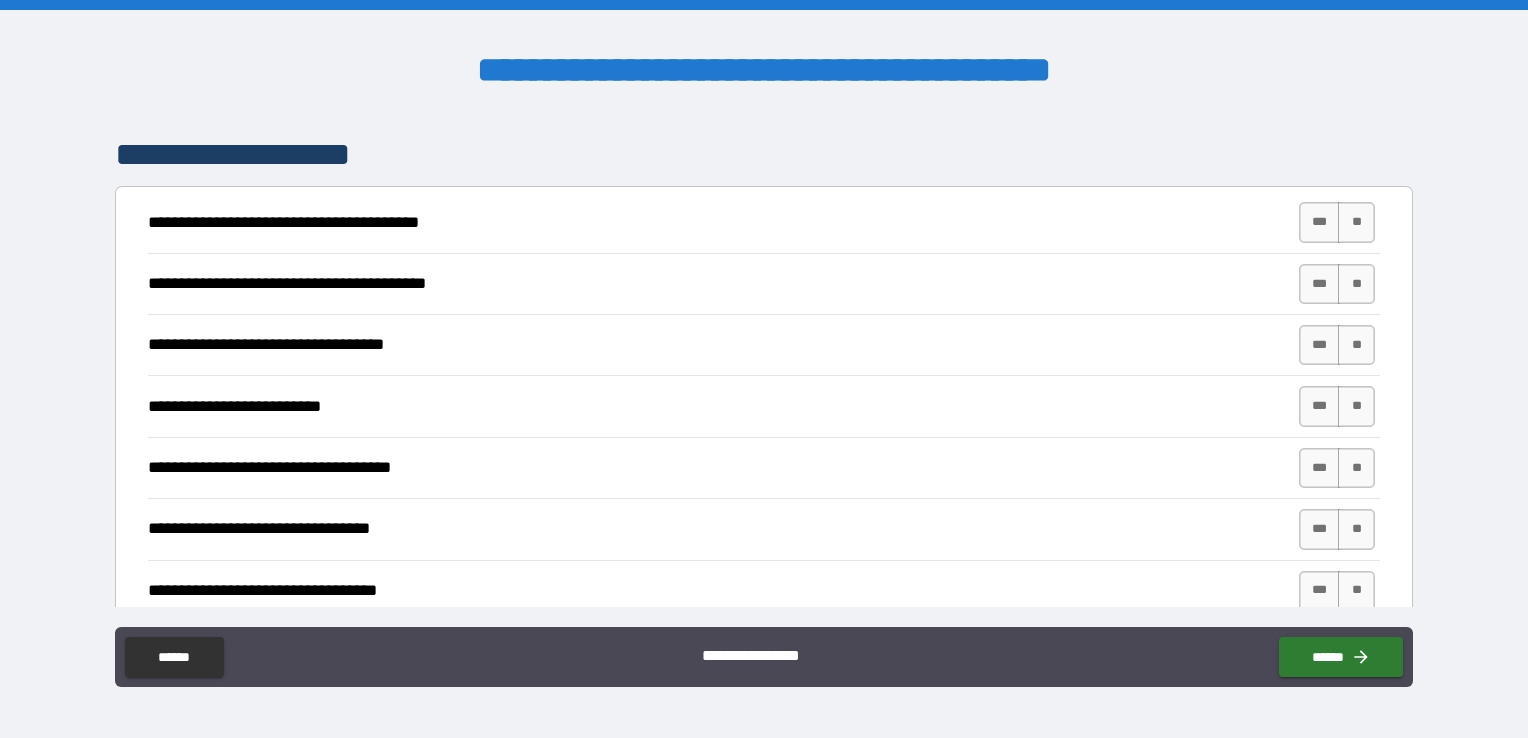 scroll, scrollTop: 3900, scrollLeft: 0, axis: vertical 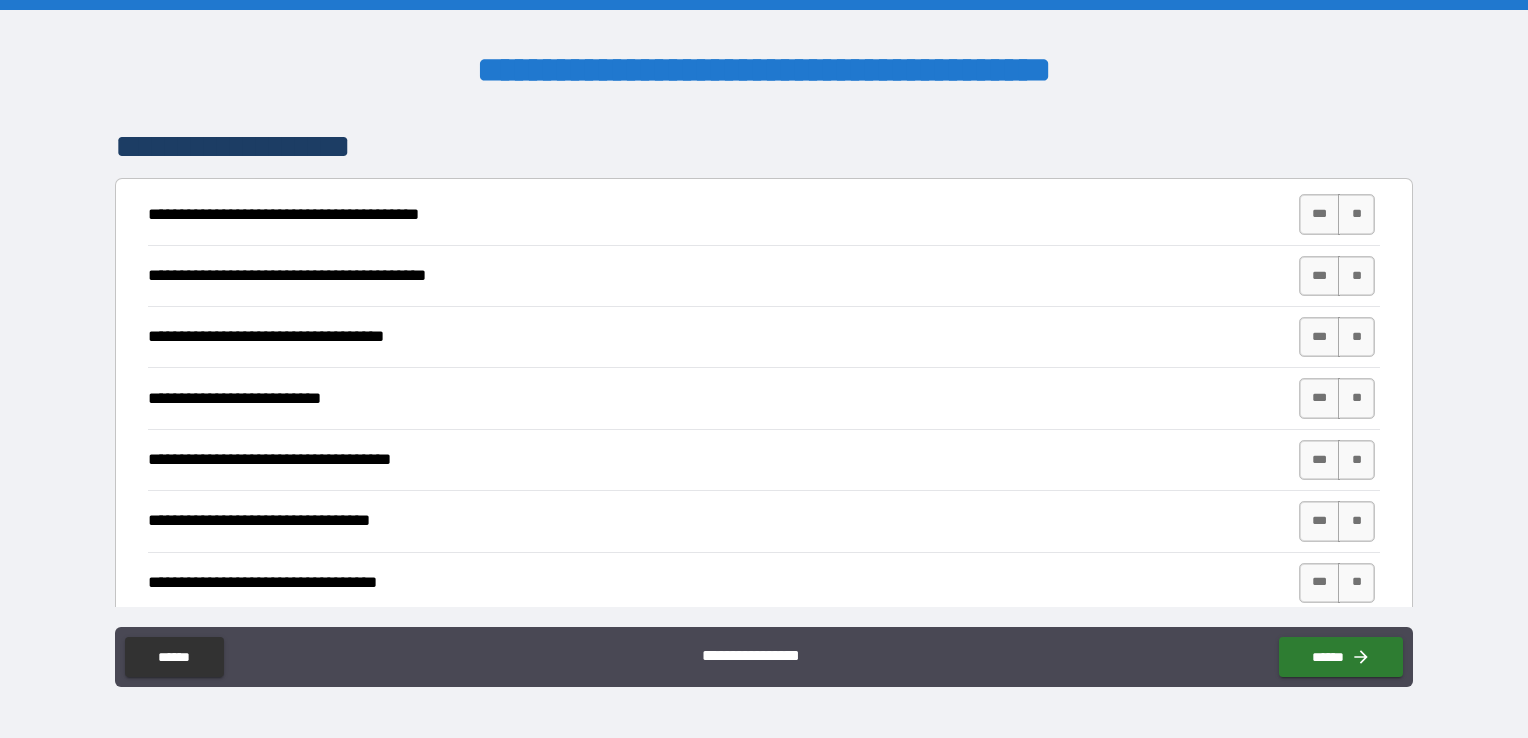 click on "[FIRST] [LAST] [STREET]" at bounding box center [764, 214] 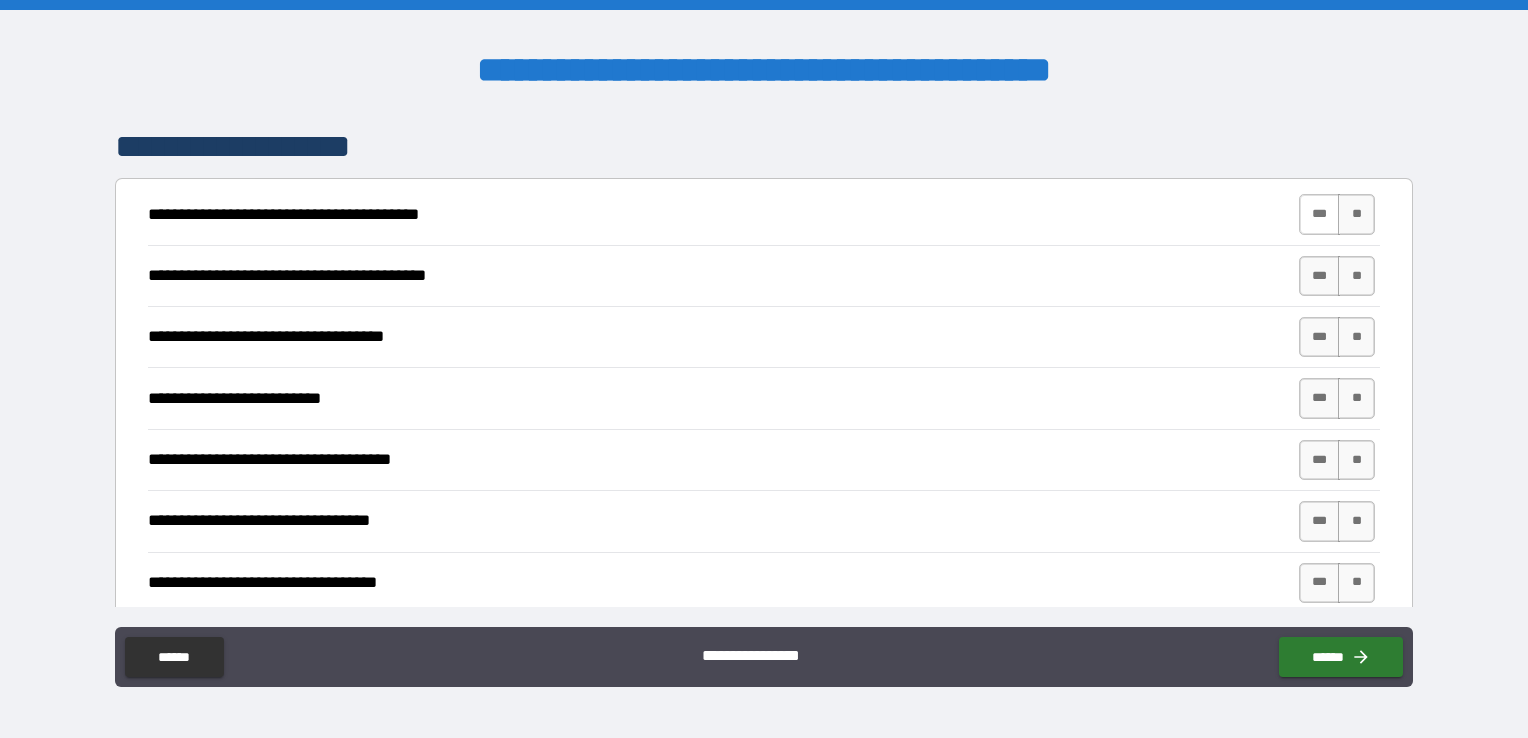 click on "*** **" at bounding box center [1337, 214] 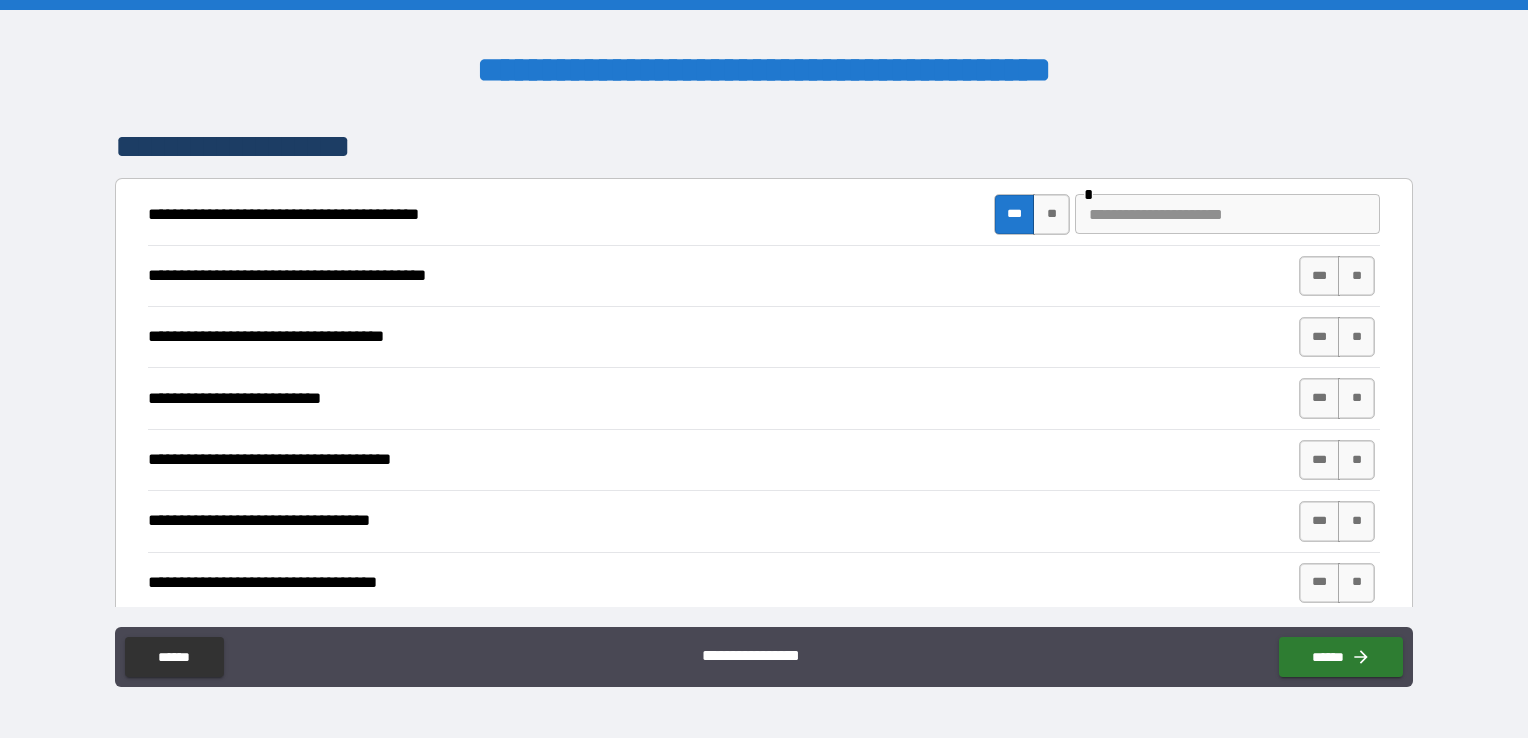 click at bounding box center (1227, 214) 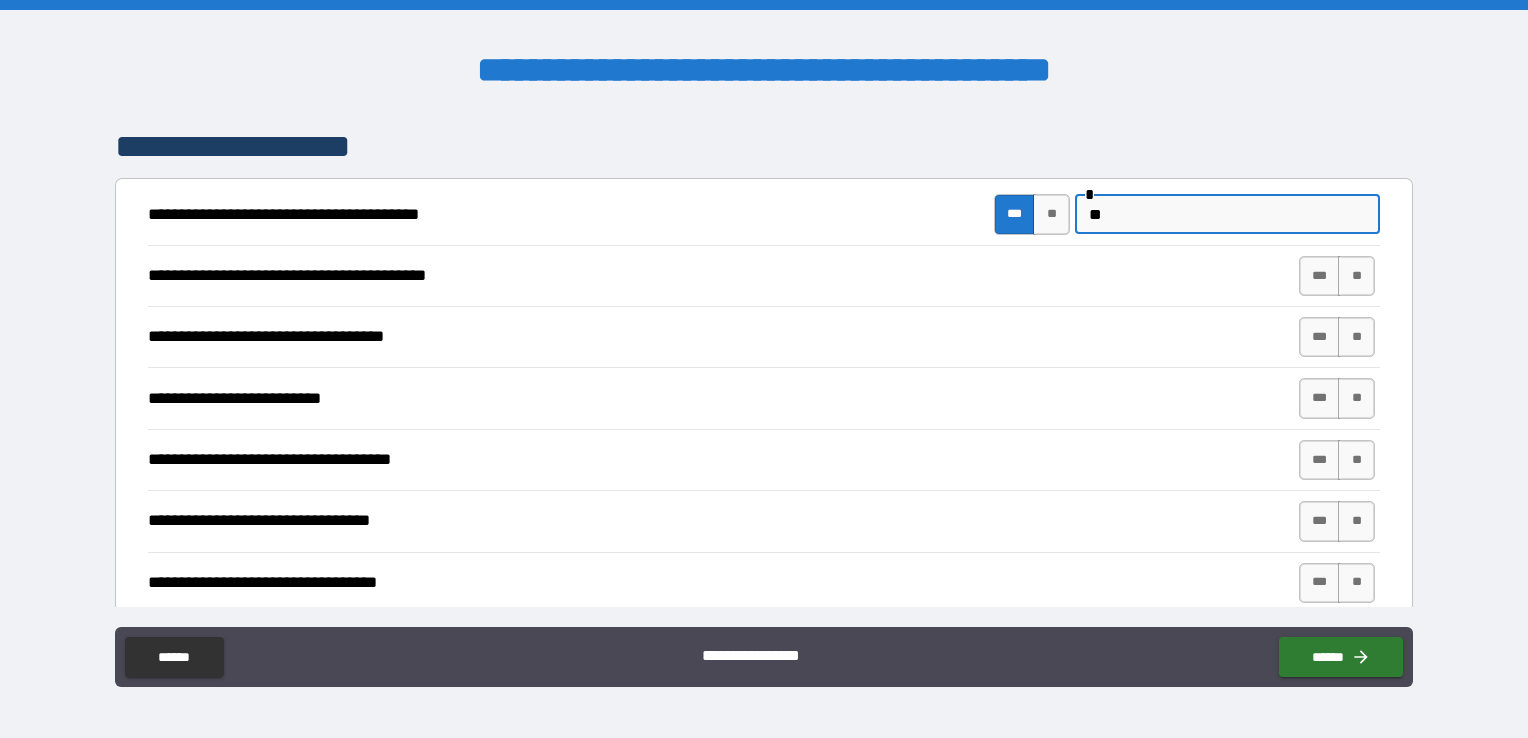 type on "*" 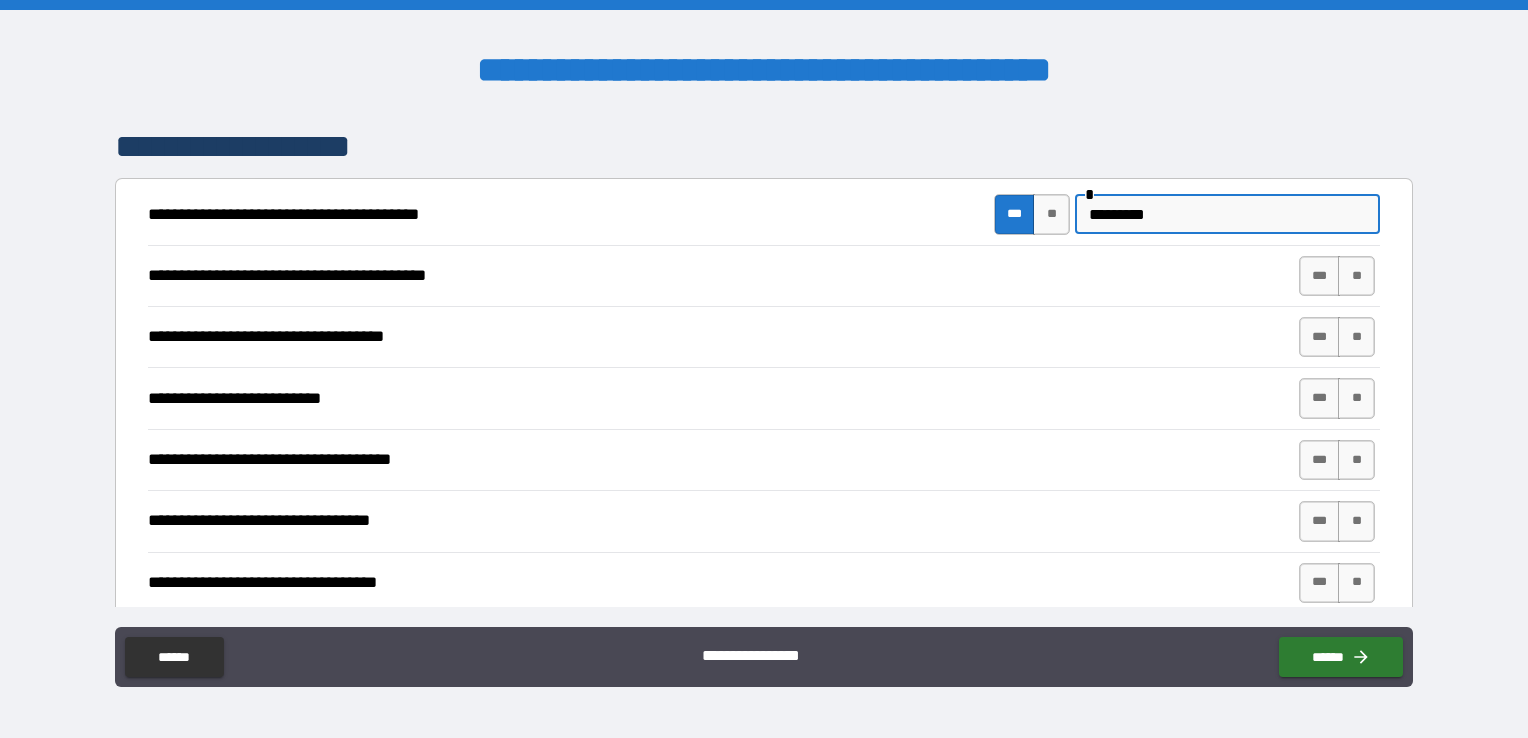 type on "*********" 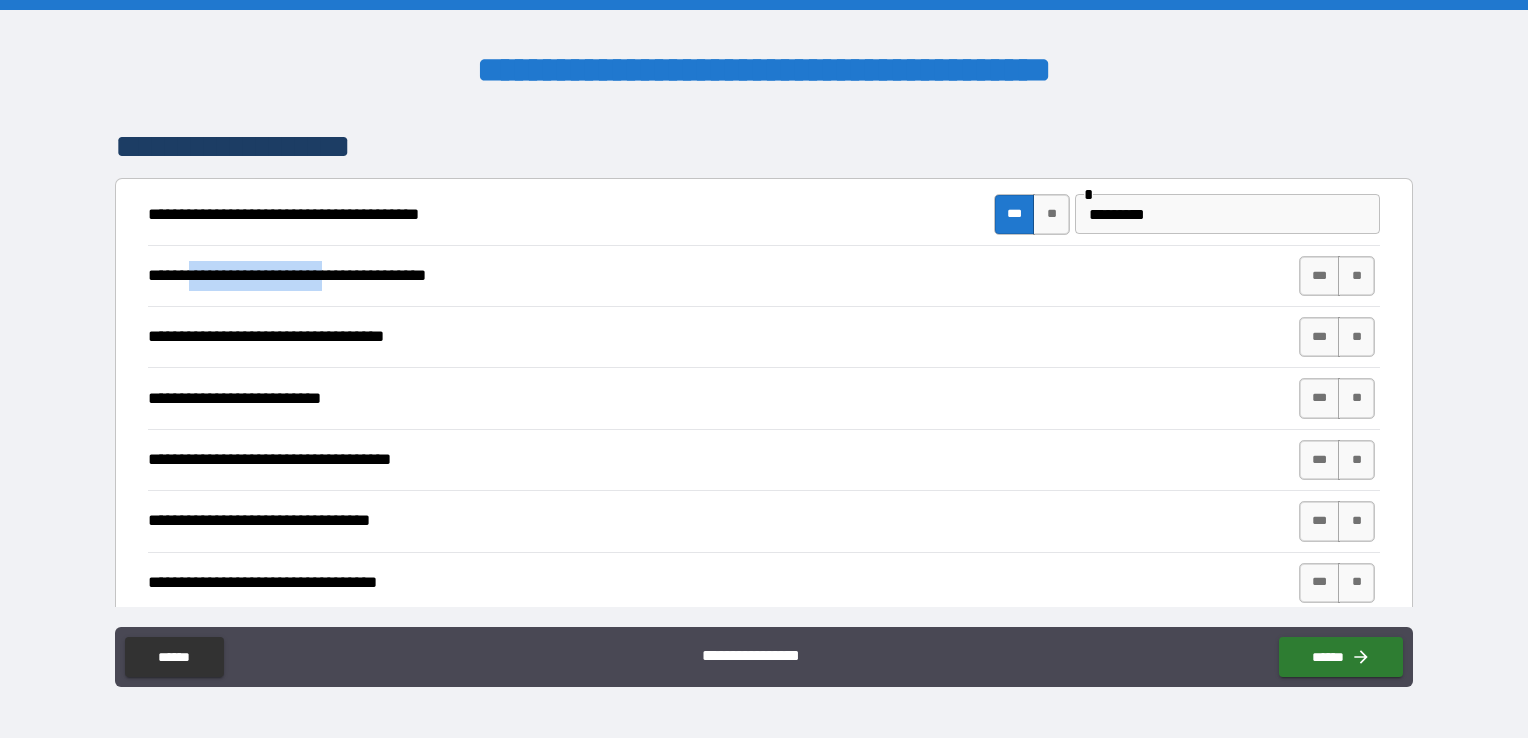 drag, startPoint x: 196, startPoint y: 256, endPoint x: 347, endPoint y: 249, distance: 151.16217 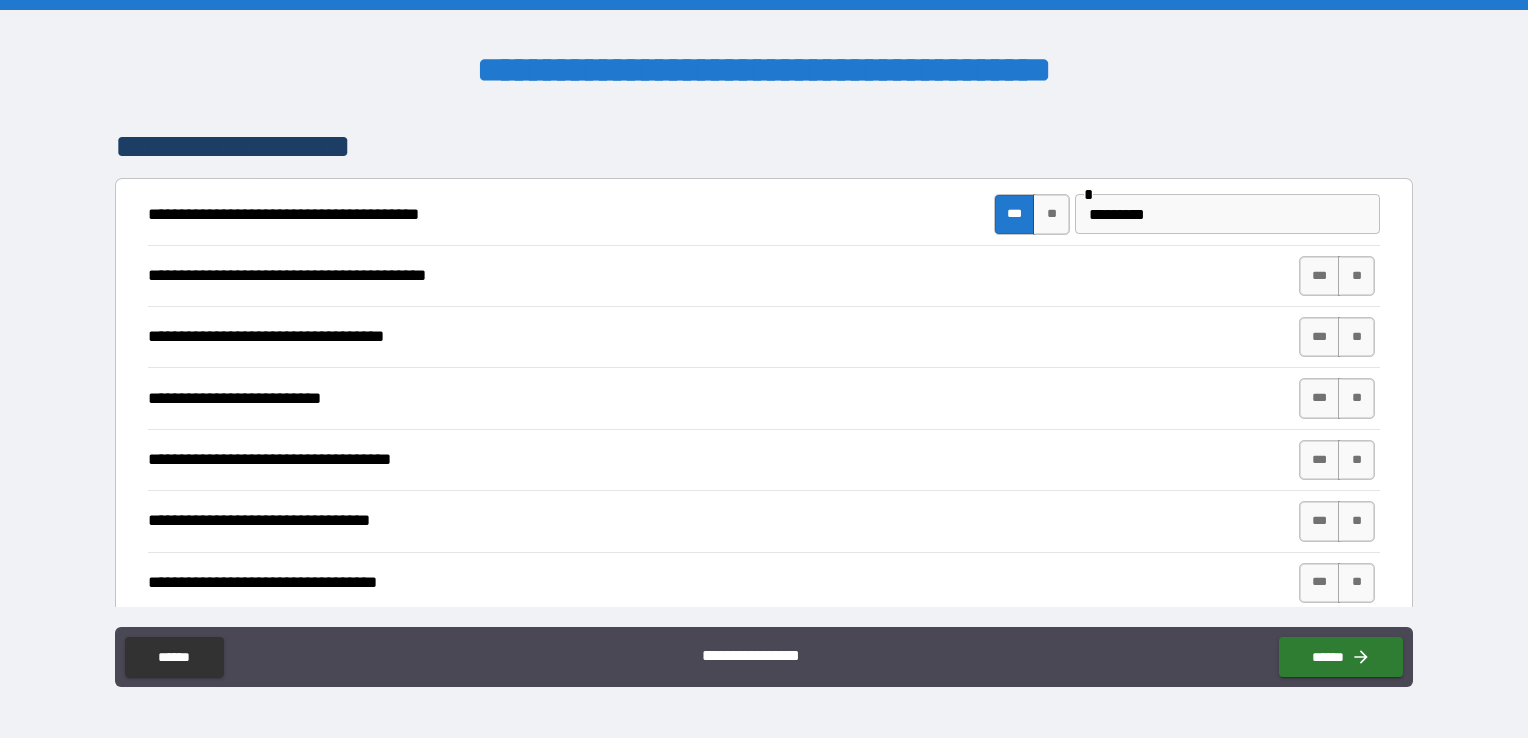 drag, startPoint x: 347, startPoint y: 249, endPoint x: 393, endPoint y: 269, distance: 50.159744 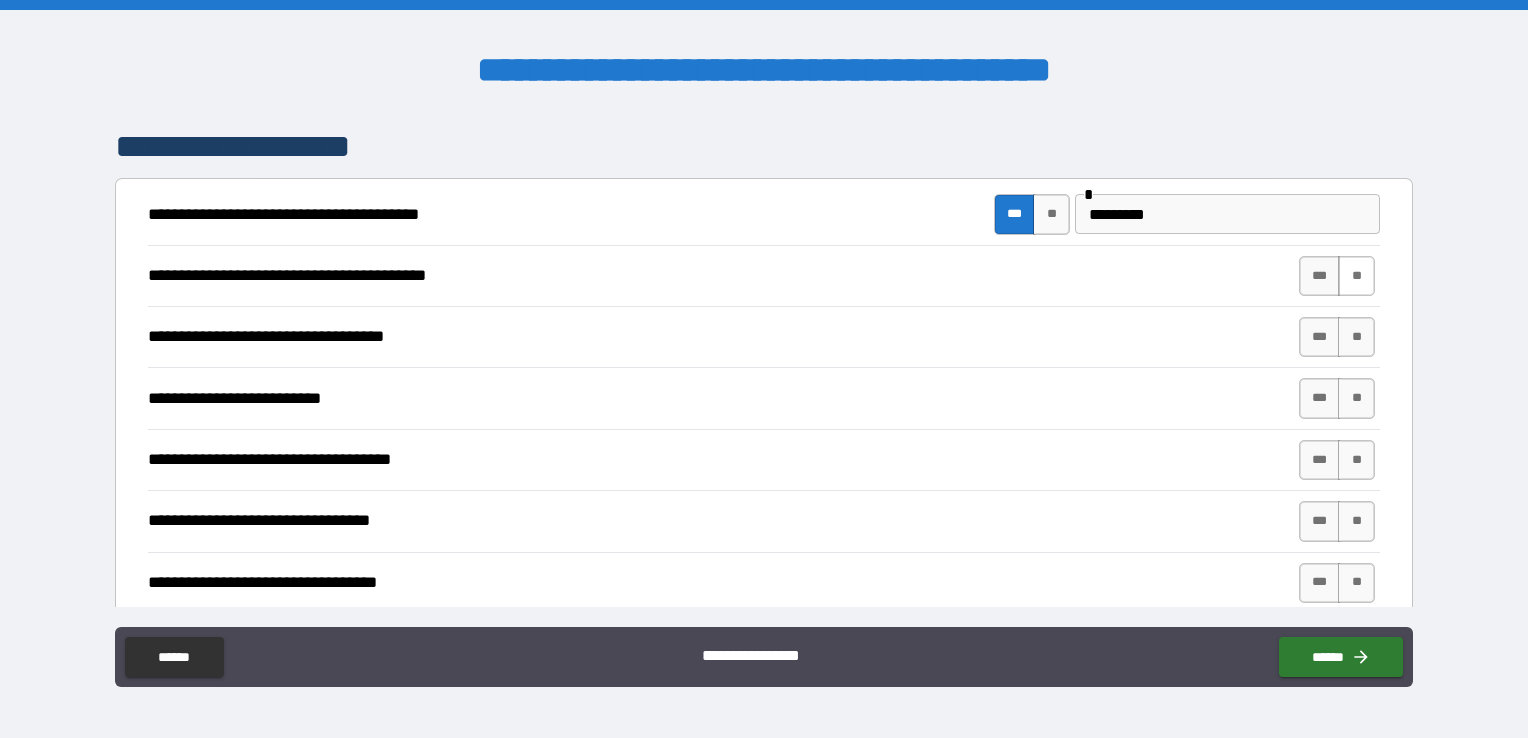 click on "**" at bounding box center (1356, 276) 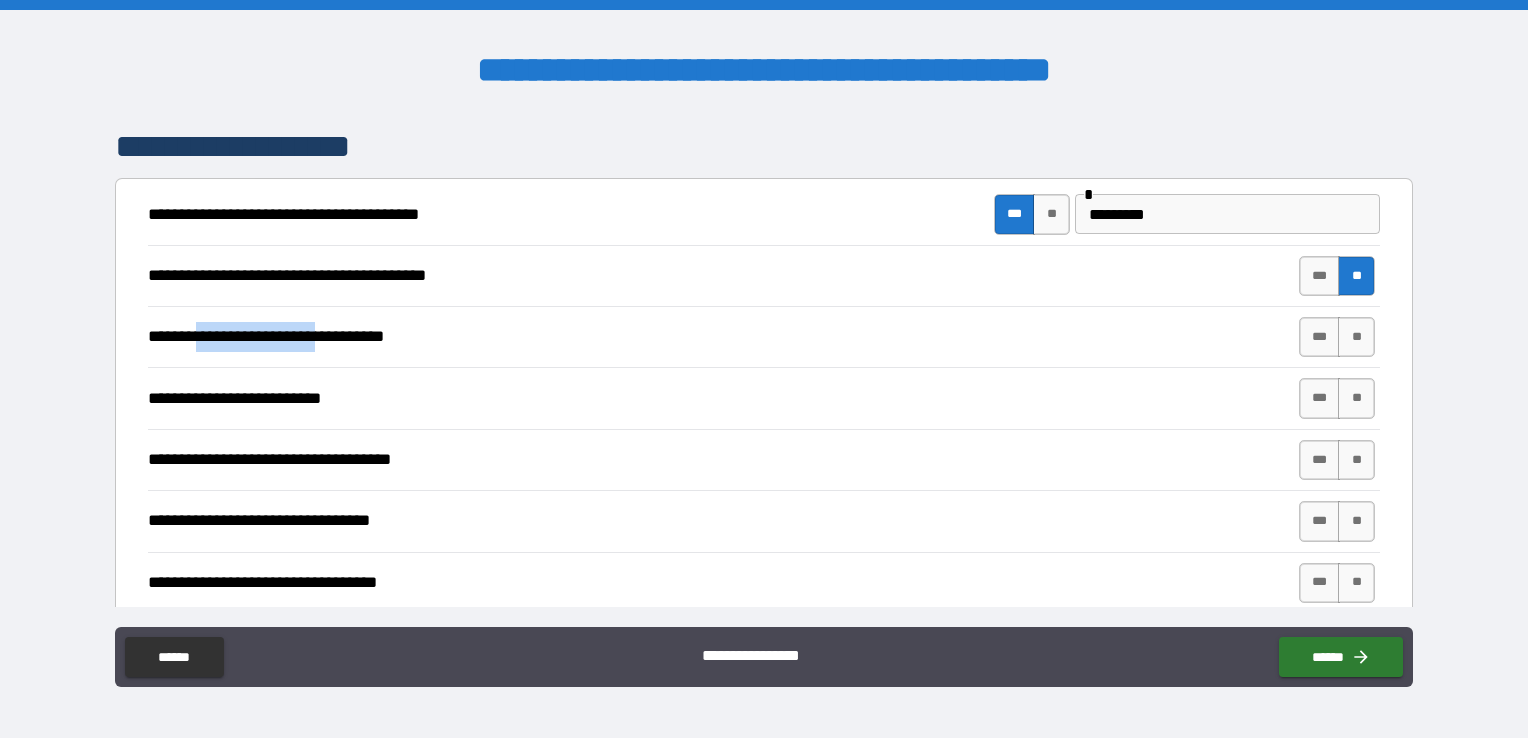 drag, startPoint x: 208, startPoint y: 330, endPoint x: 331, endPoint y: 326, distance: 123.065025 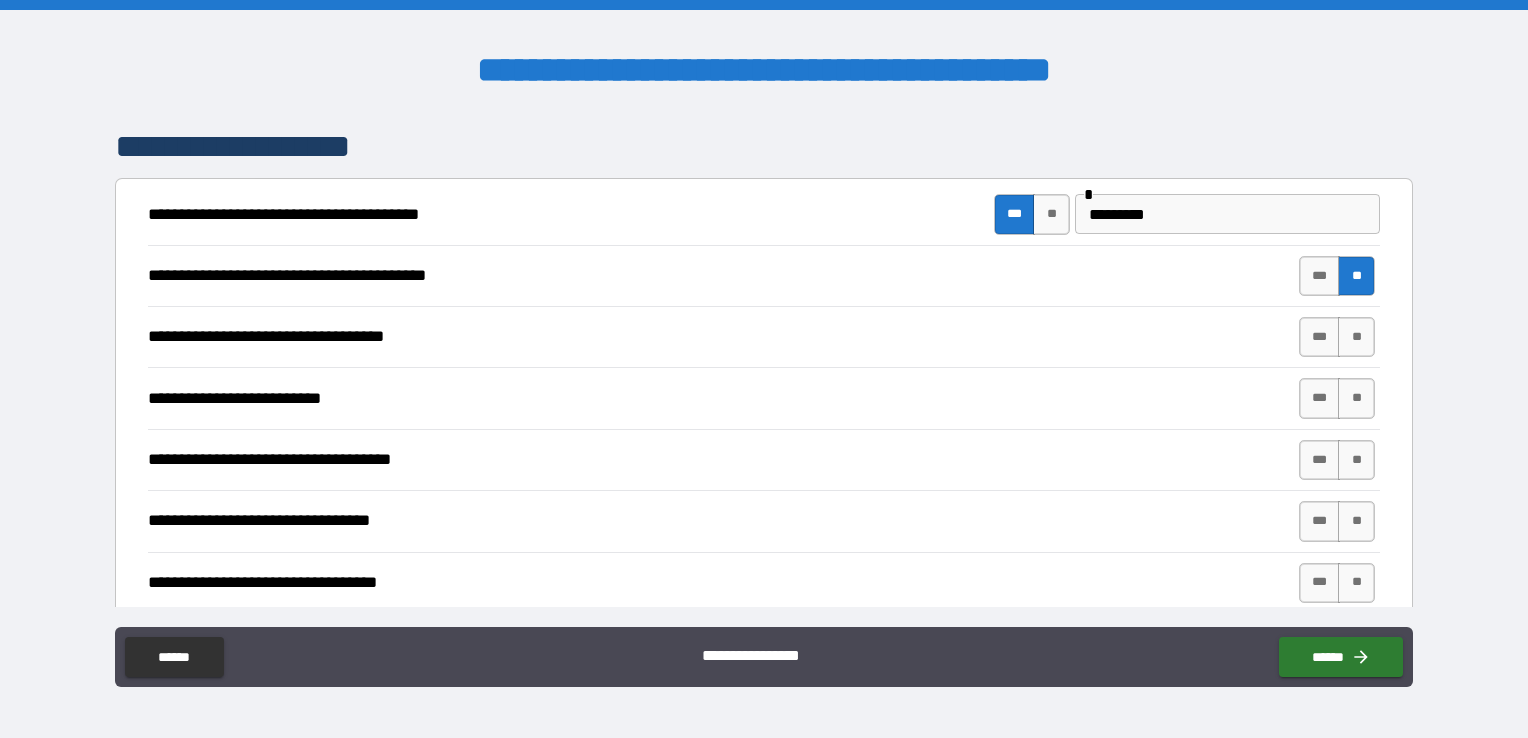 drag, startPoint x: 331, startPoint y: 326, endPoint x: 511, endPoint y: 330, distance: 180.04443 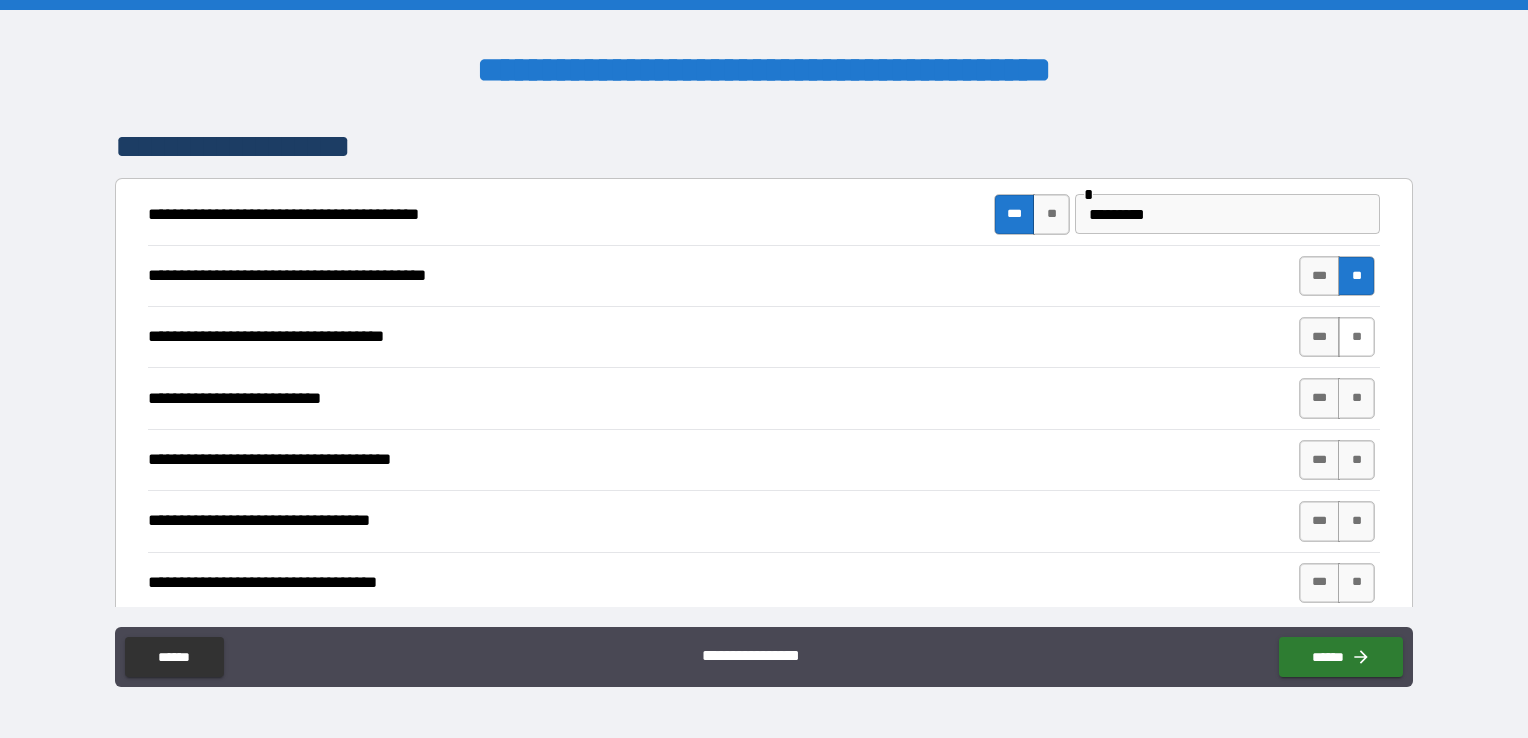 click on "**" at bounding box center [1356, 337] 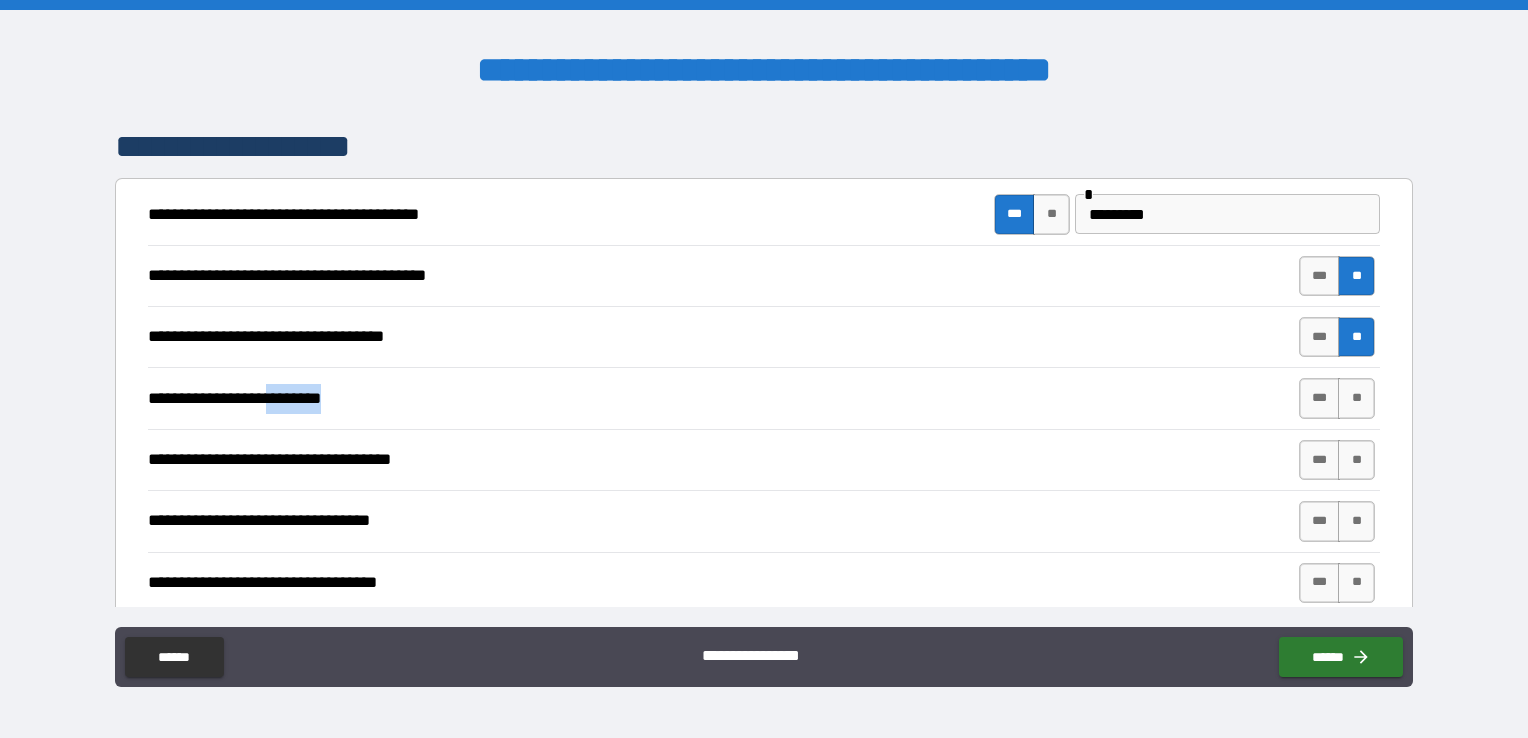 drag, startPoint x: 287, startPoint y: 394, endPoint x: 354, endPoint y: 394, distance: 67 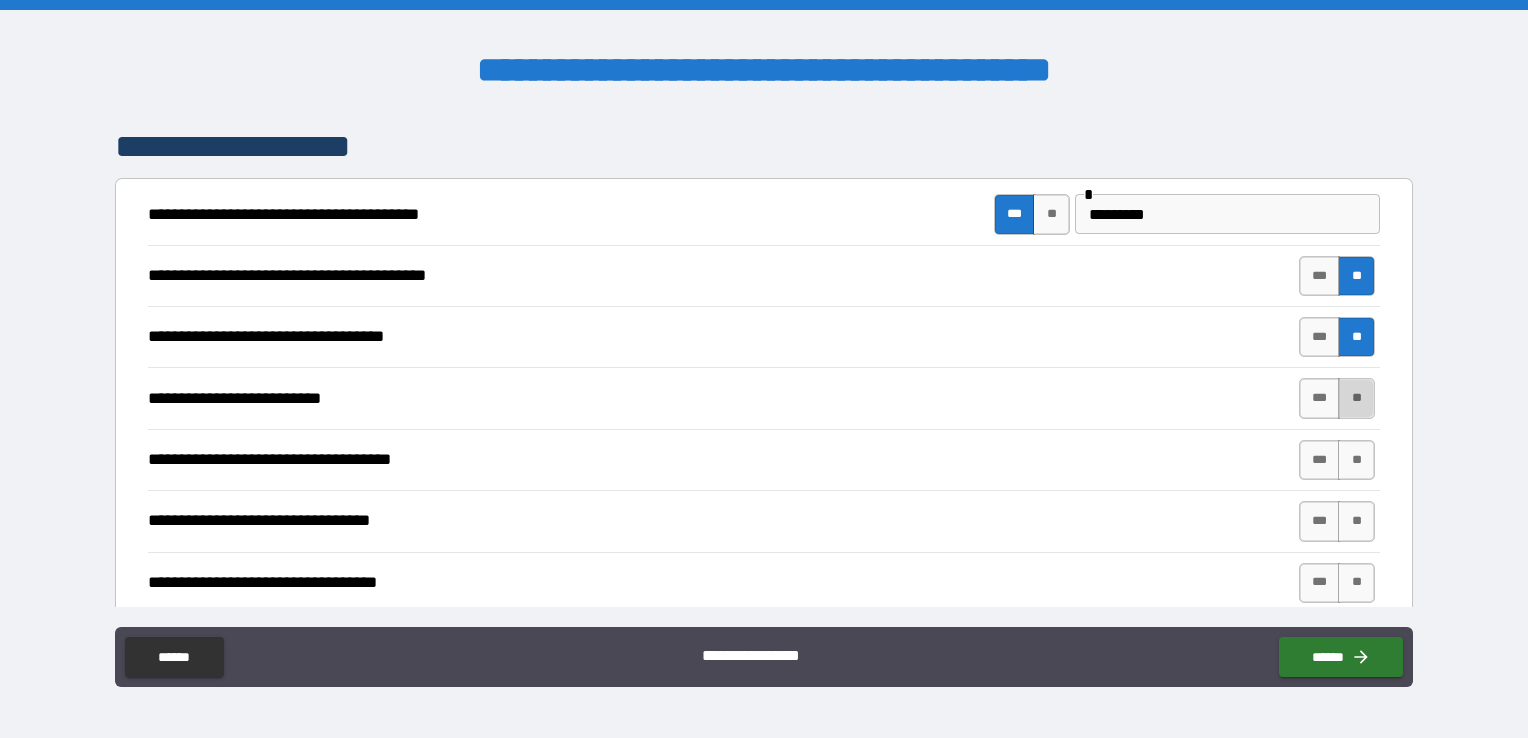click on "**" at bounding box center (1356, 398) 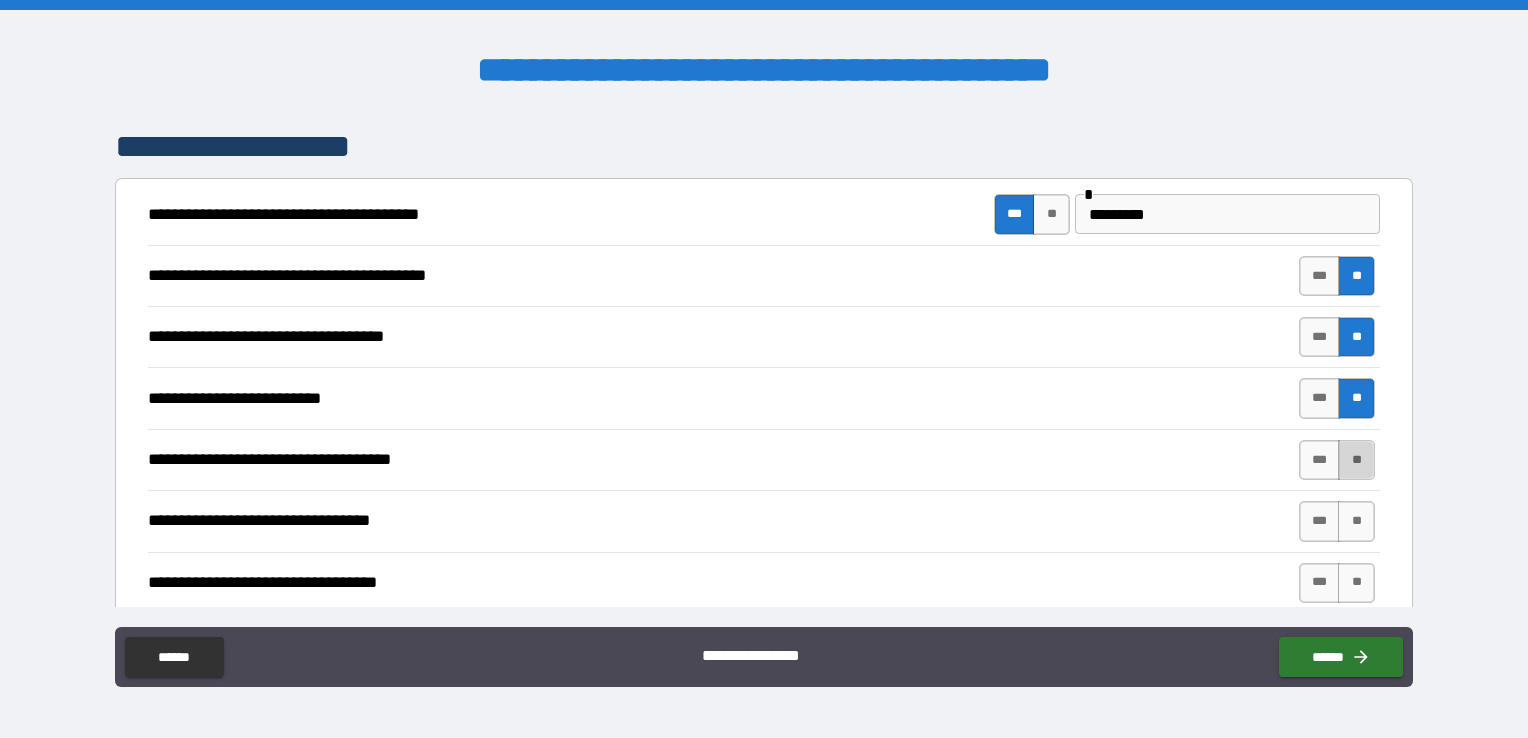 click on "**" at bounding box center [1356, 460] 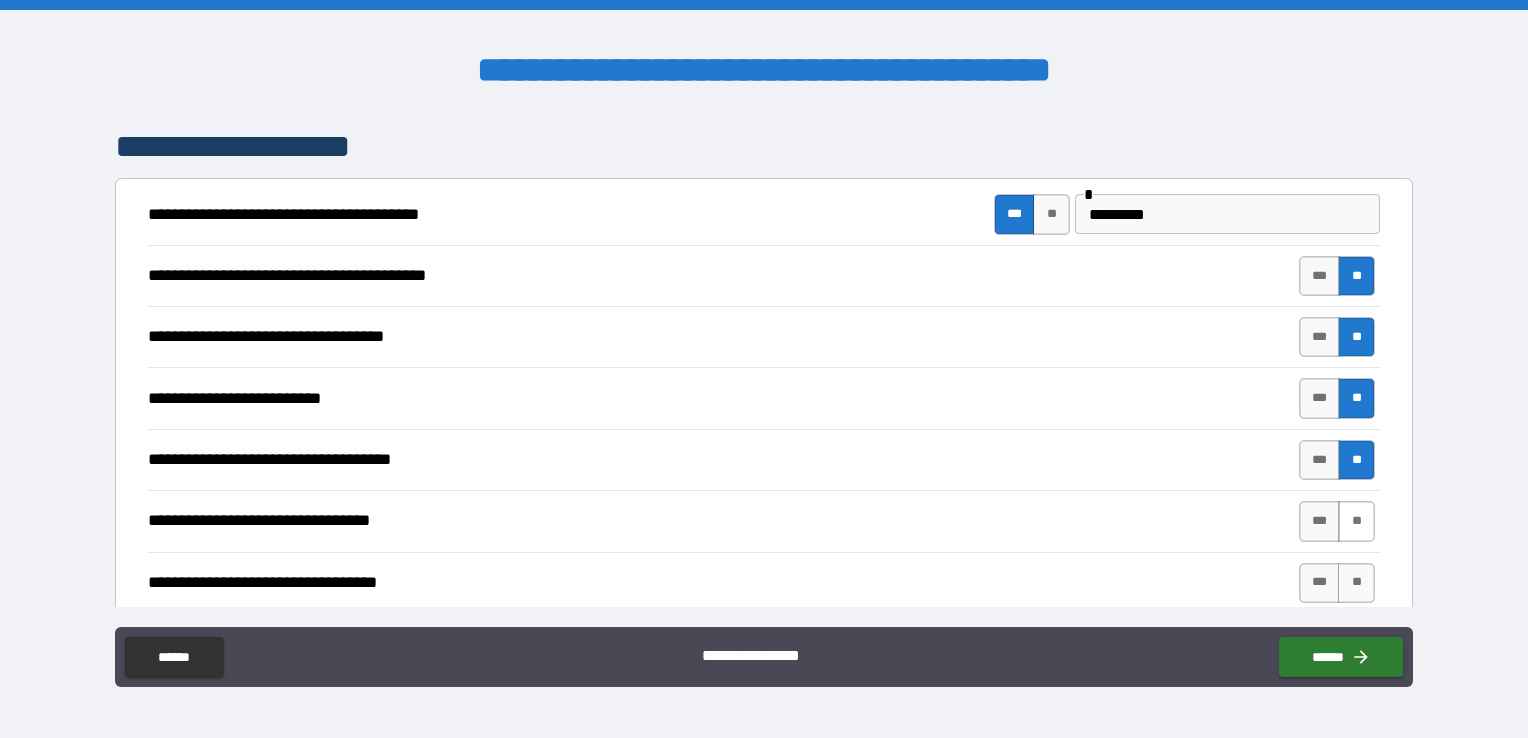 click on "**" at bounding box center [1356, 521] 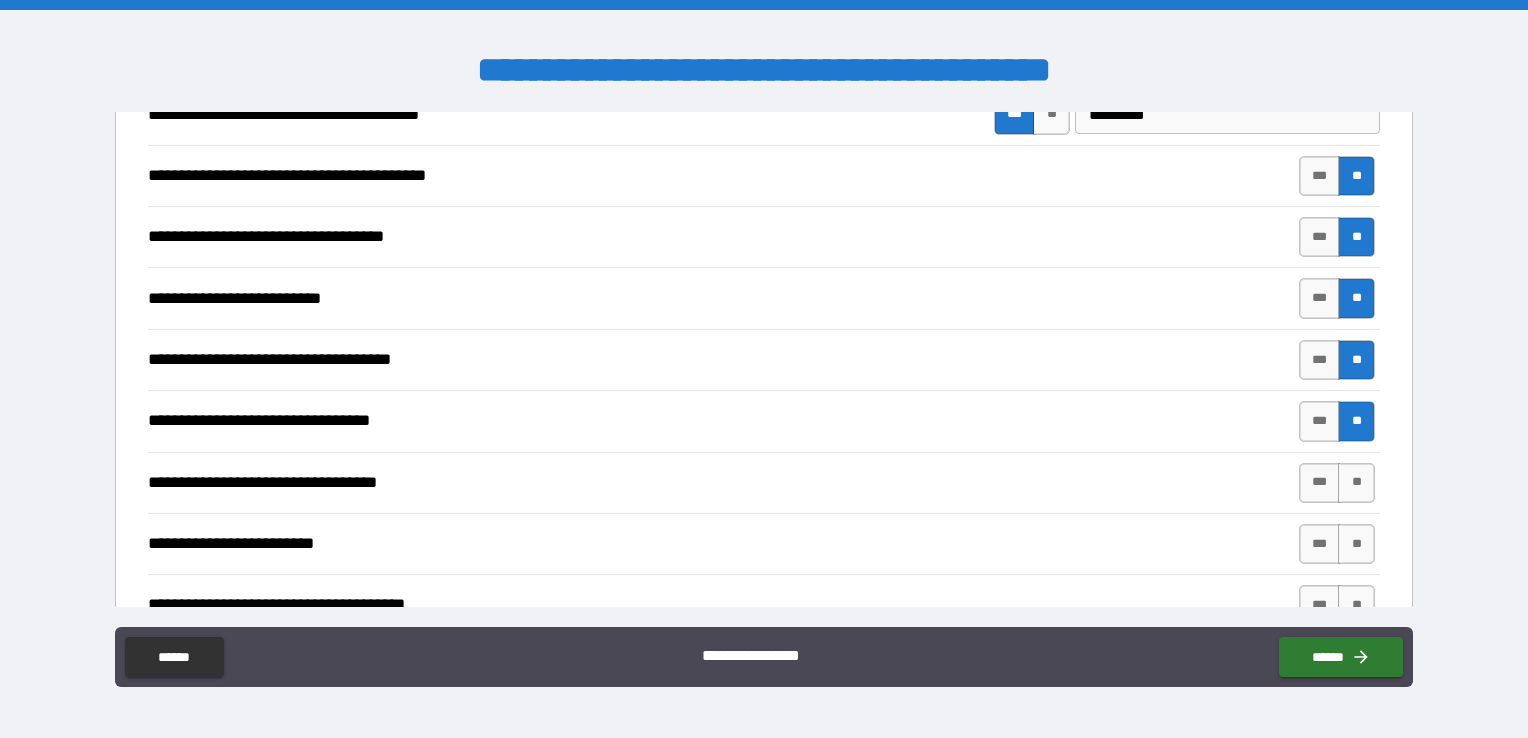 scroll, scrollTop: 4100, scrollLeft: 0, axis: vertical 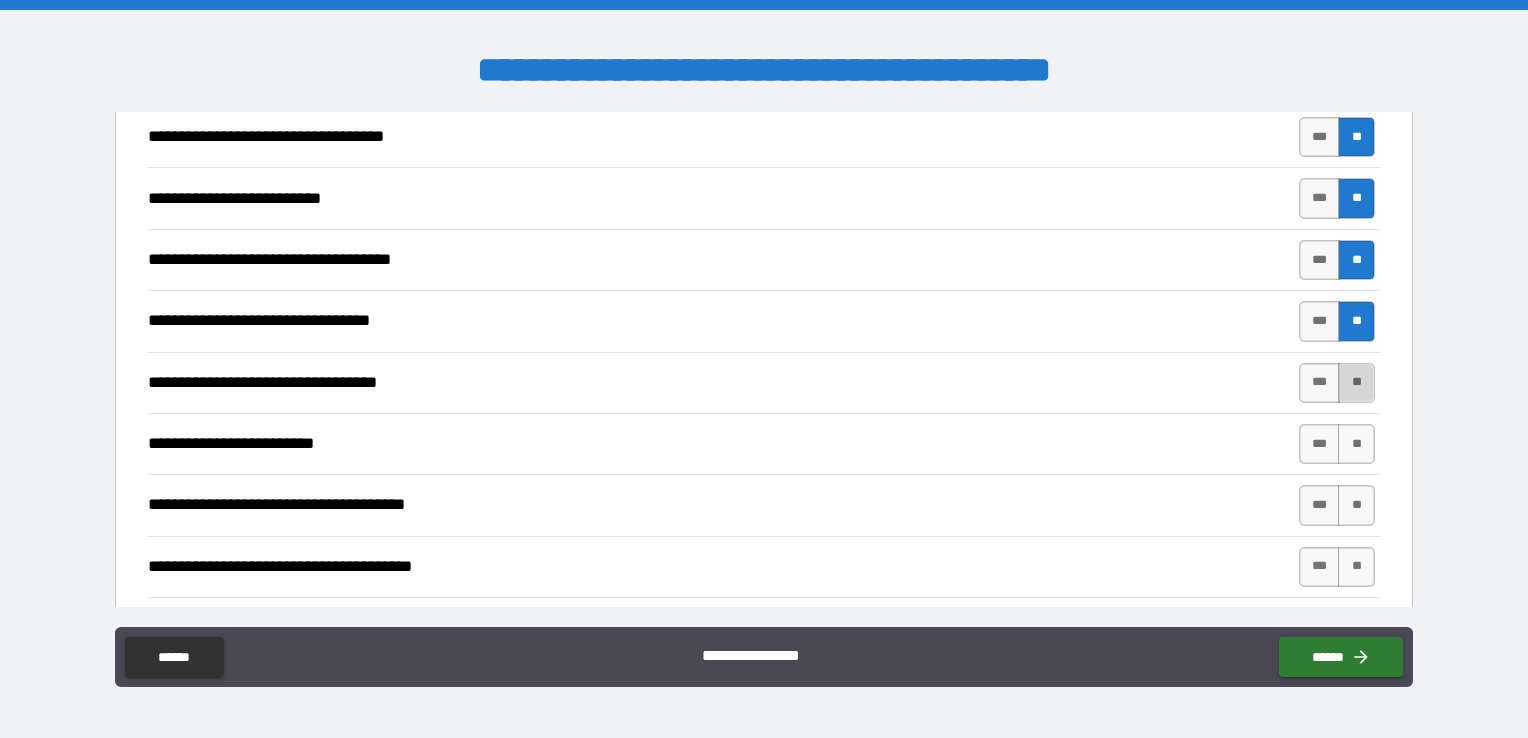 click on "**" at bounding box center [1356, 383] 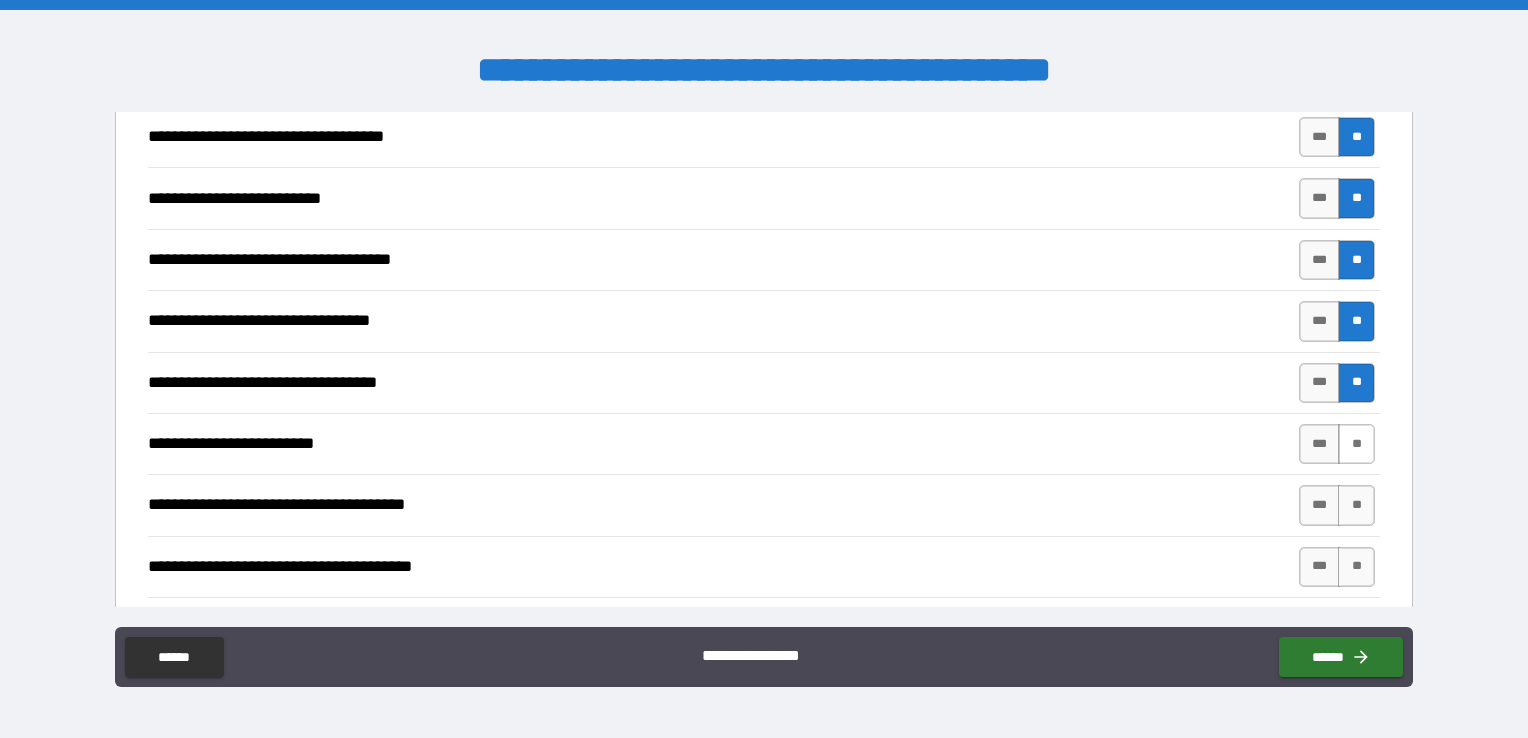 click on "**" at bounding box center (1356, 444) 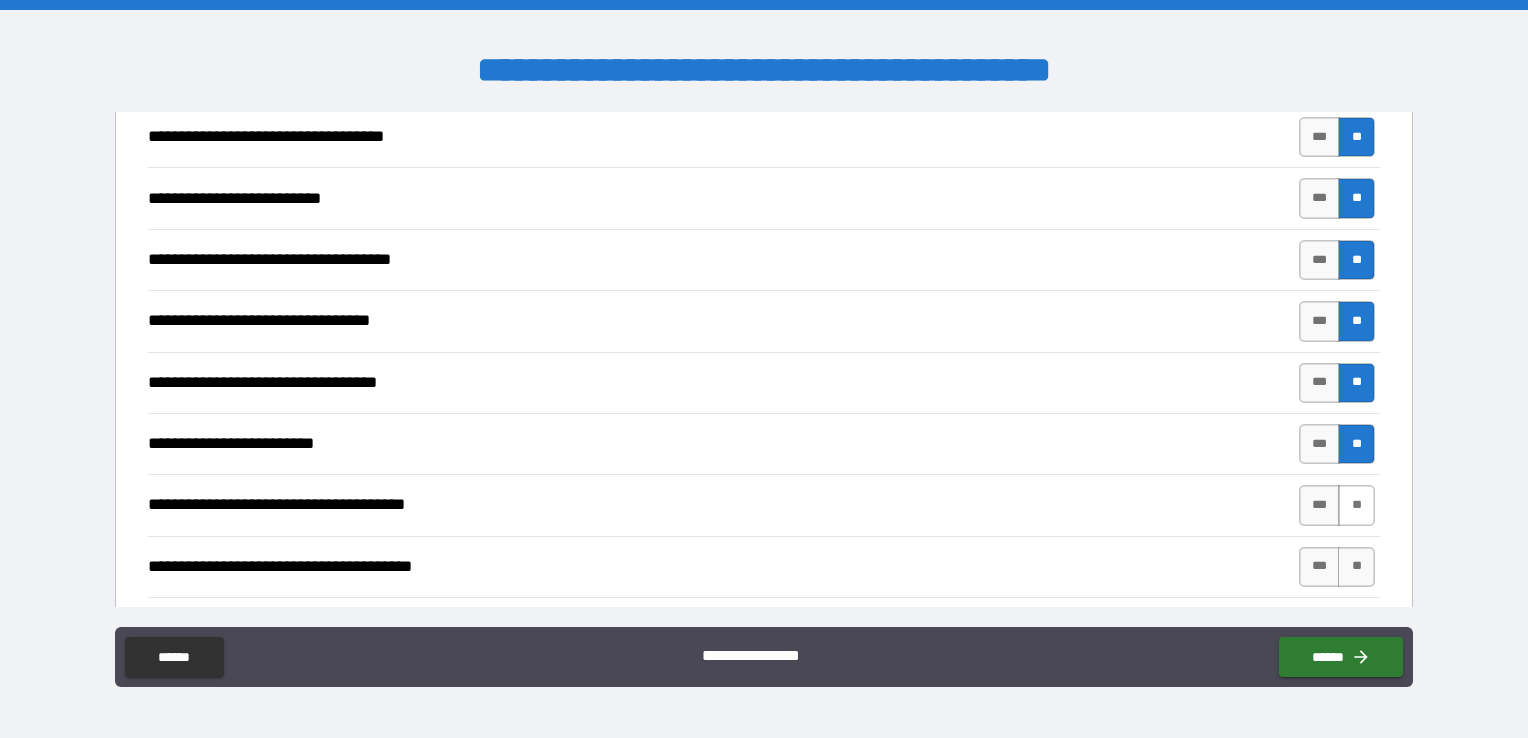 click on "**" at bounding box center (1356, 505) 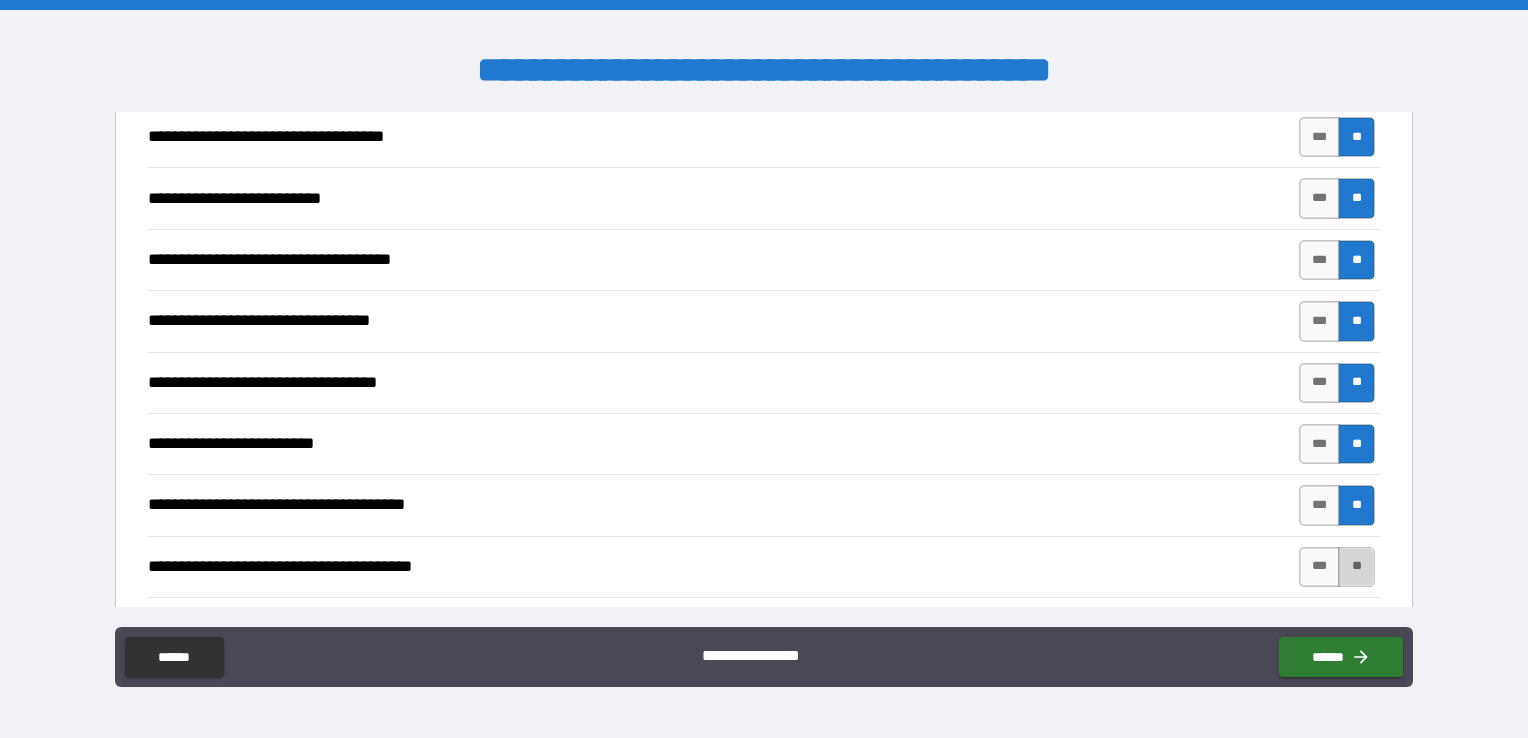 click on "**" at bounding box center [1356, 567] 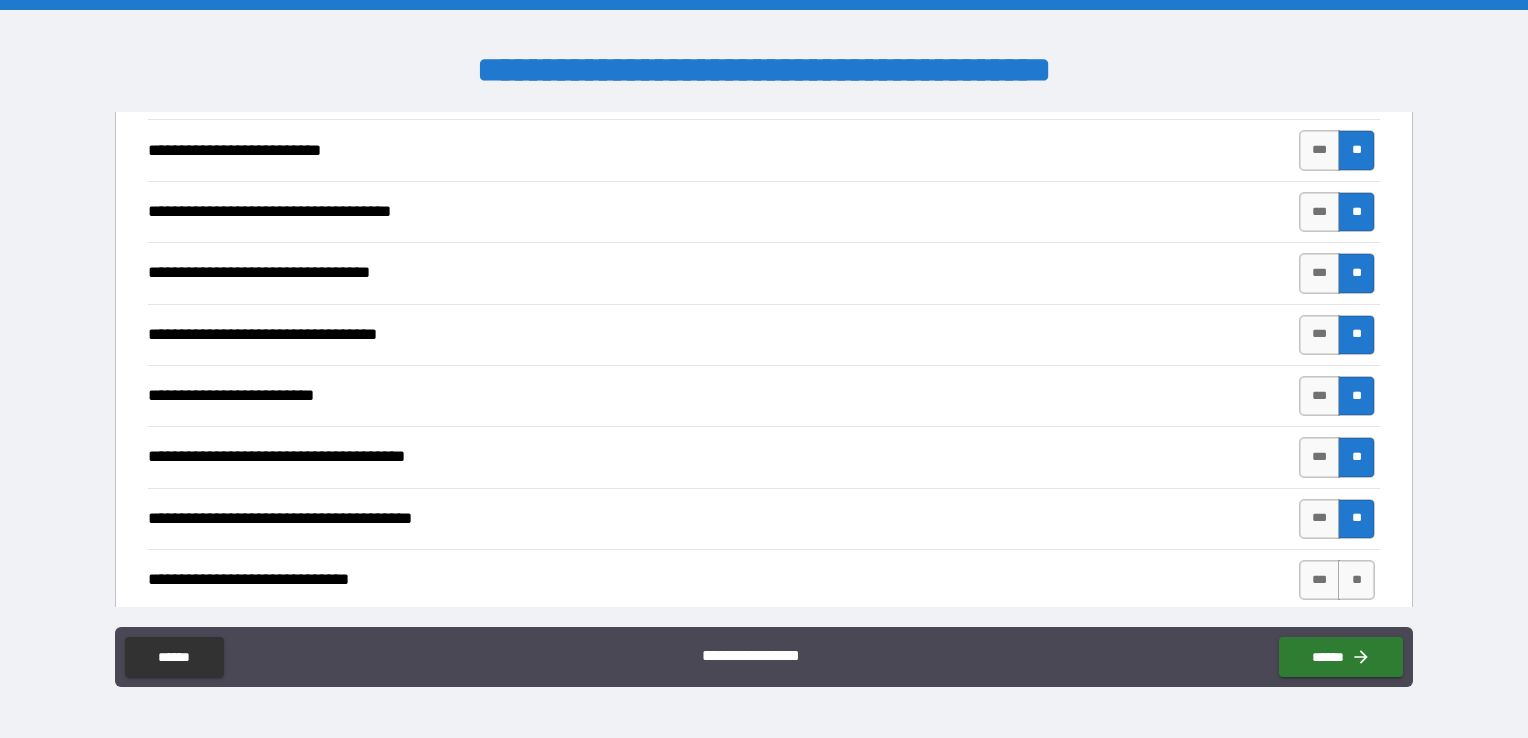scroll, scrollTop: 4400, scrollLeft: 0, axis: vertical 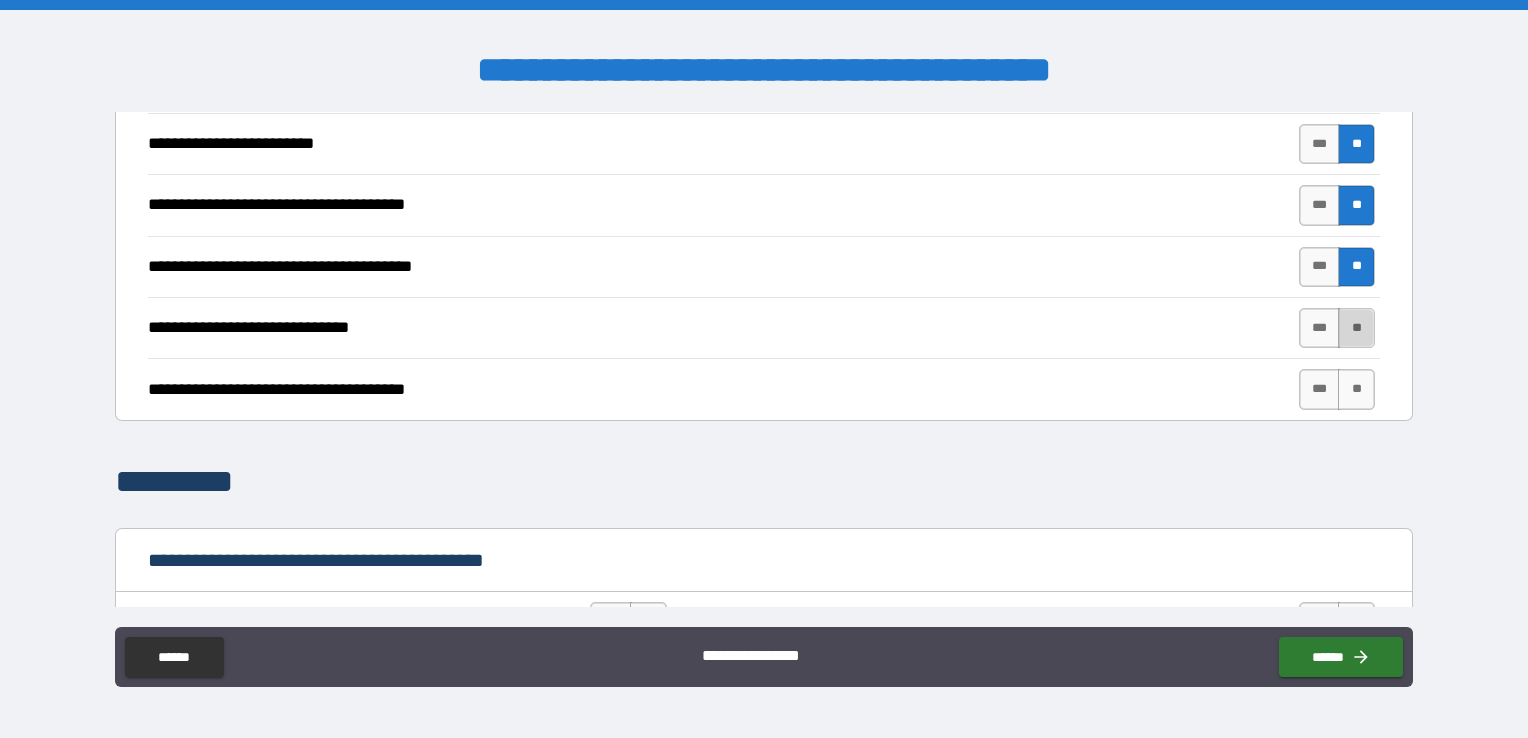 click on "**" at bounding box center [1356, 328] 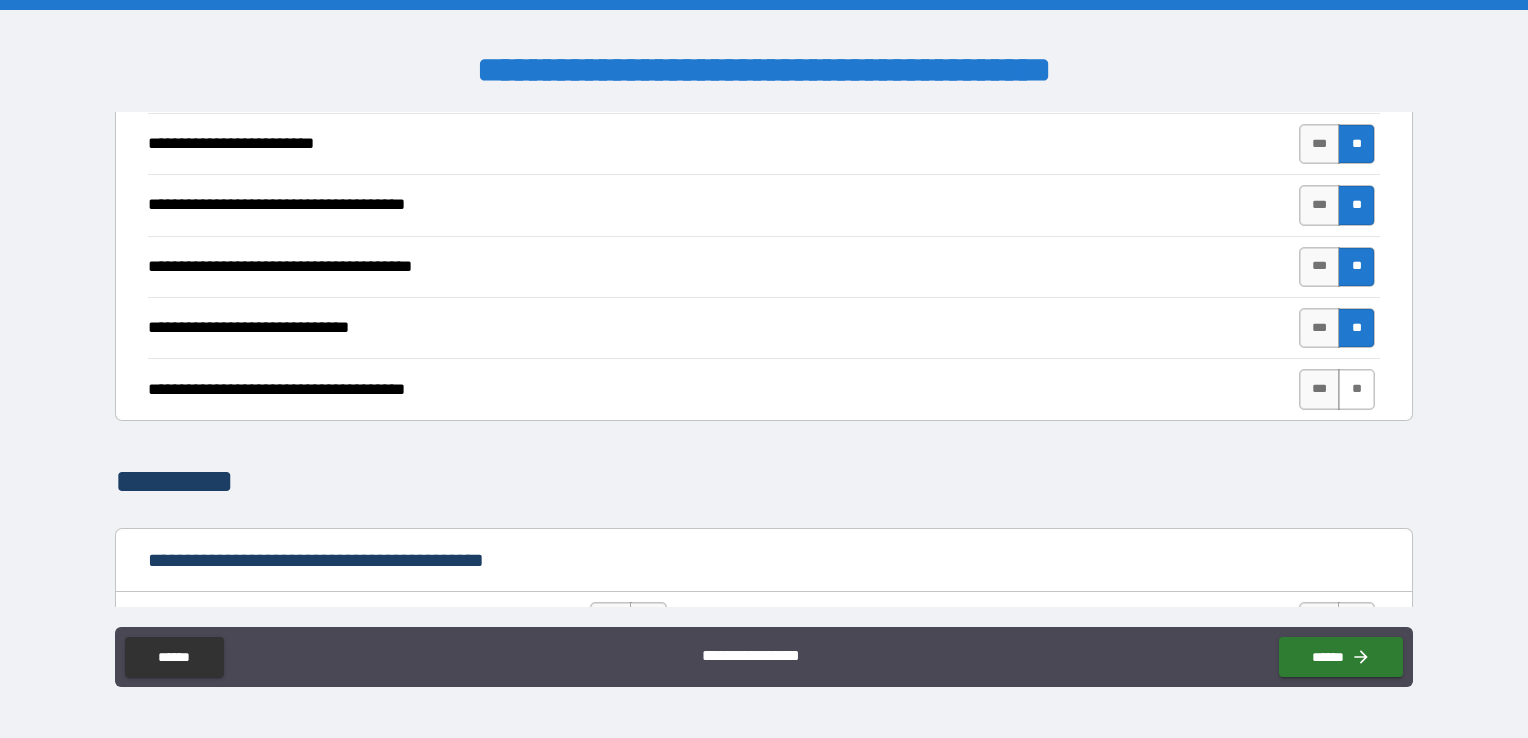click on "**" at bounding box center [1356, 389] 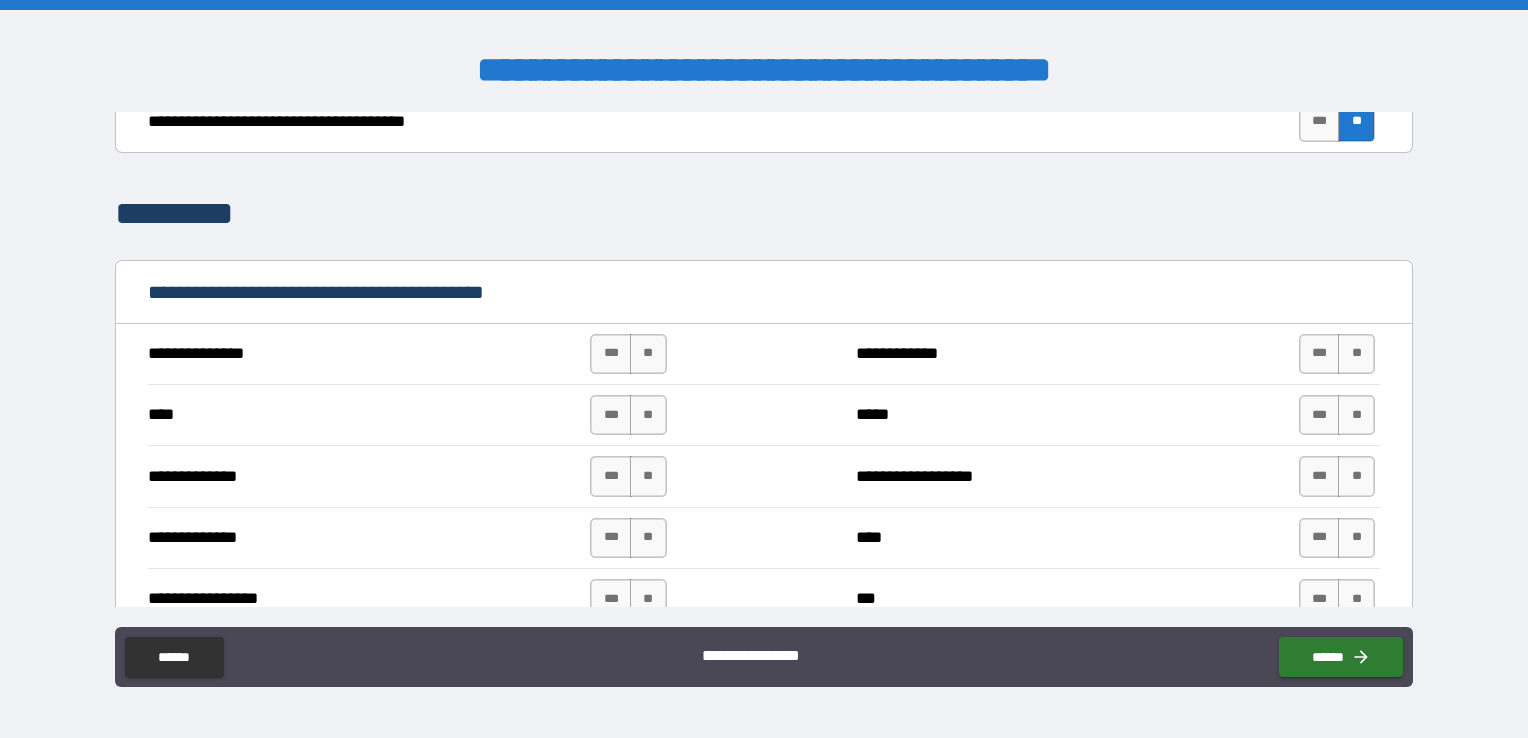 scroll, scrollTop: 4700, scrollLeft: 0, axis: vertical 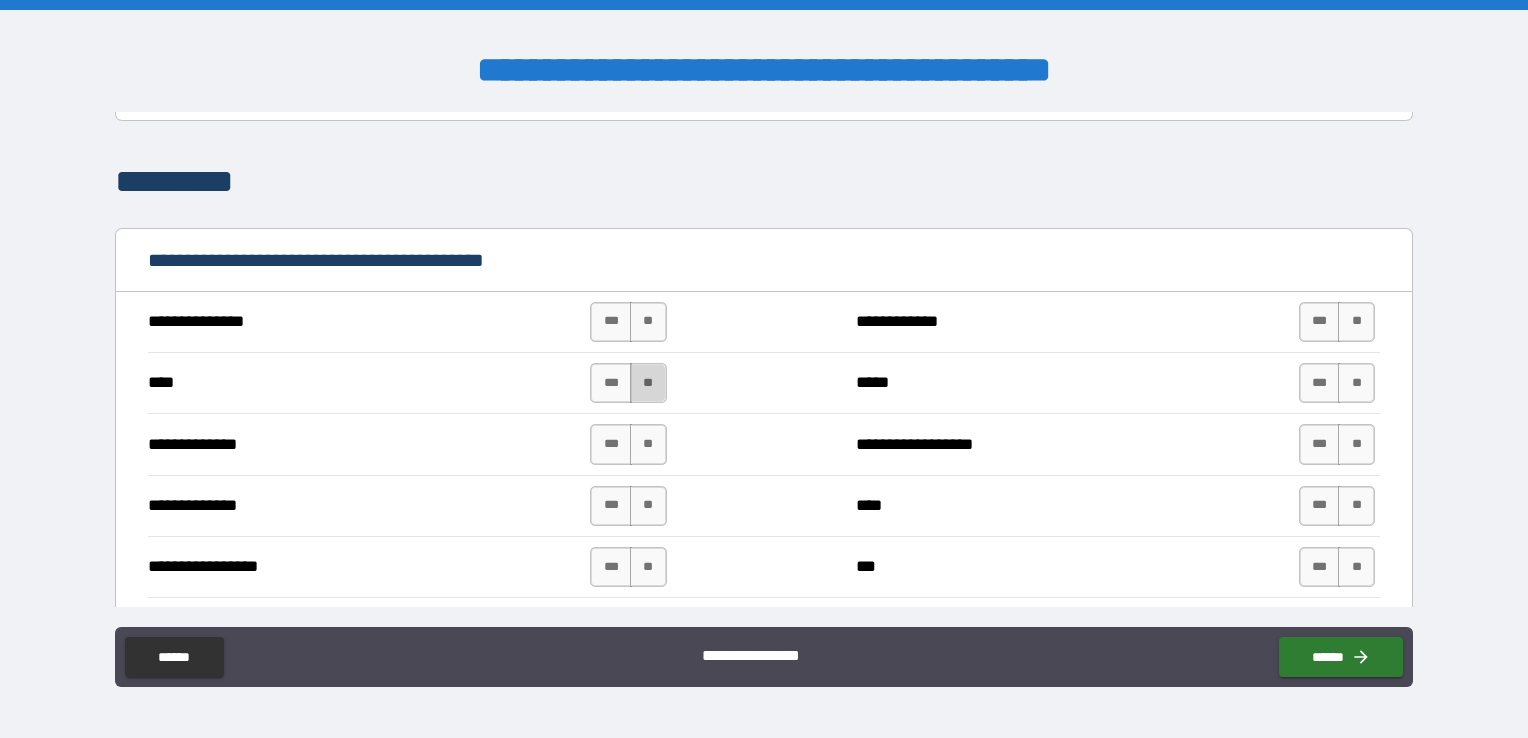 click on "**" at bounding box center (648, 383) 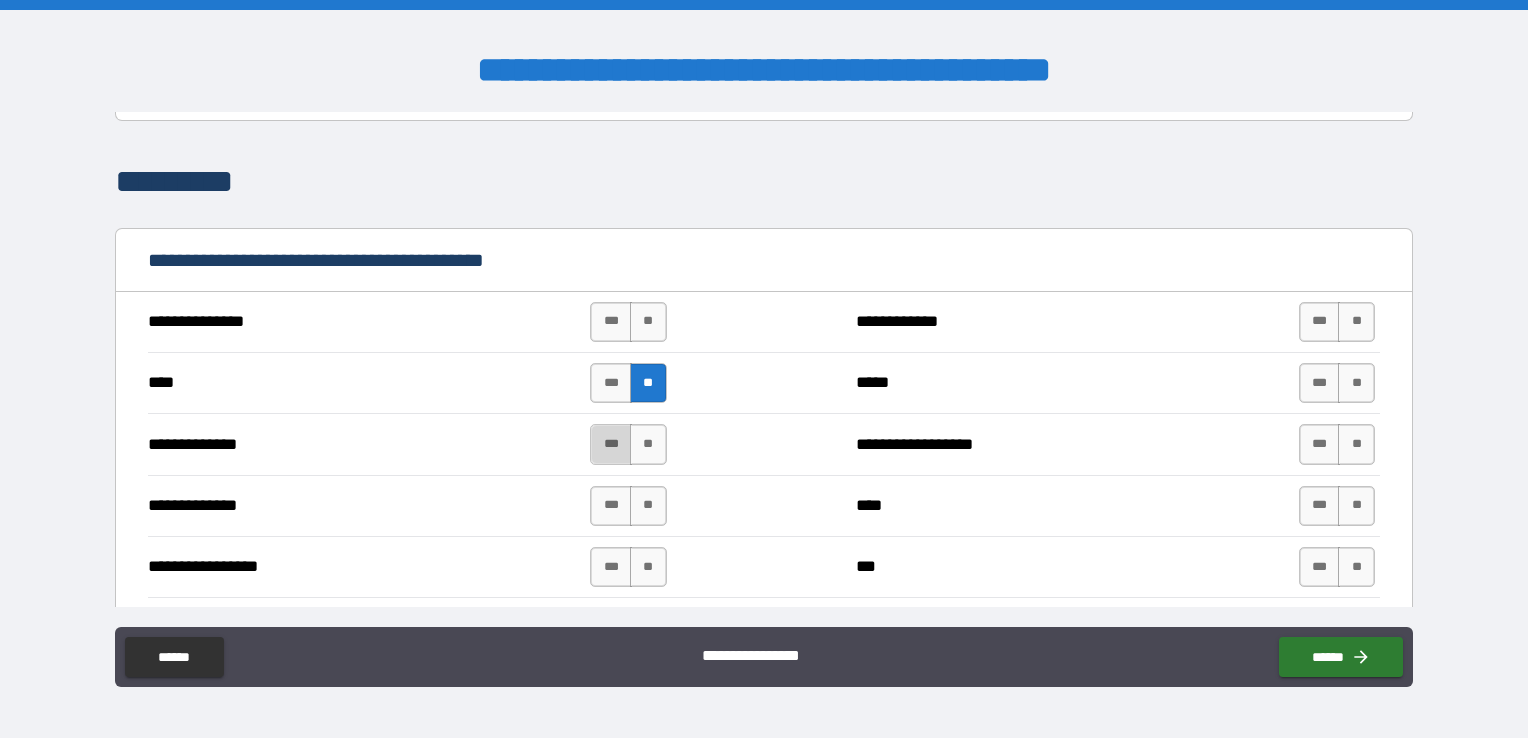 click on "***" at bounding box center [611, 444] 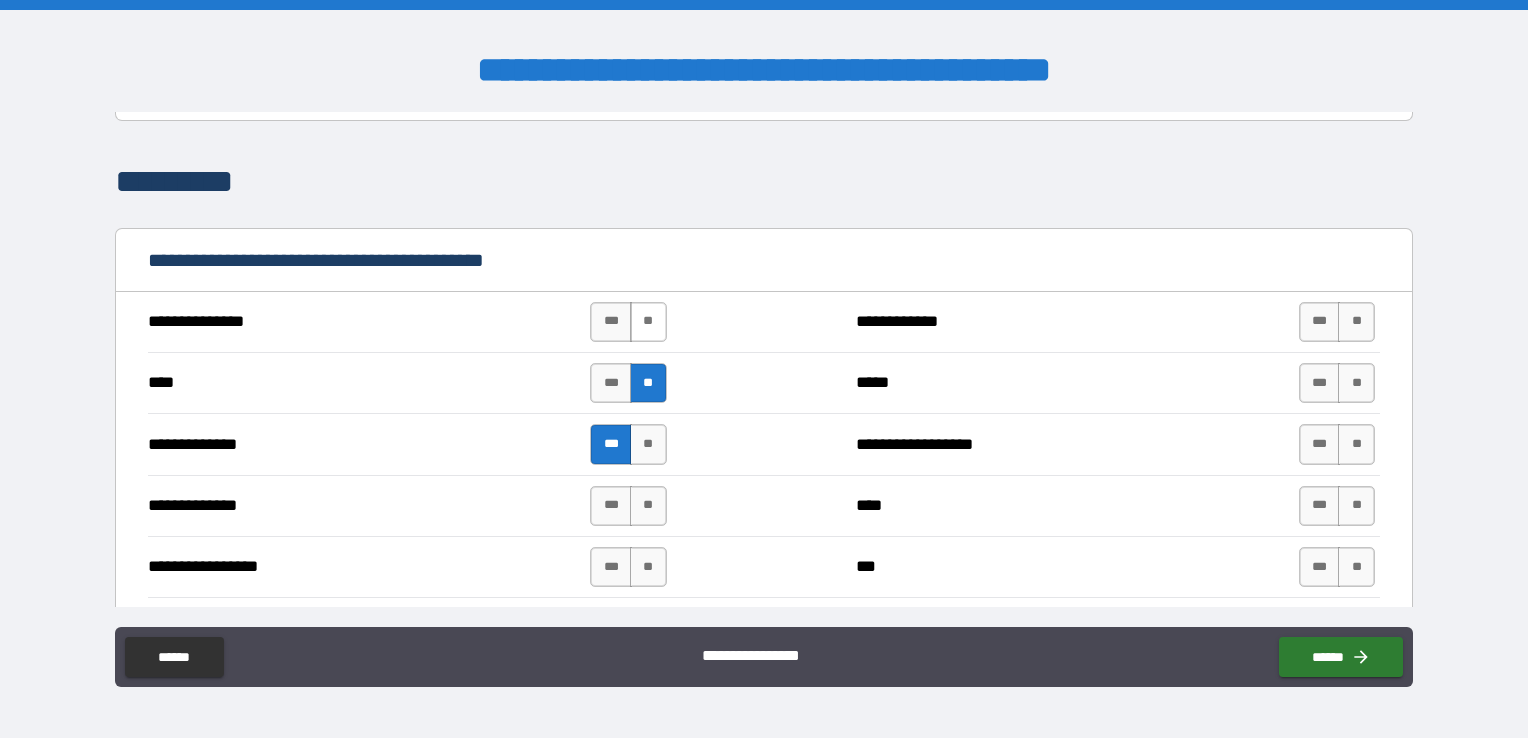 click on "**" at bounding box center [648, 322] 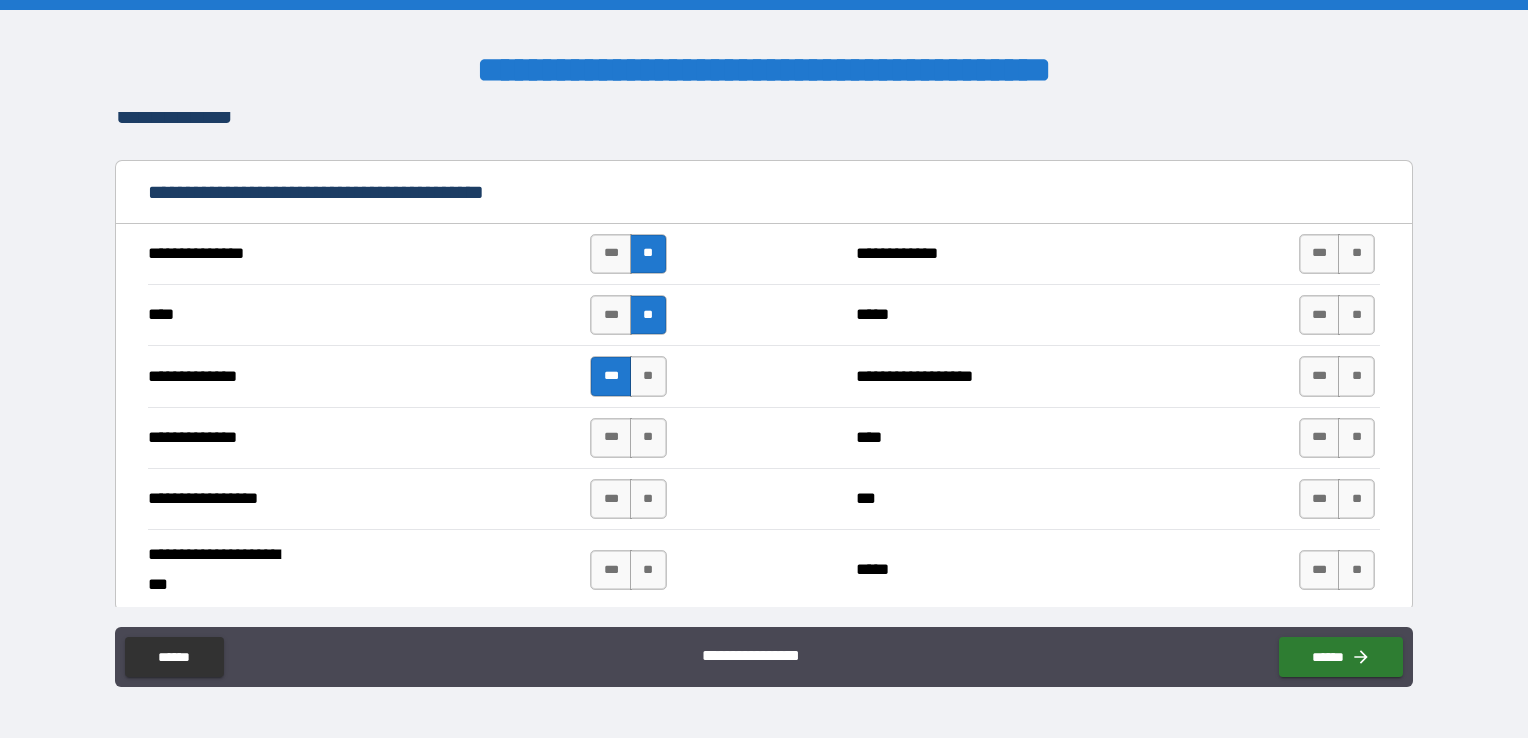 scroll, scrollTop: 4800, scrollLeft: 0, axis: vertical 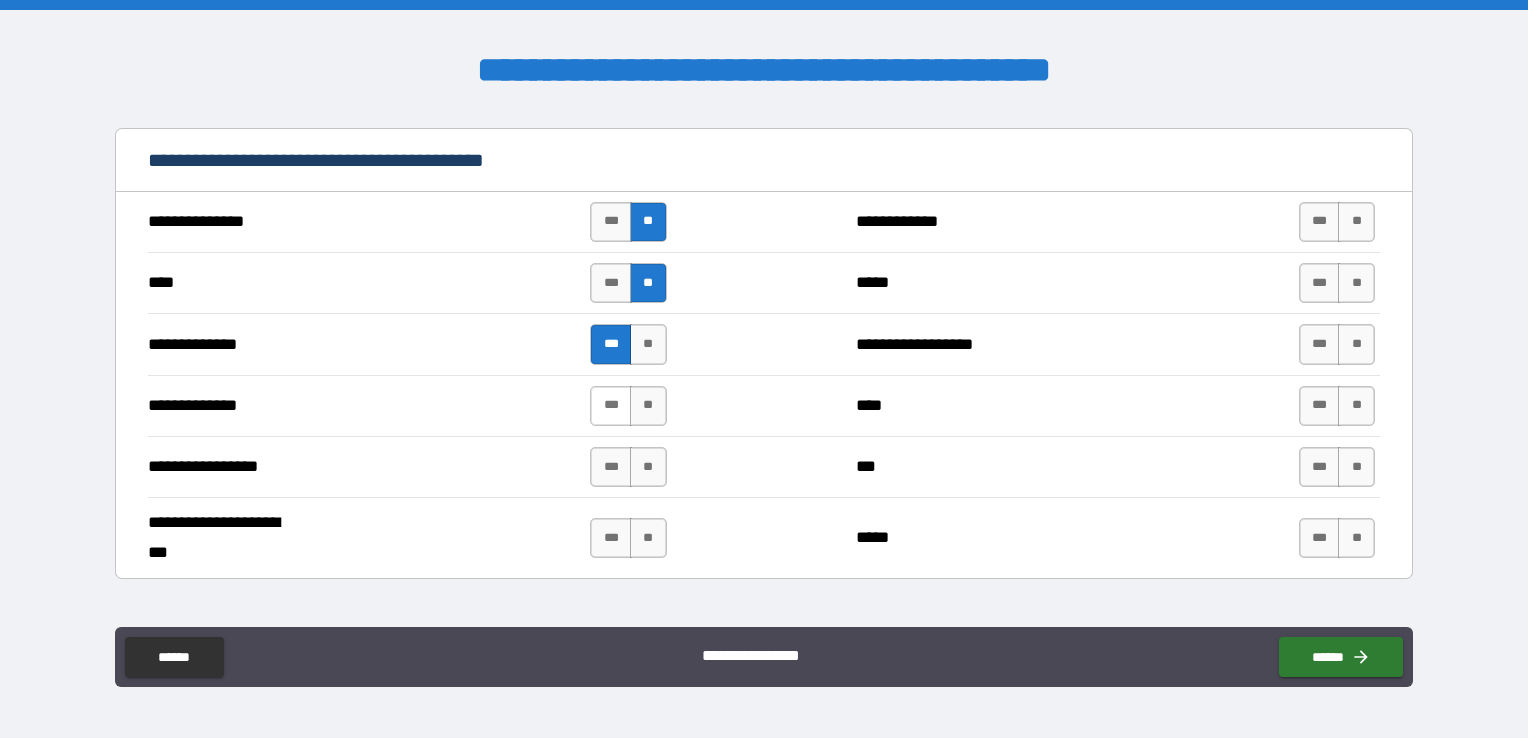 click on "***" at bounding box center (611, 406) 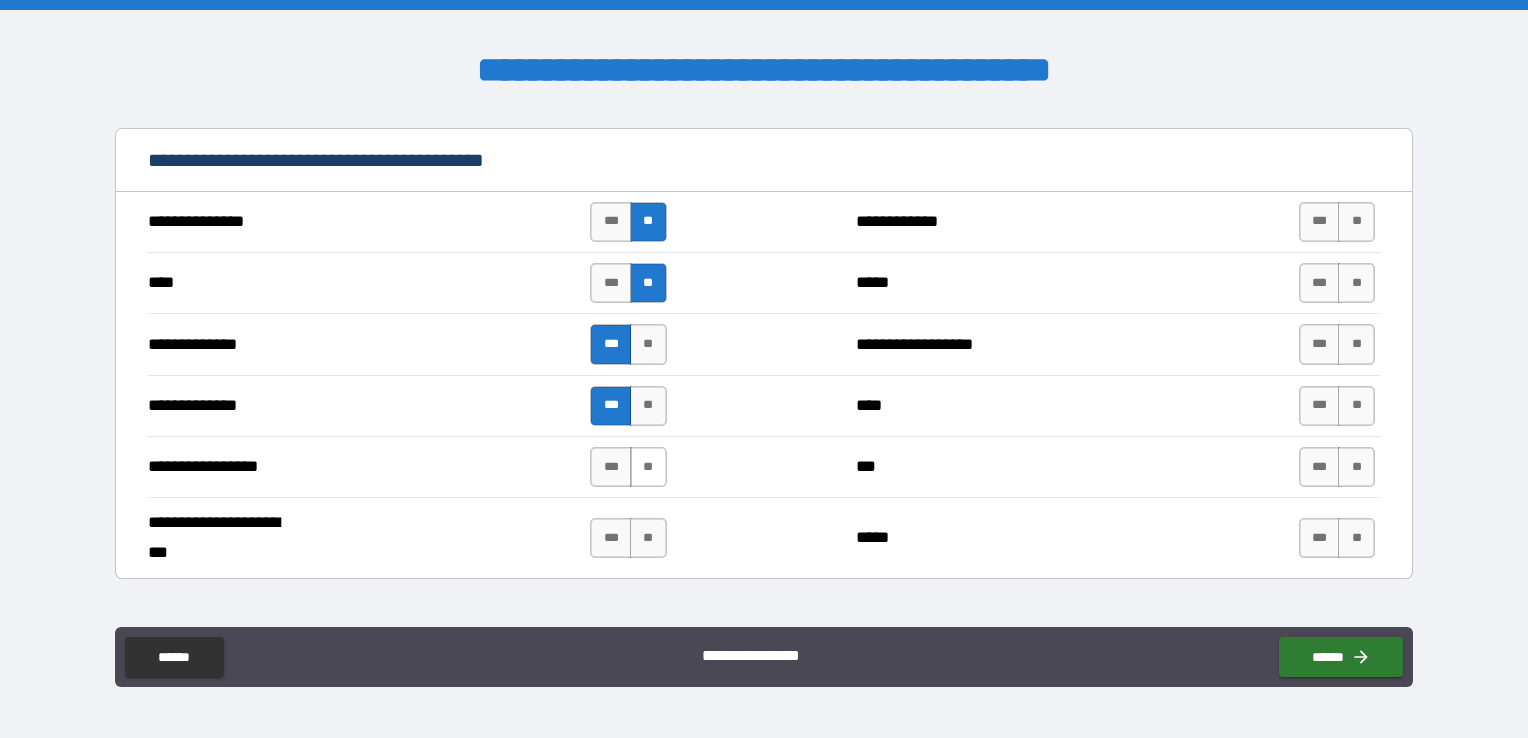 click on "**" at bounding box center (648, 467) 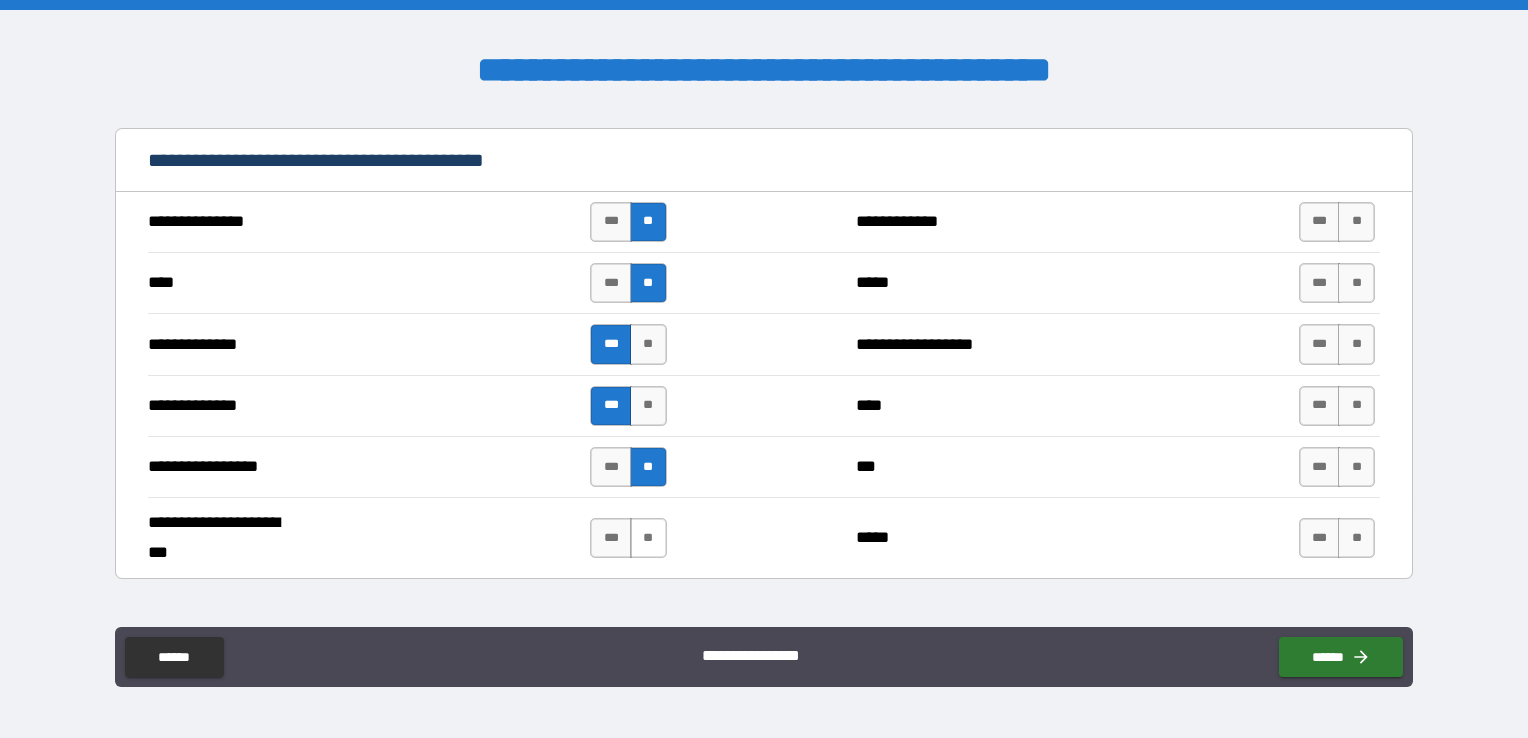 click on "**" at bounding box center [648, 538] 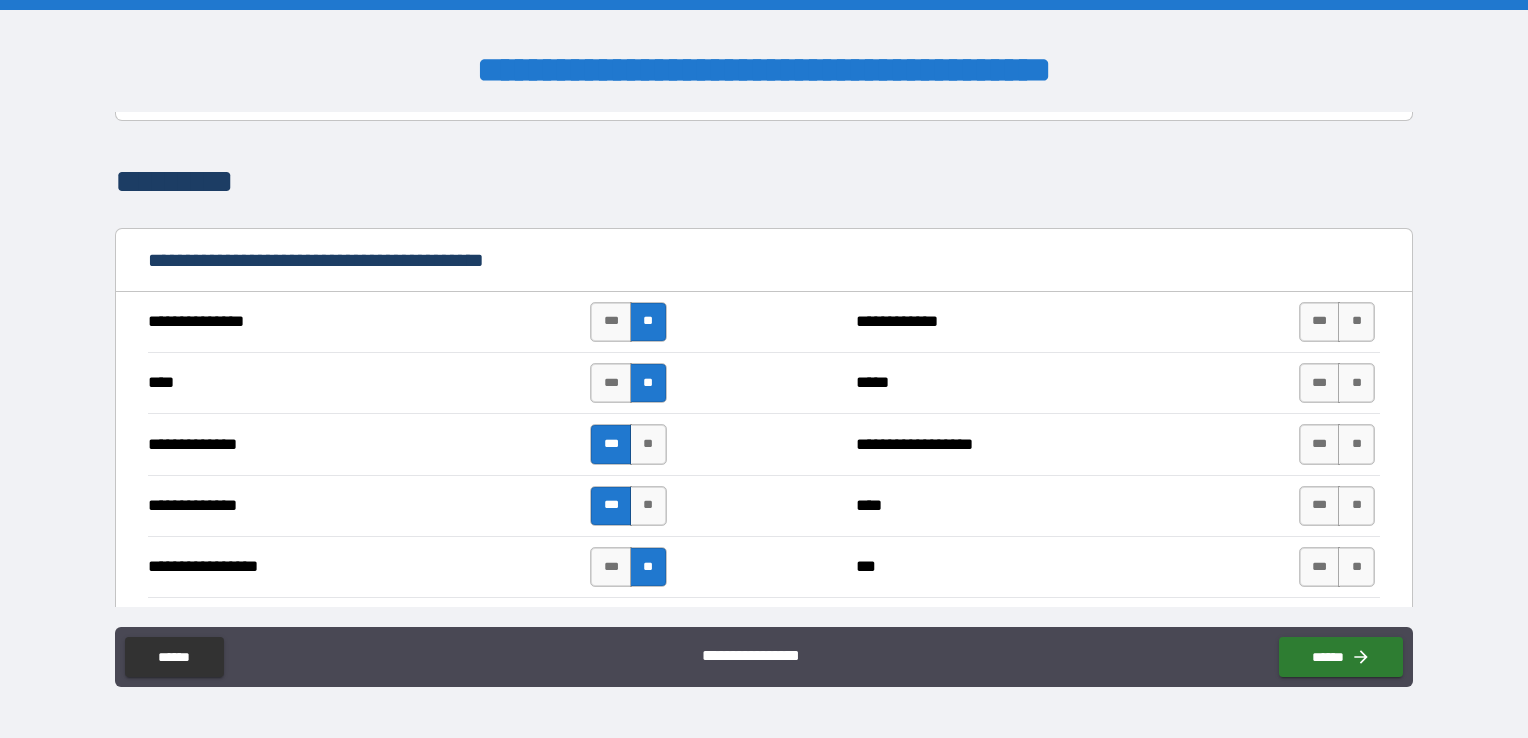 scroll, scrollTop: 4800, scrollLeft: 0, axis: vertical 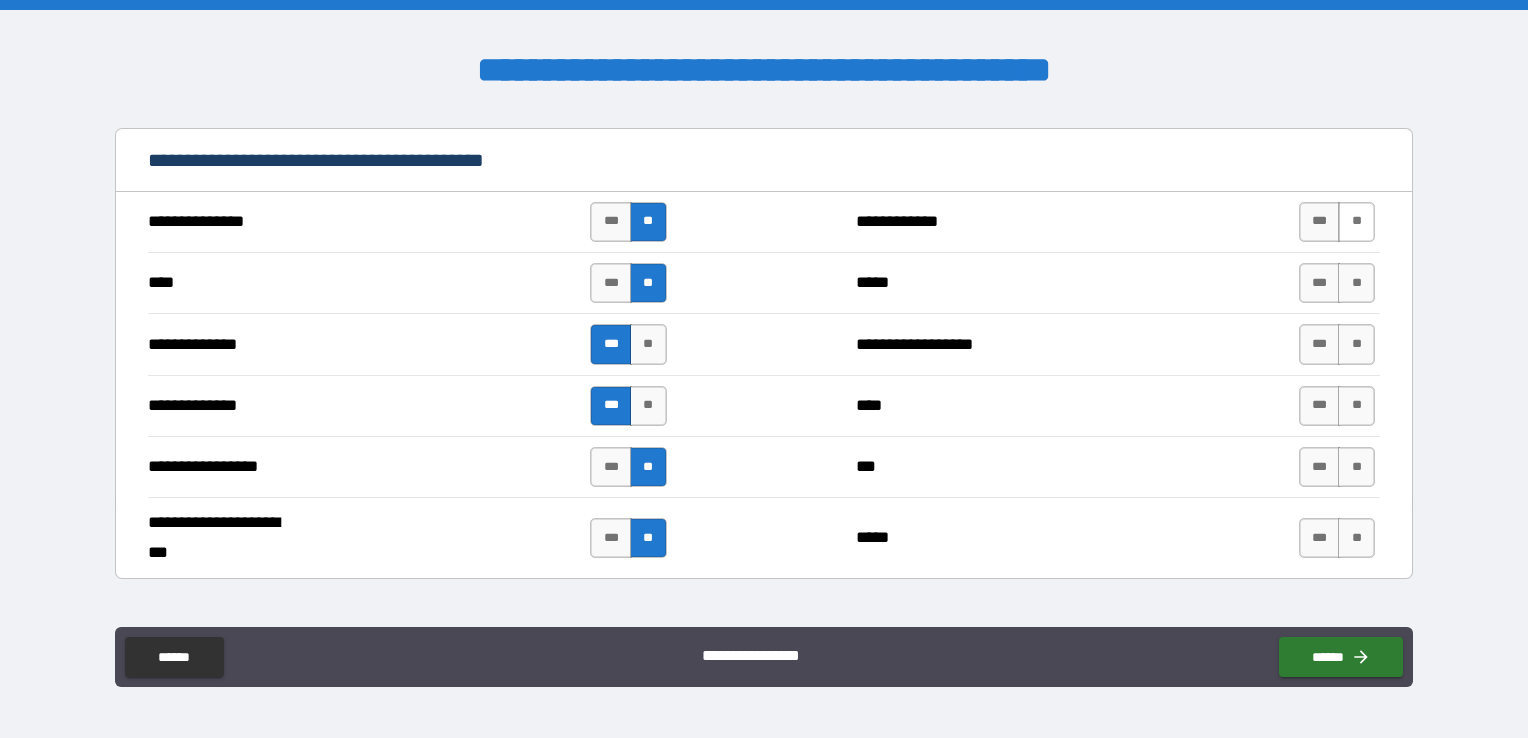 click on "**" at bounding box center (1356, 222) 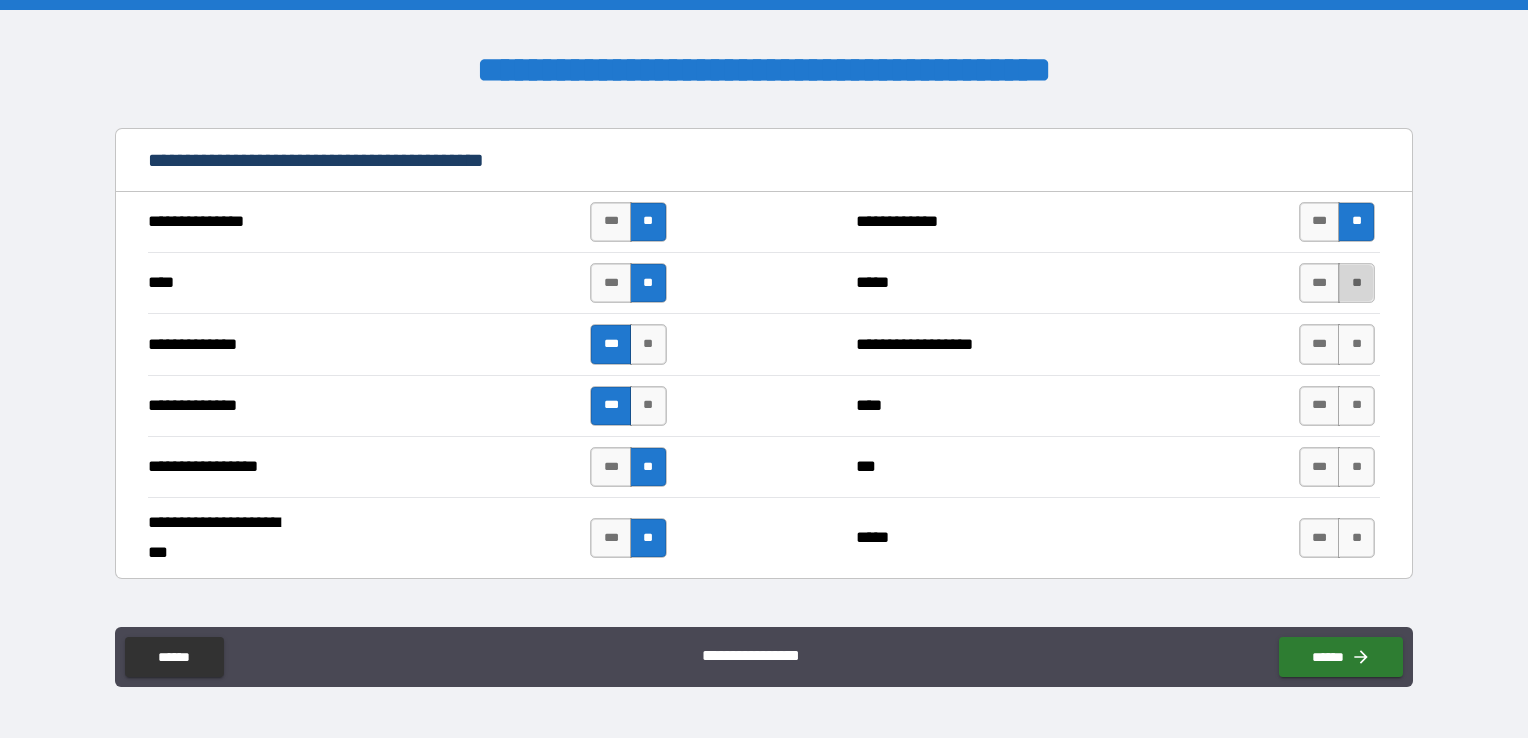 click on "**" at bounding box center (1356, 283) 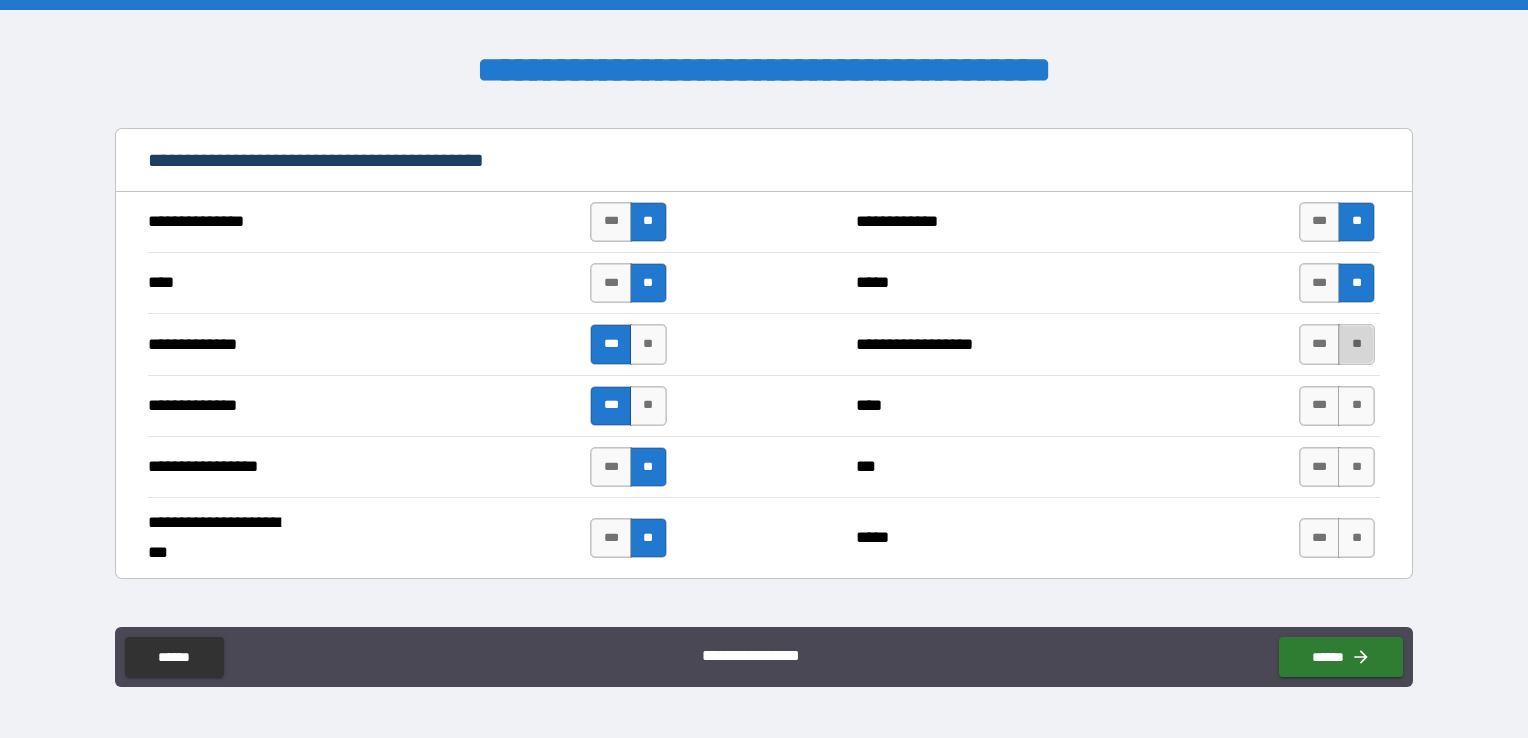 click on "**" at bounding box center (1356, 344) 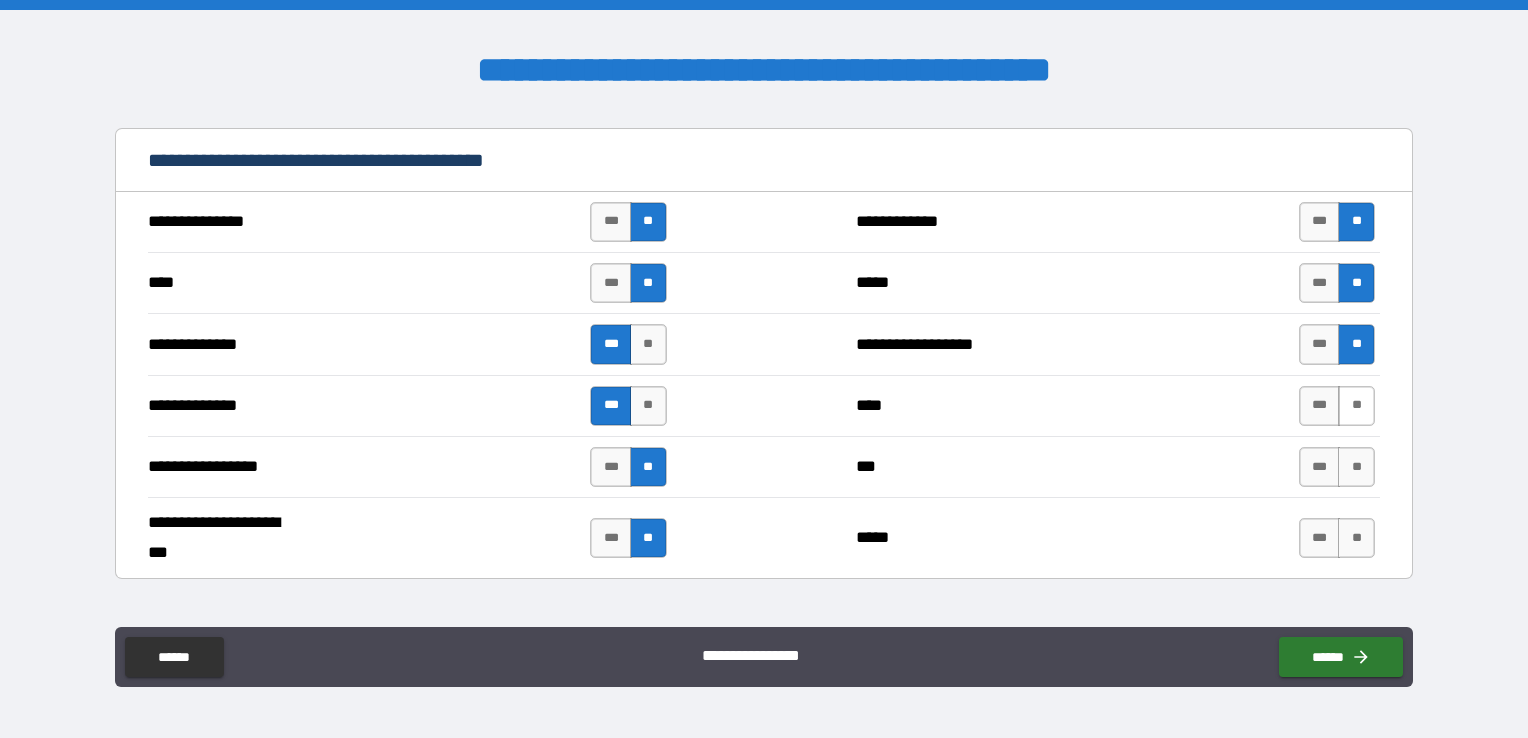 click on "**" at bounding box center [1356, 406] 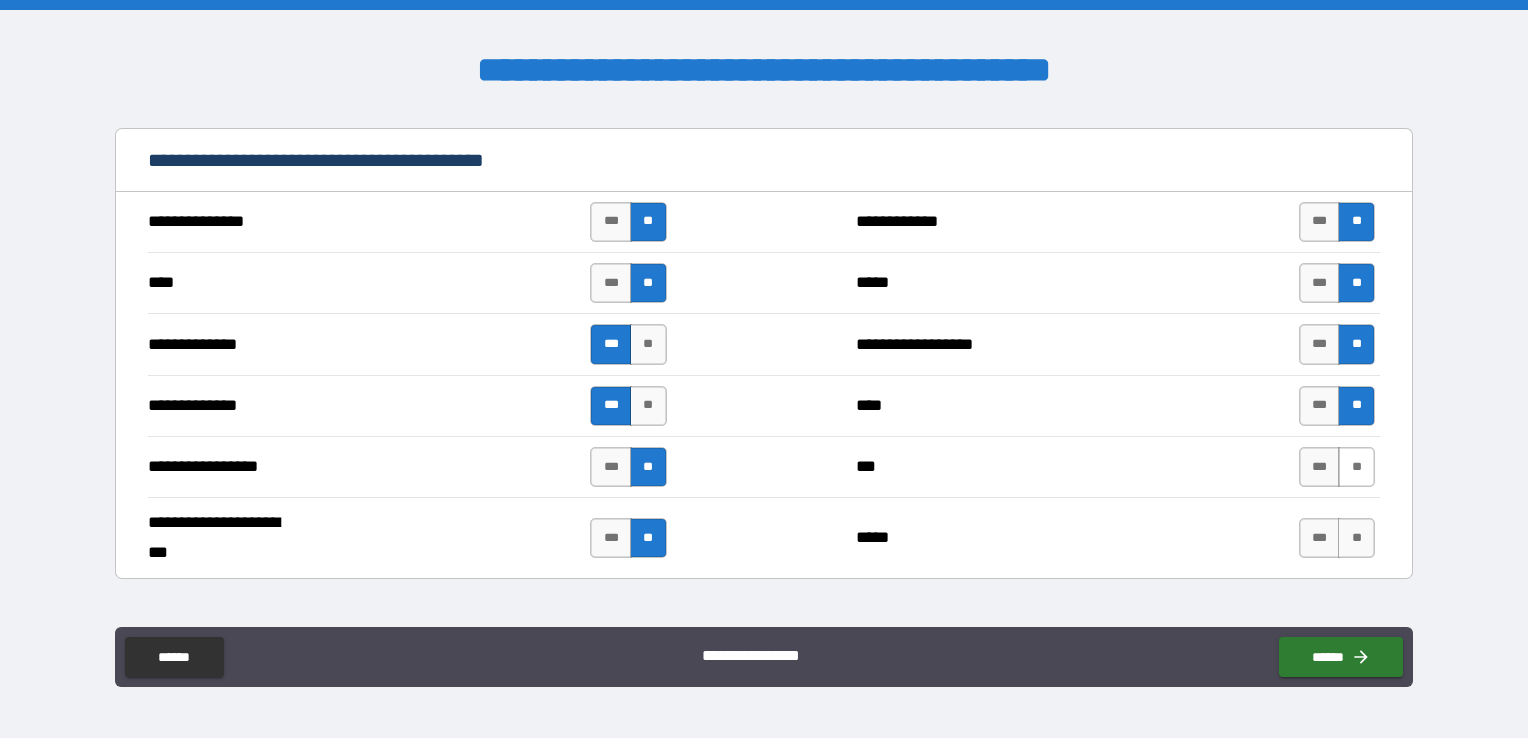 click on "**" at bounding box center (1356, 467) 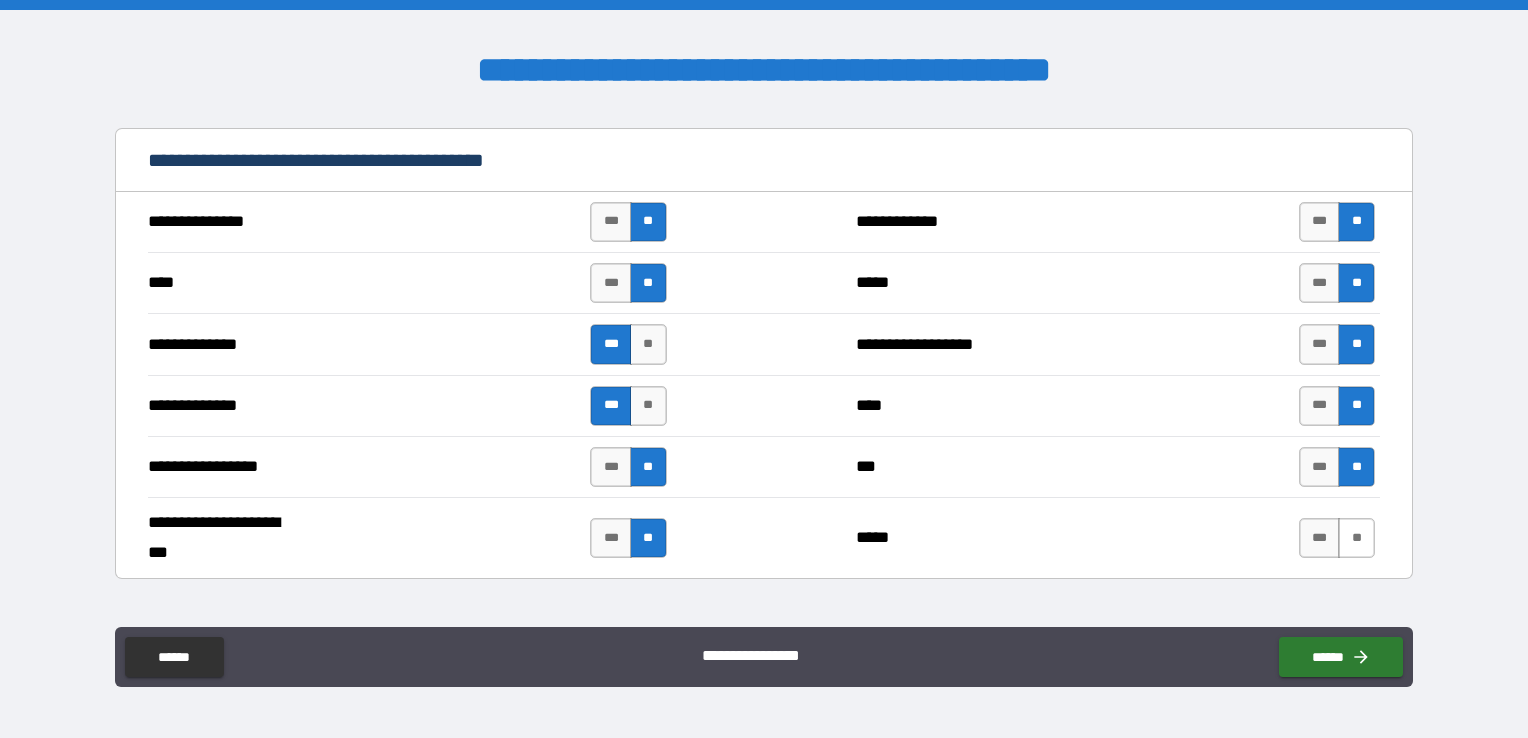 click on "**" at bounding box center (1356, 538) 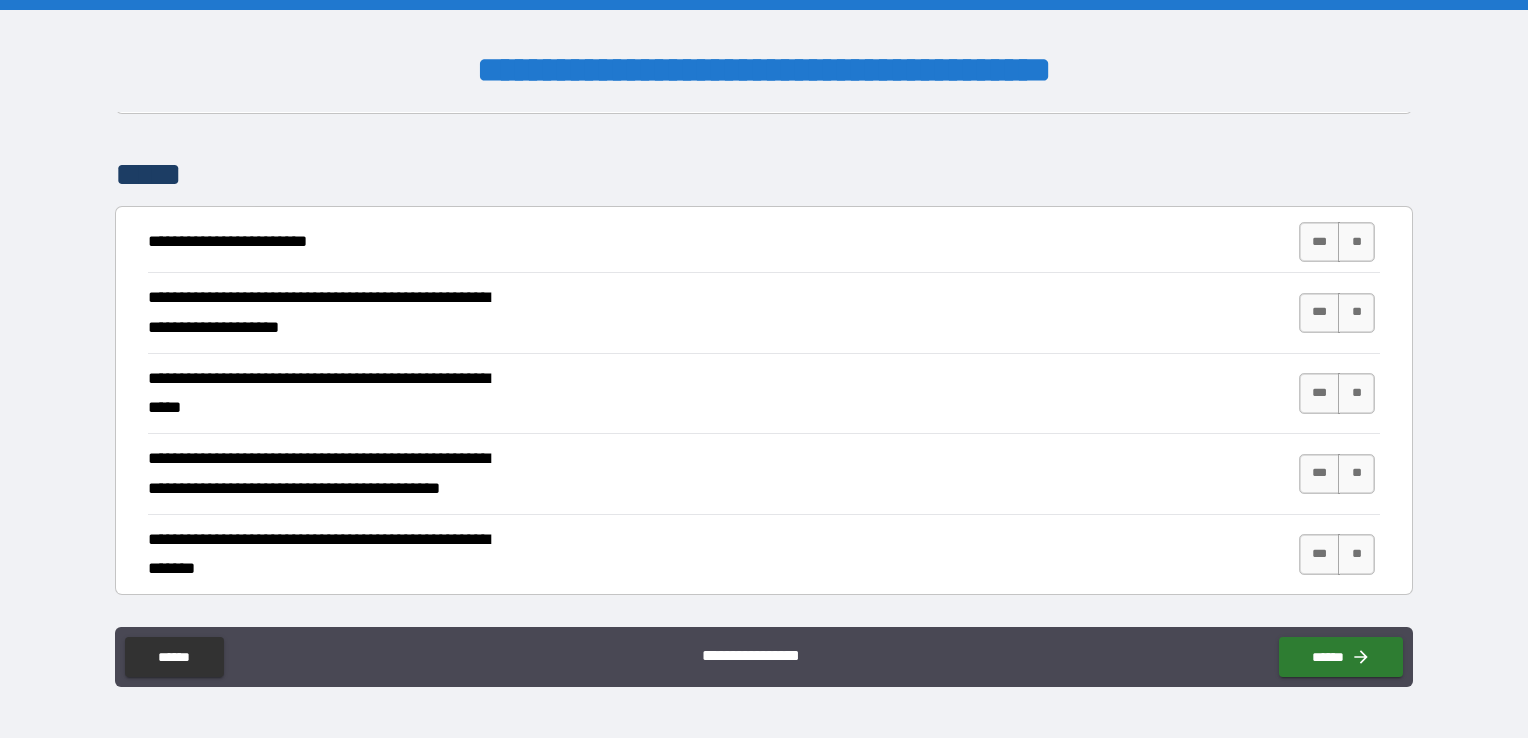 scroll, scrollTop: 5300, scrollLeft: 0, axis: vertical 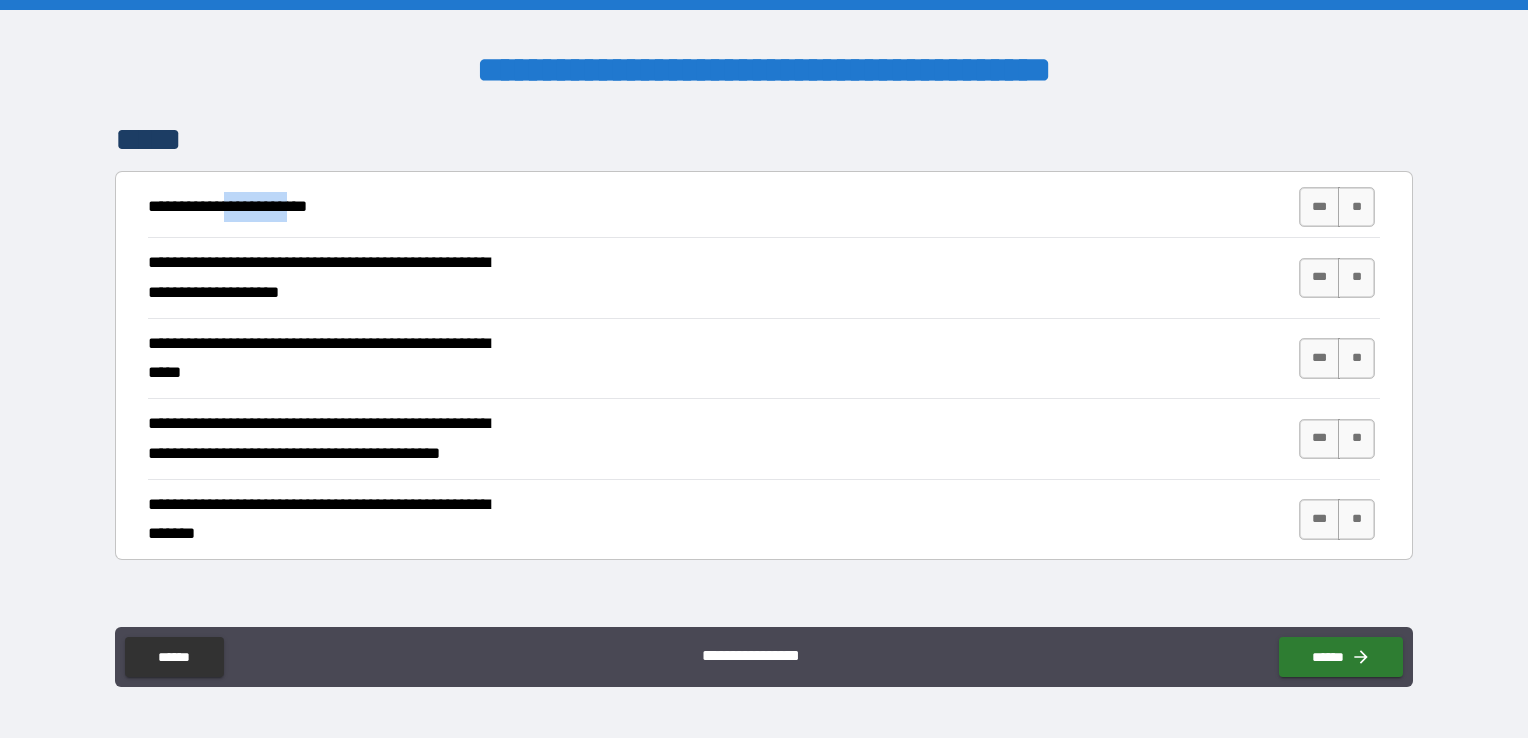 drag, startPoint x: 231, startPoint y: 190, endPoint x: 303, endPoint y: 190, distance: 72 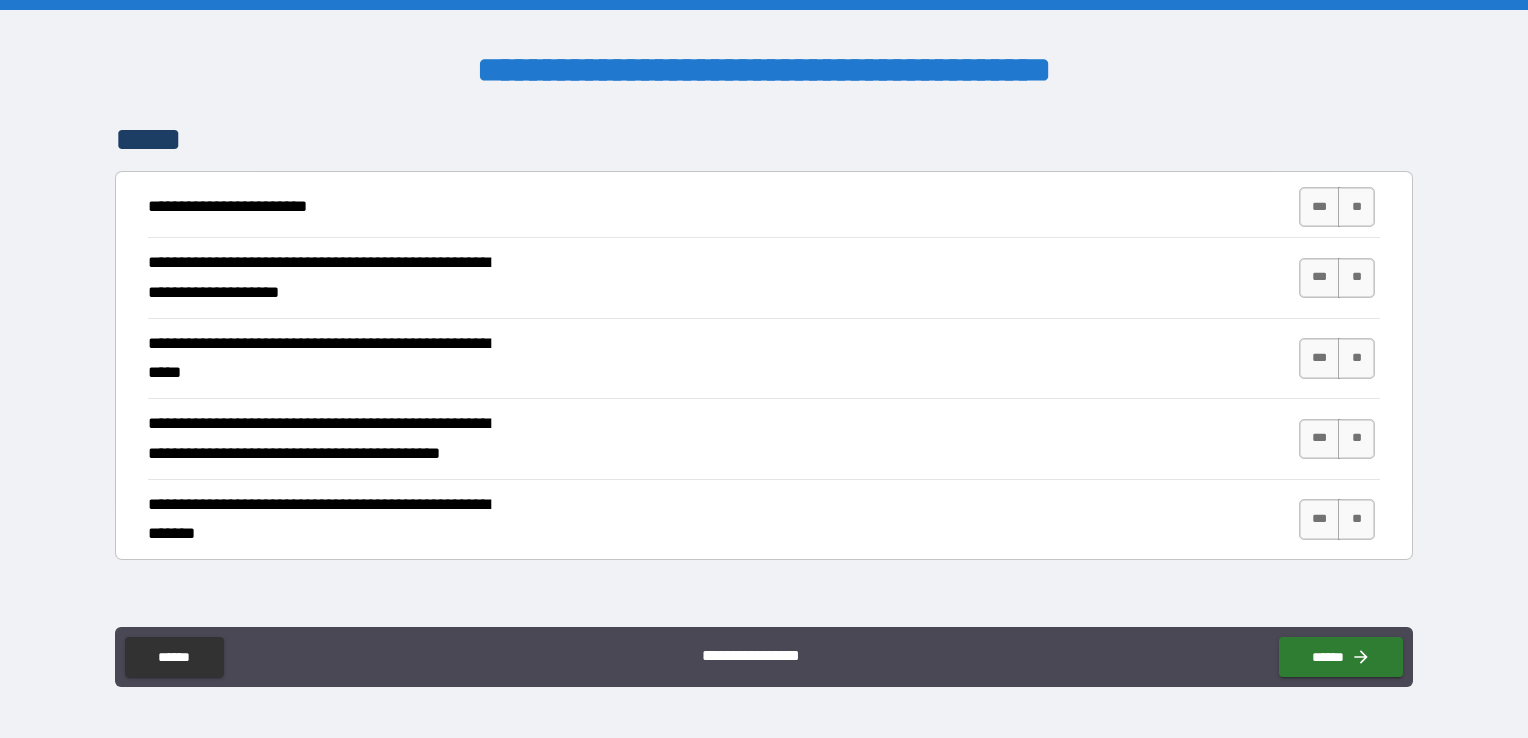 drag, startPoint x: 303, startPoint y: 190, endPoint x: 358, endPoint y: 233, distance: 69.81404 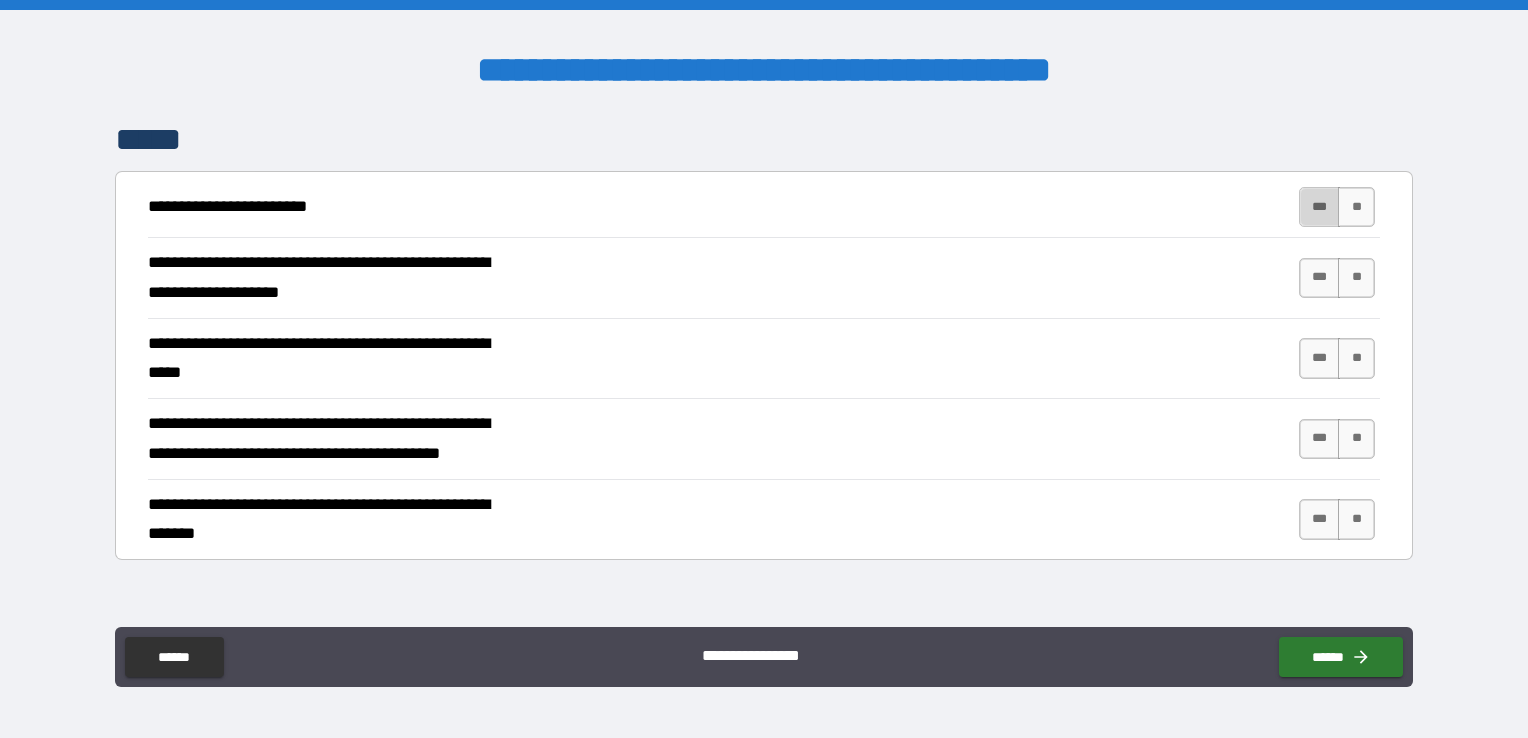 click on "***" at bounding box center [1320, 207] 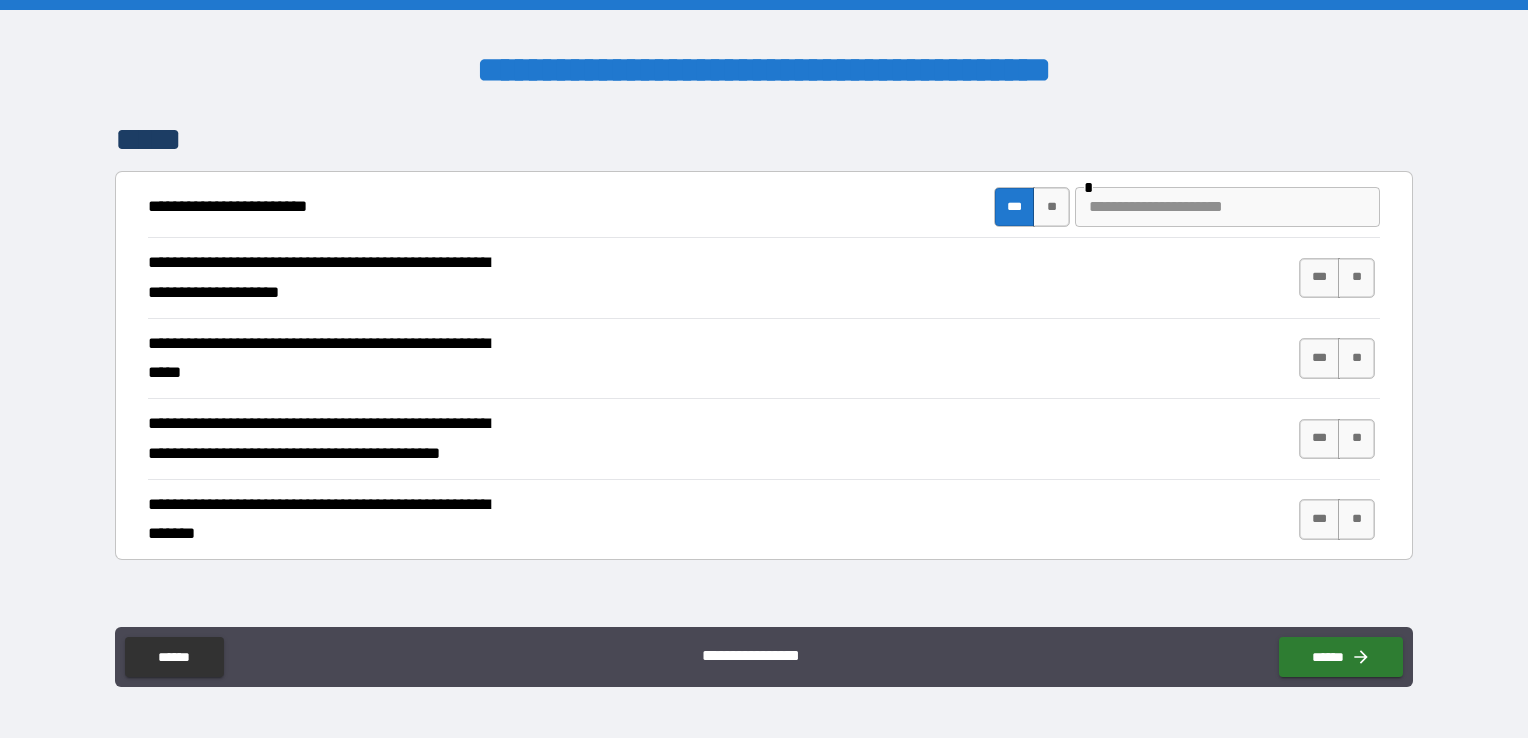 click on "[FIRST] [LAST] [STREET] [CITY] [STATE]" at bounding box center [764, 278] 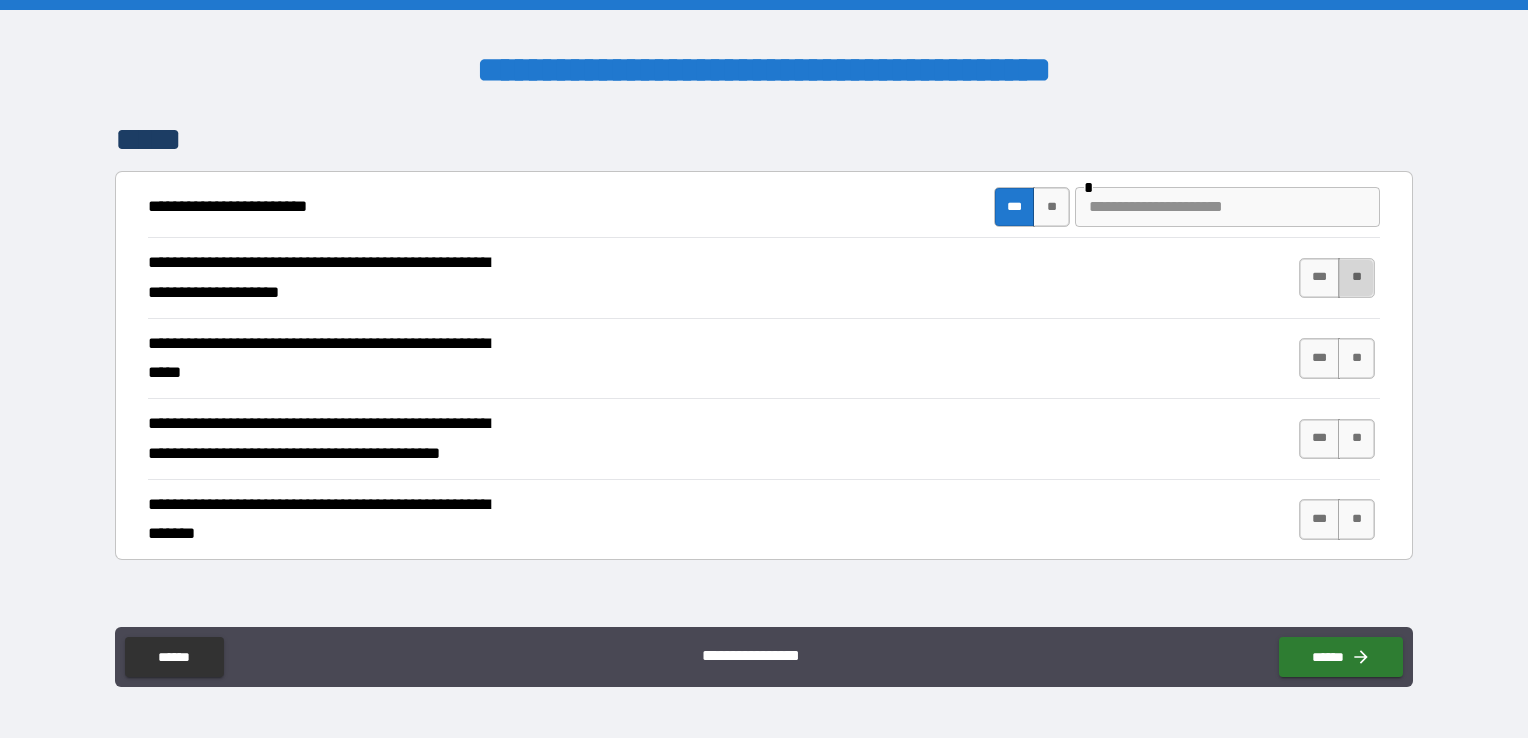 click on "**" at bounding box center [1356, 278] 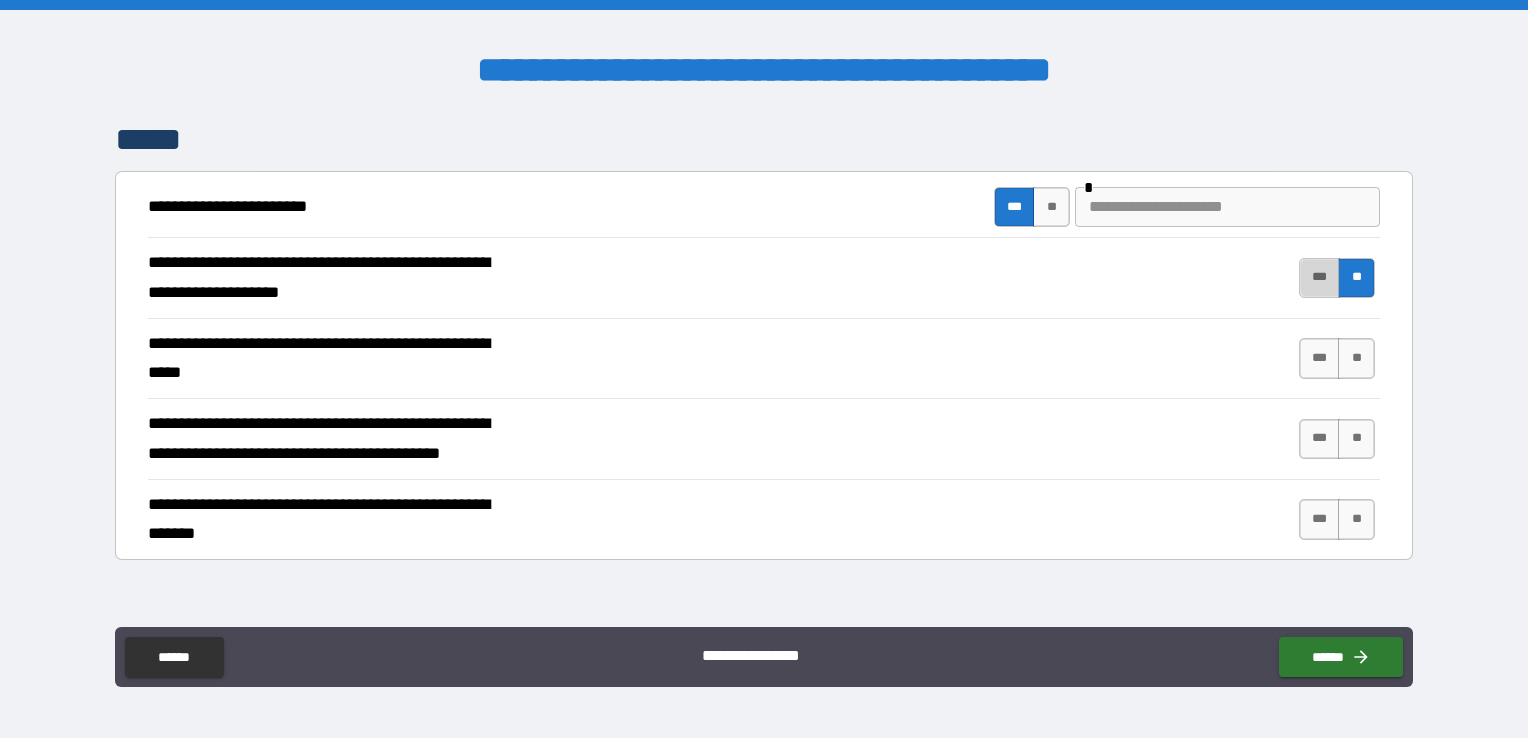 click on "***" at bounding box center (1320, 278) 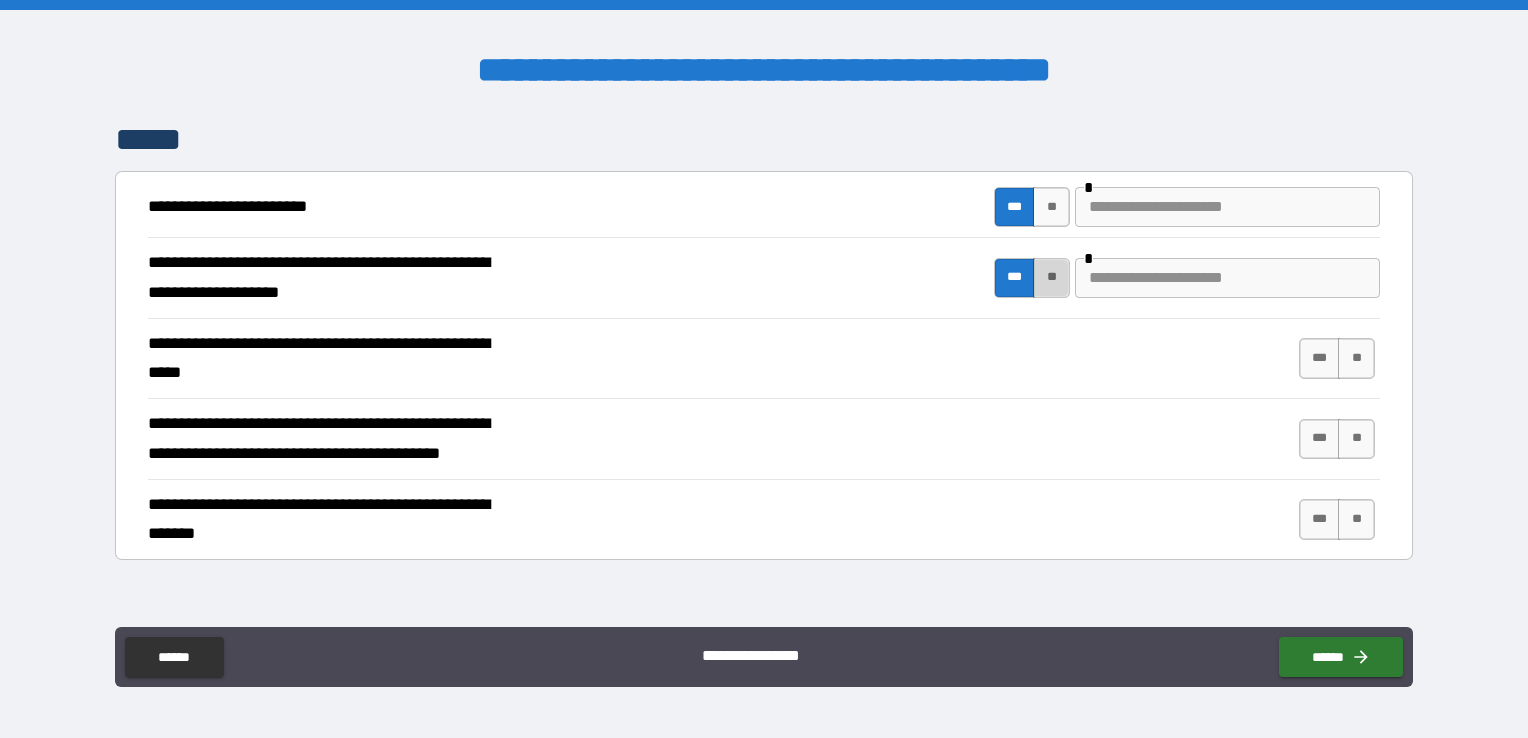 click on "**" at bounding box center (1051, 278) 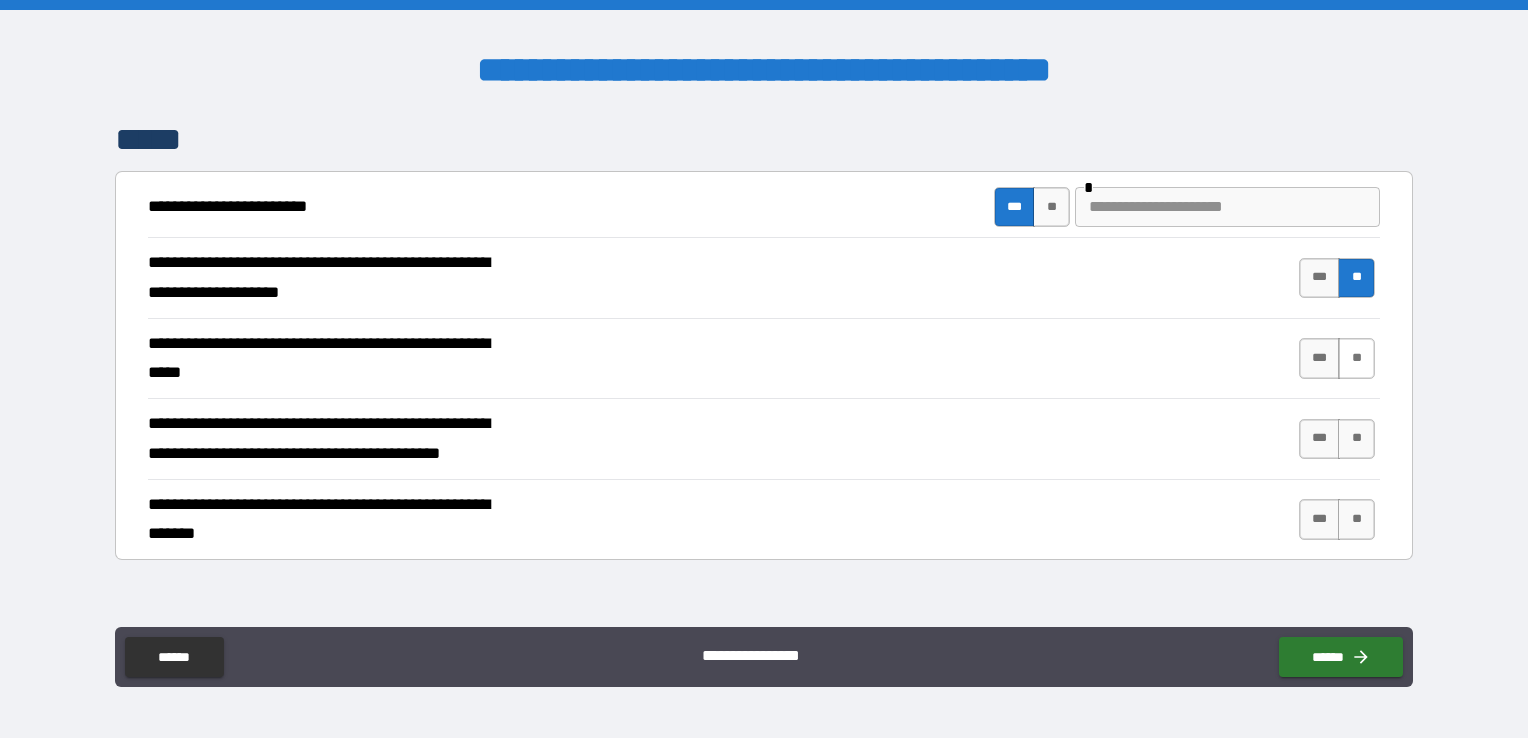 click on "**" at bounding box center [1356, 358] 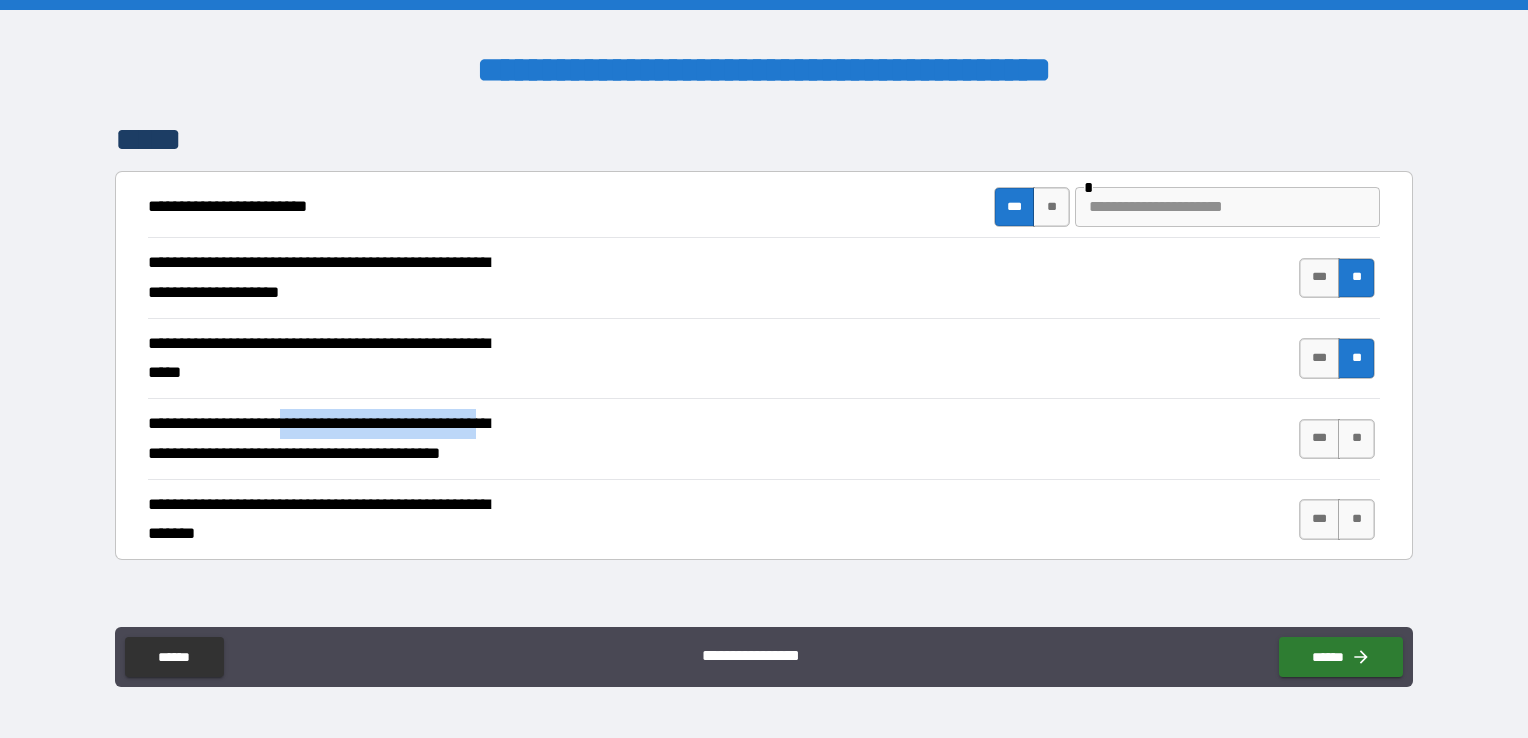 drag, startPoint x: 343, startPoint y: 411, endPoint x: 509, endPoint y: 411, distance: 166 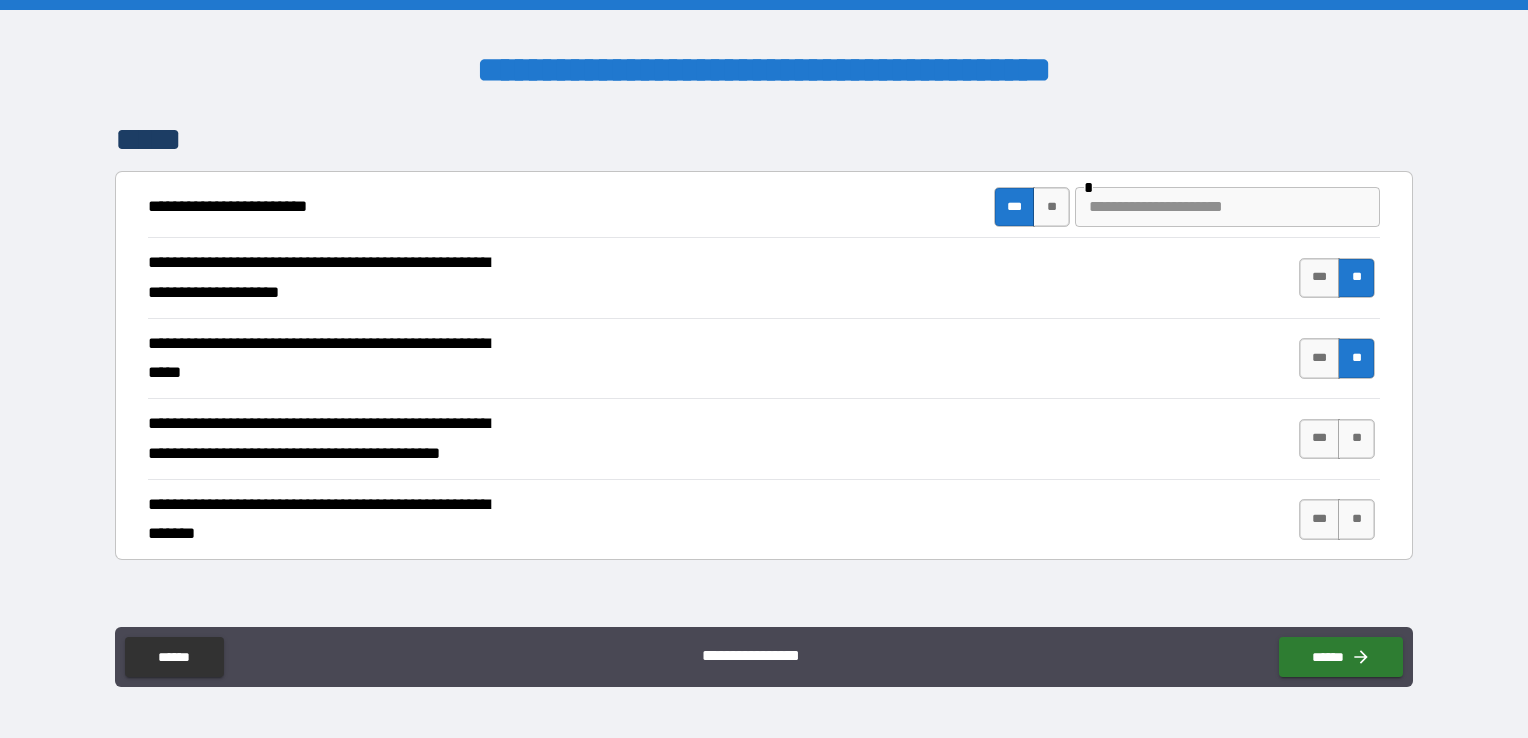 drag, startPoint x: 509, startPoint y: 411, endPoint x: 528, endPoint y: 454, distance: 47.010635 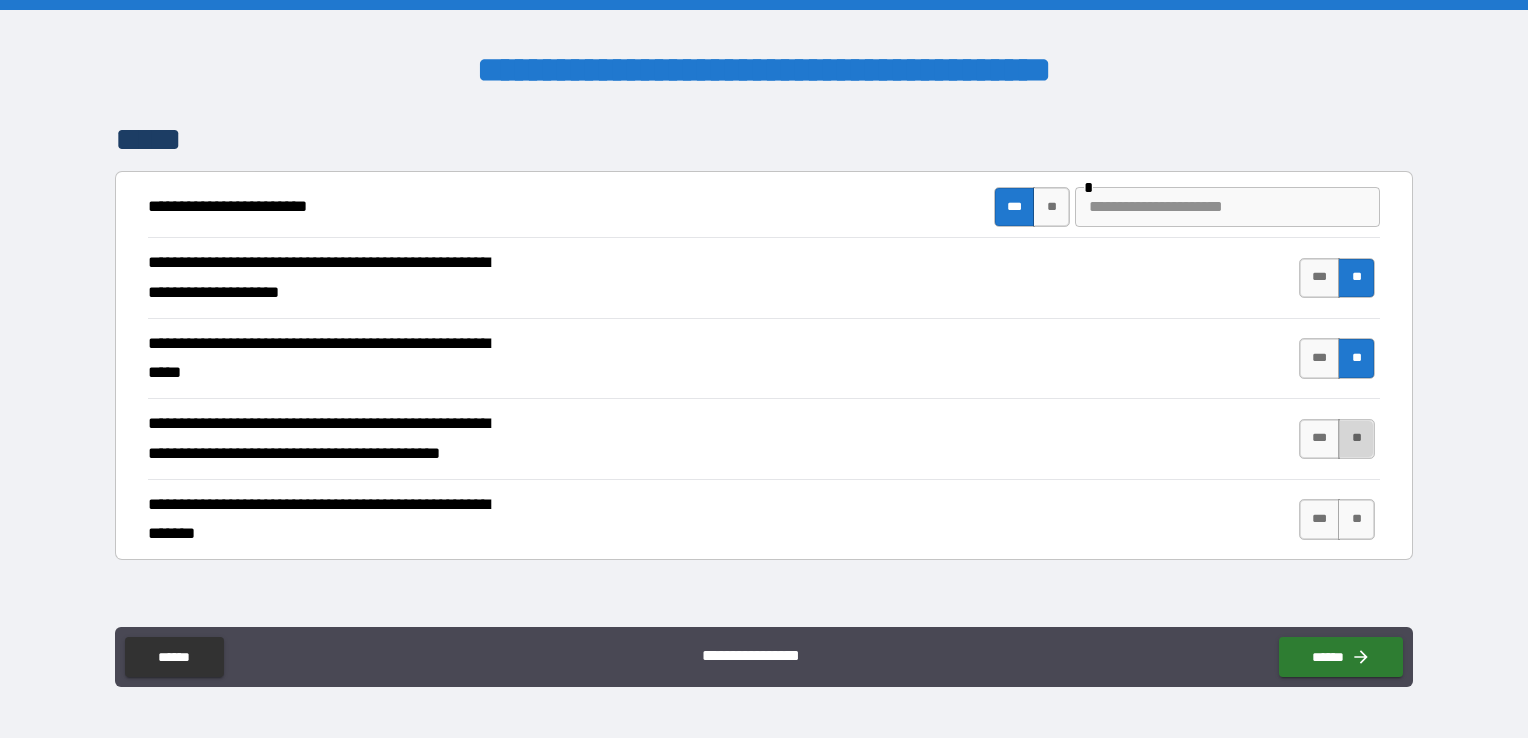 click on "**" at bounding box center (1356, 439) 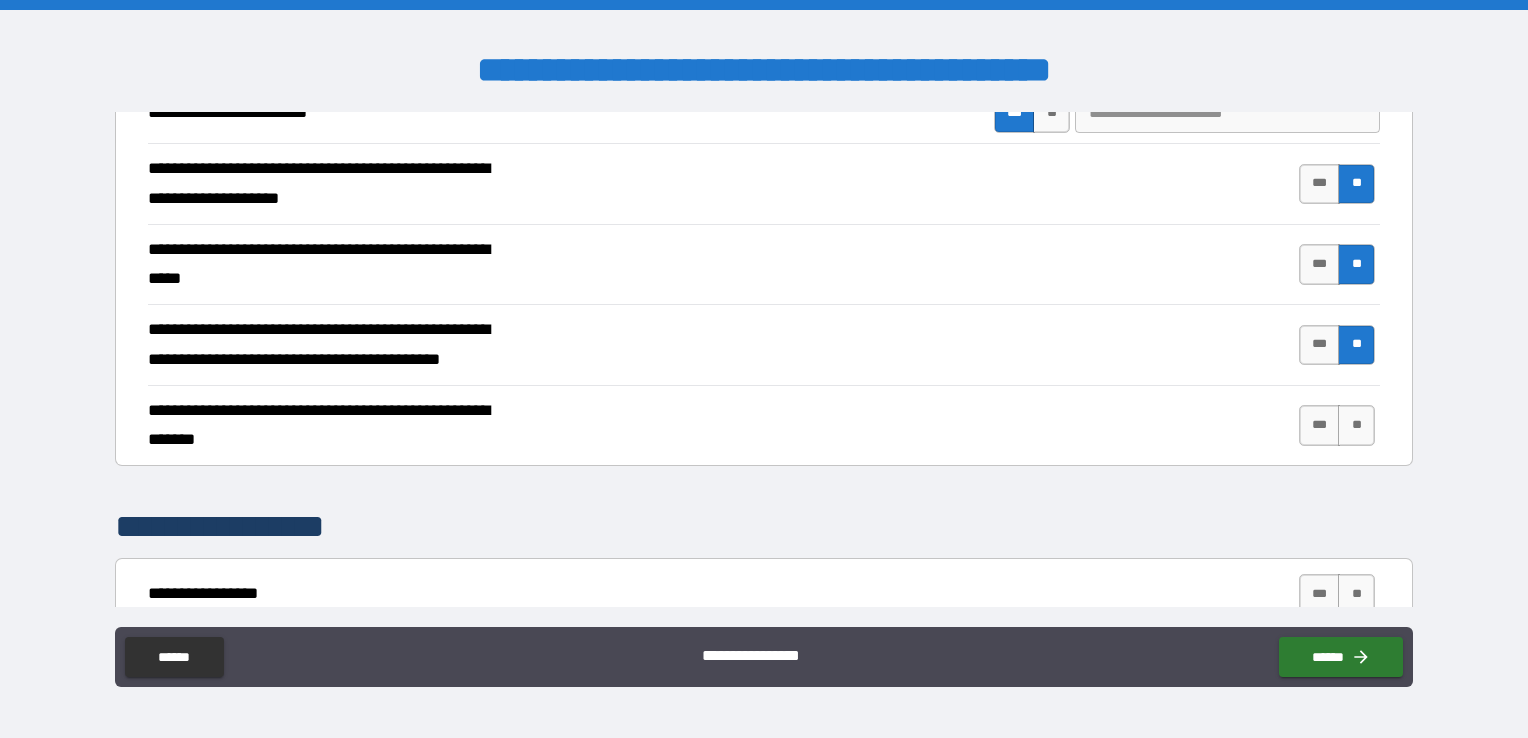 scroll, scrollTop: 5500, scrollLeft: 0, axis: vertical 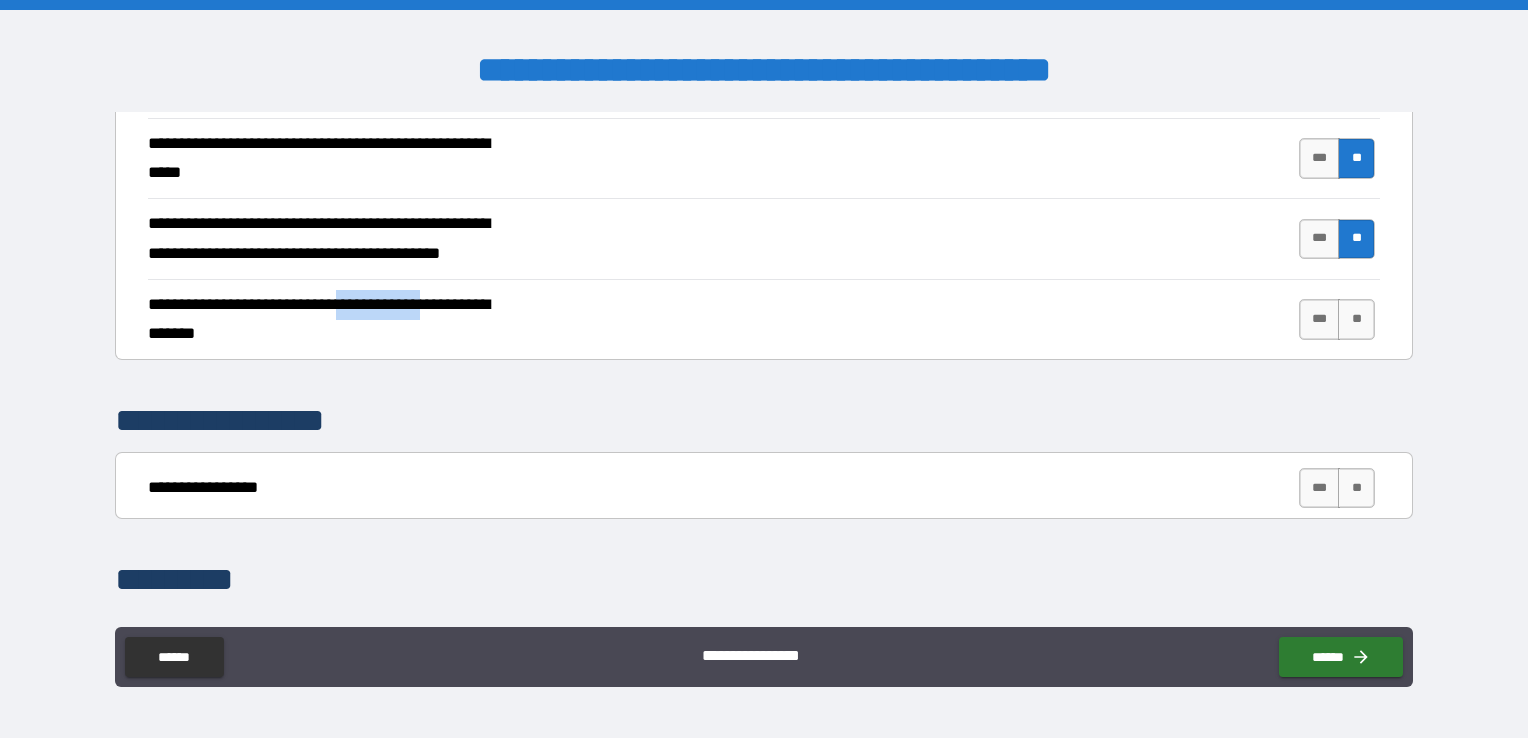 drag, startPoint x: 355, startPoint y: 300, endPoint x: 457, endPoint y: 302, distance: 102.01961 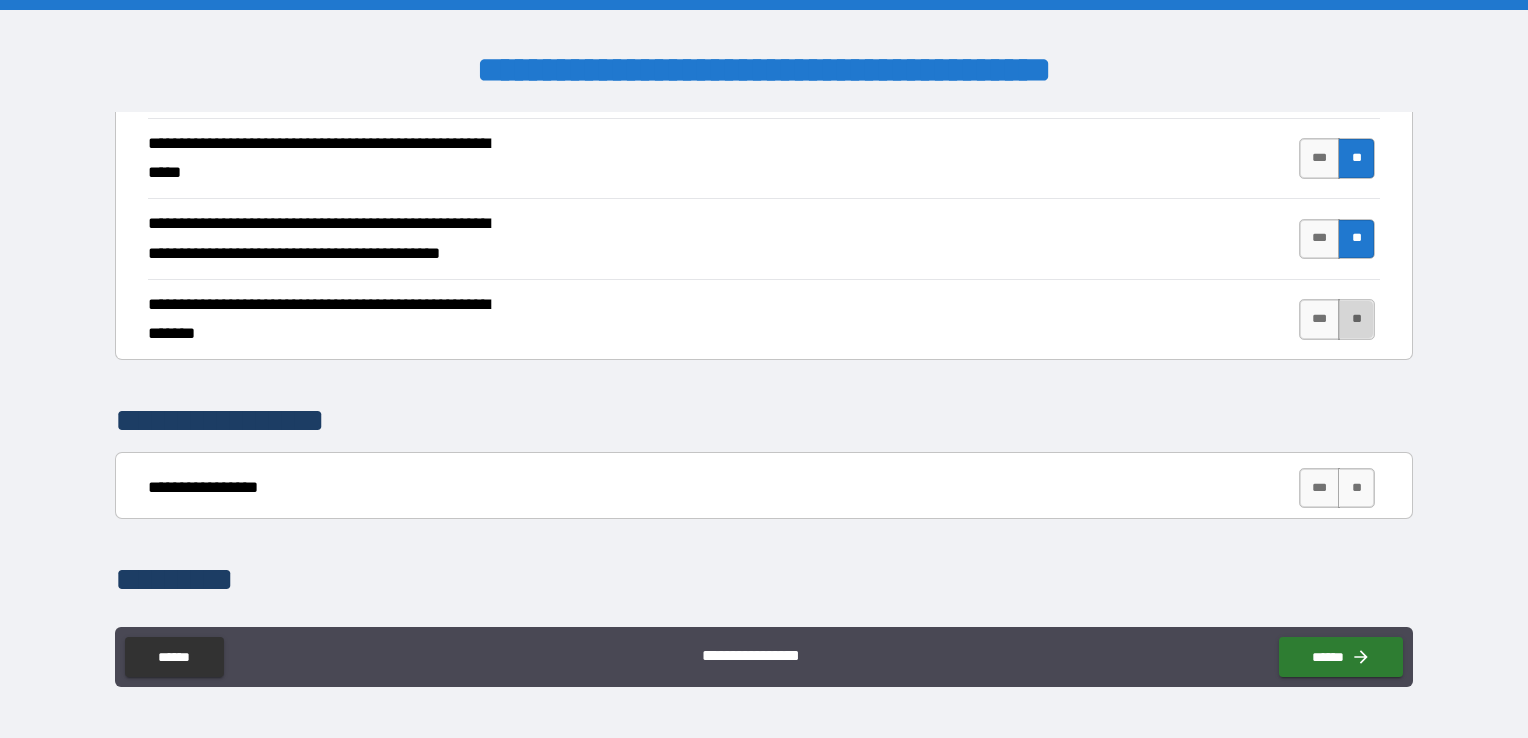 click on "**" at bounding box center (1356, 319) 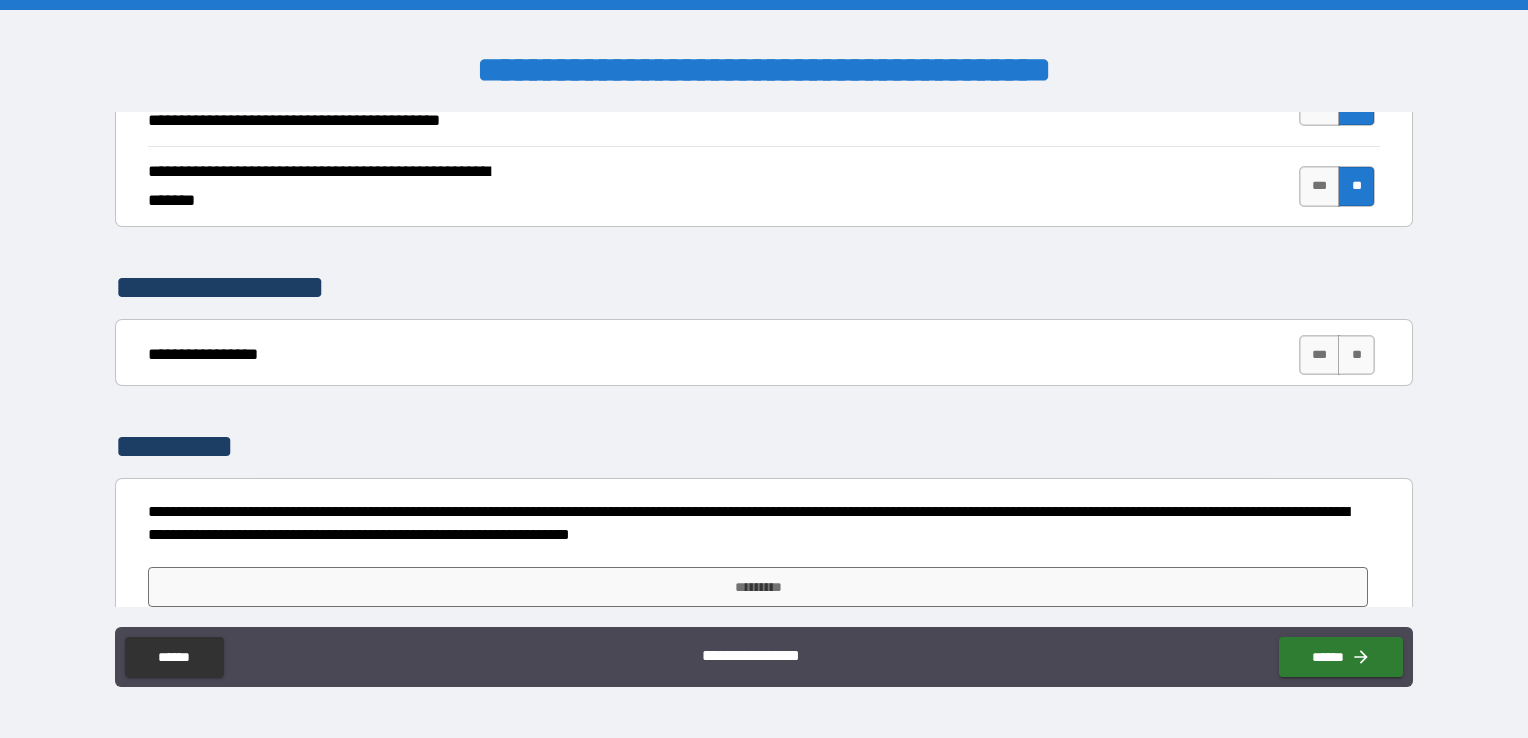 scroll, scrollTop: 5646, scrollLeft: 0, axis: vertical 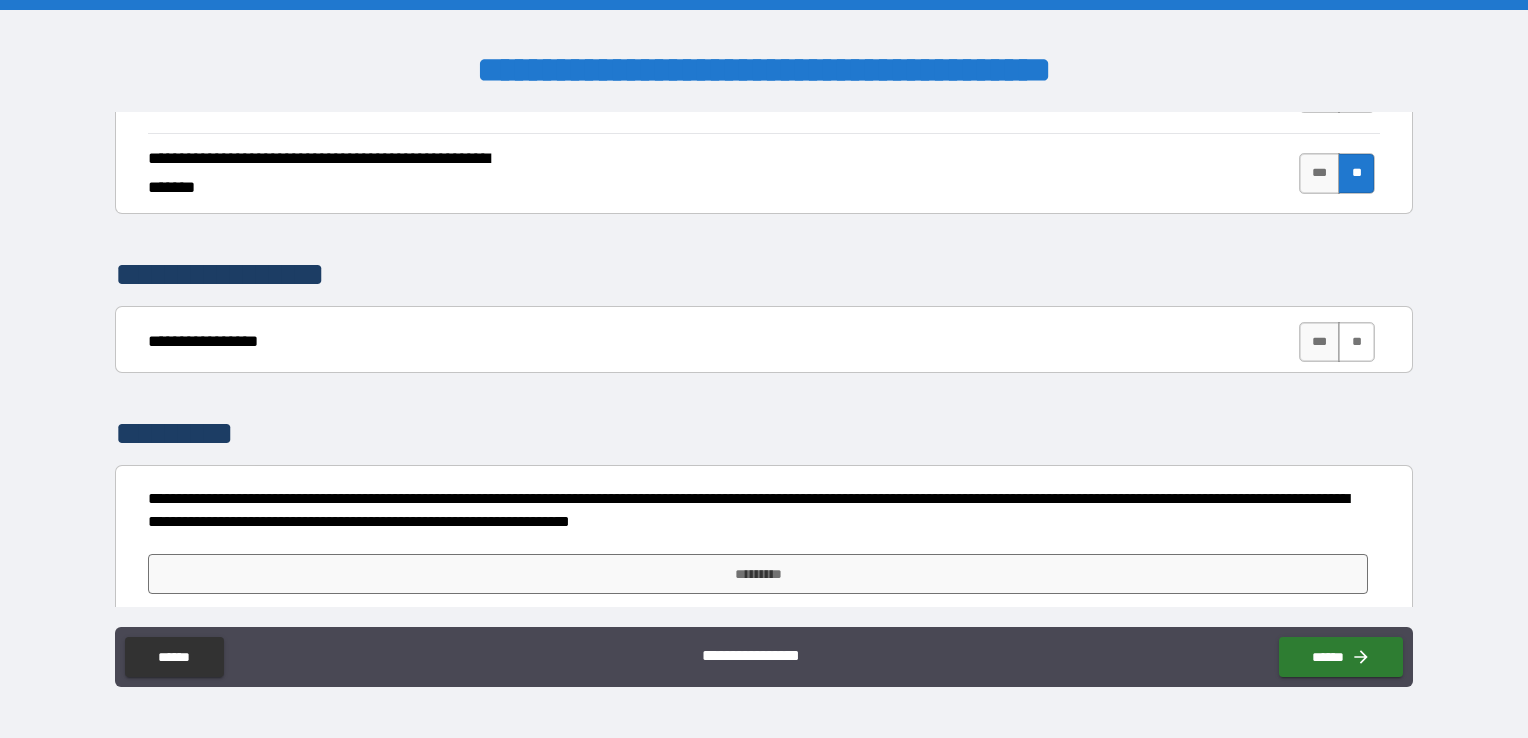 click on "**" at bounding box center (1356, 342) 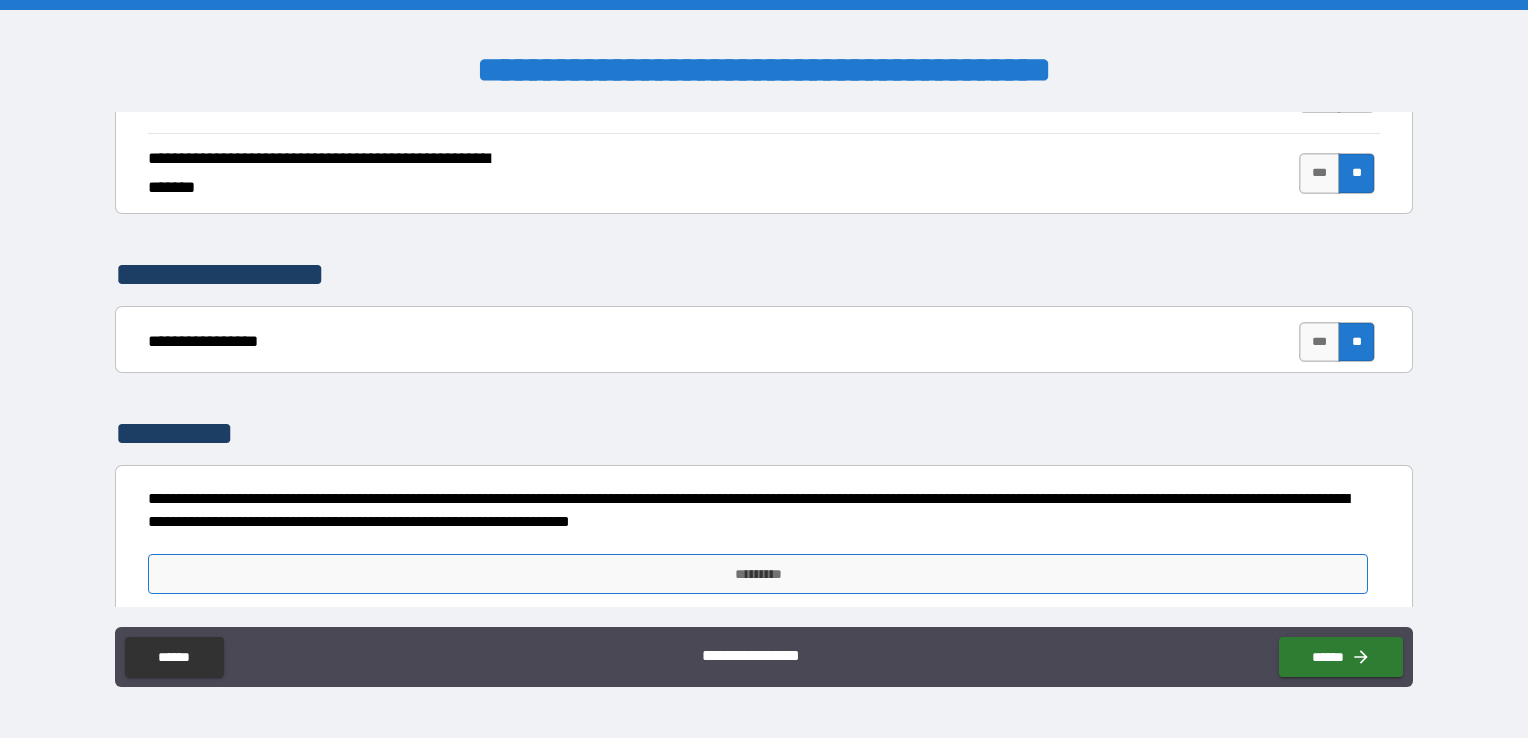 click on "*********" at bounding box center [758, 574] 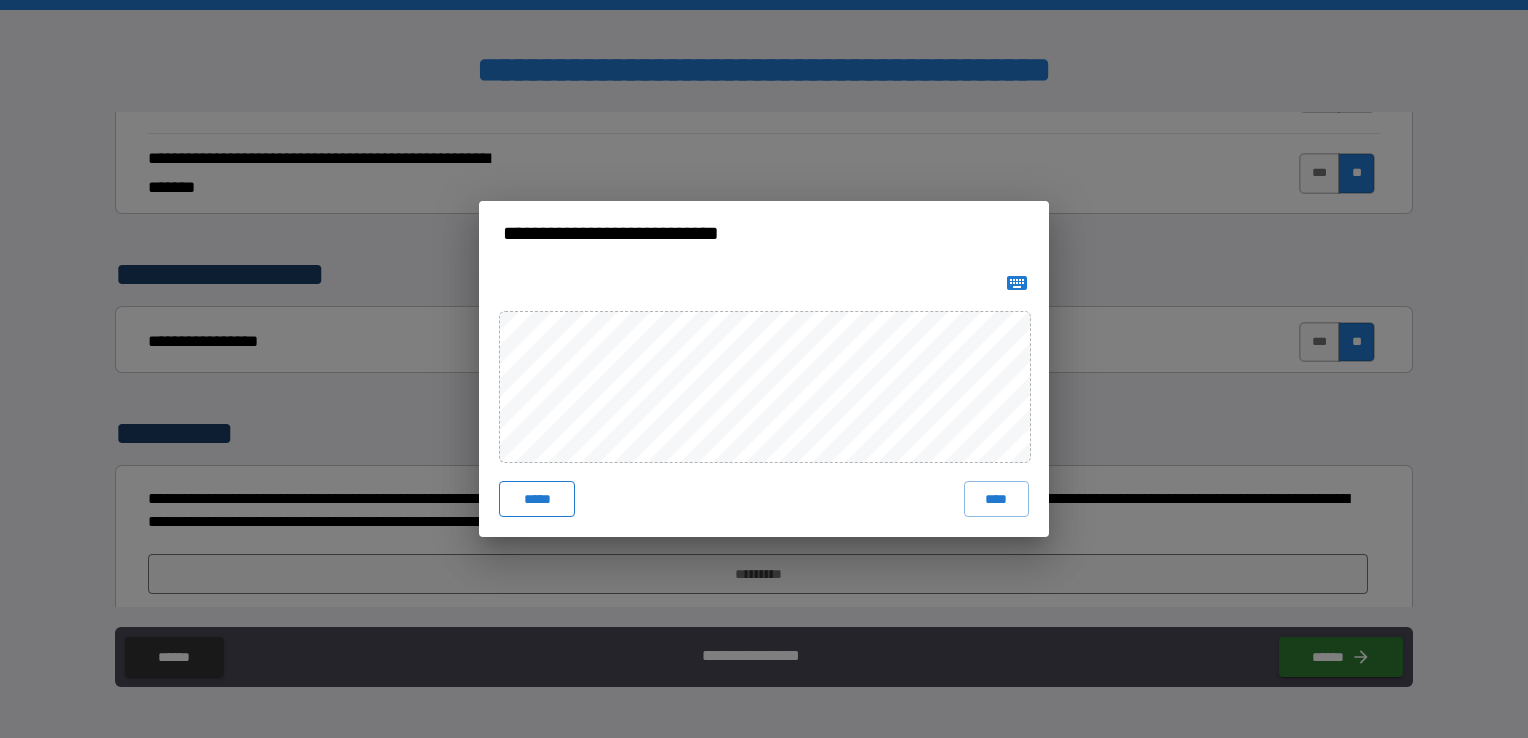 click on "*****" at bounding box center (537, 499) 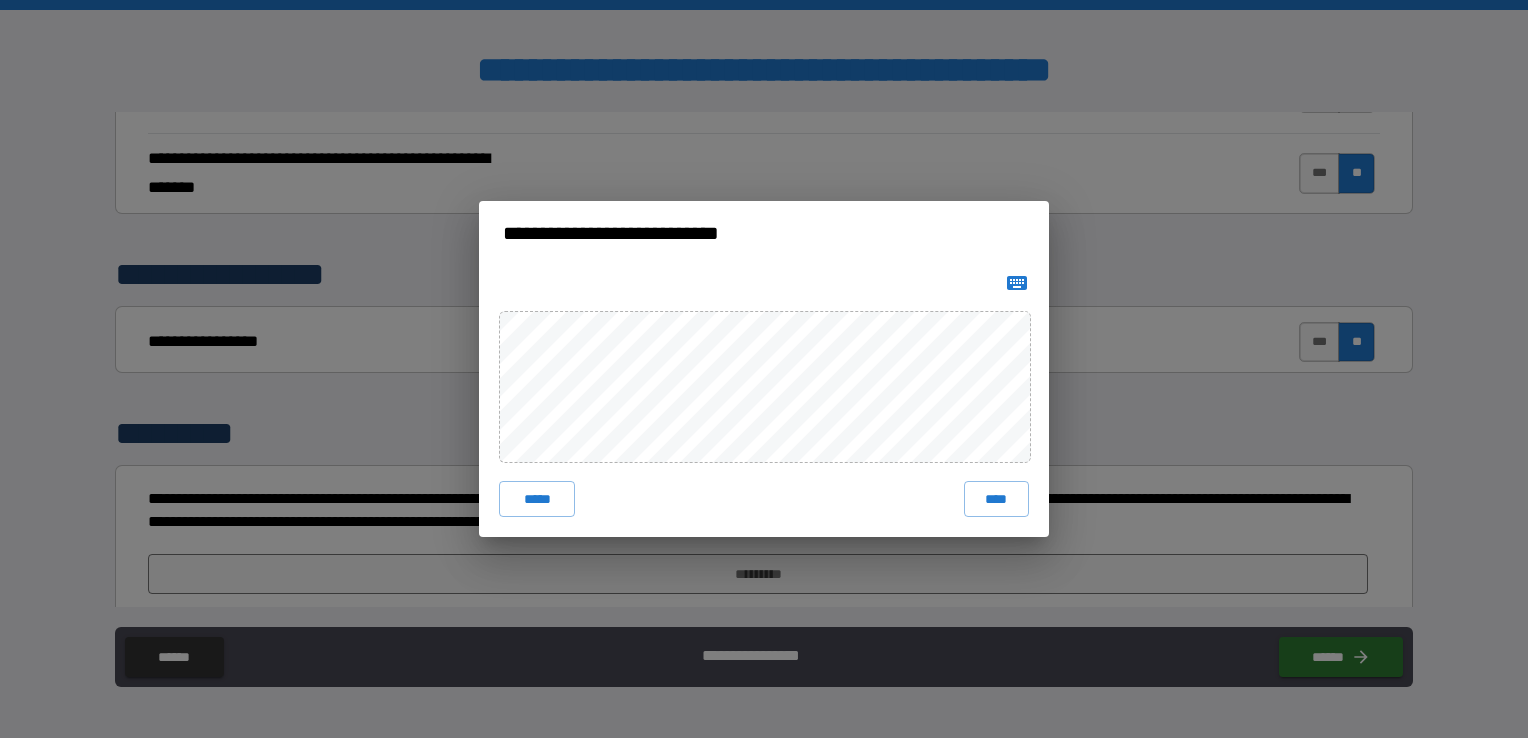 click 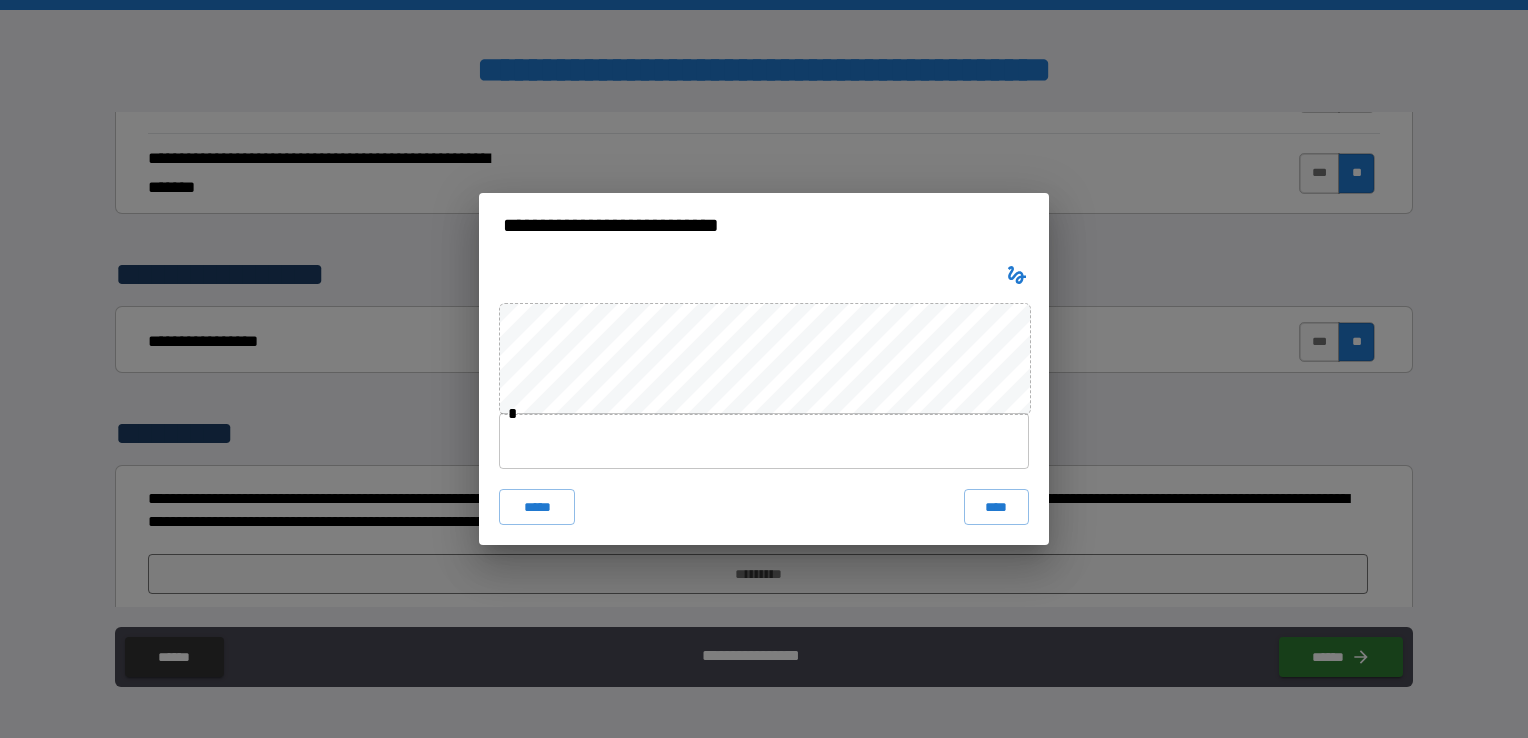 click at bounding box center [764, 441] 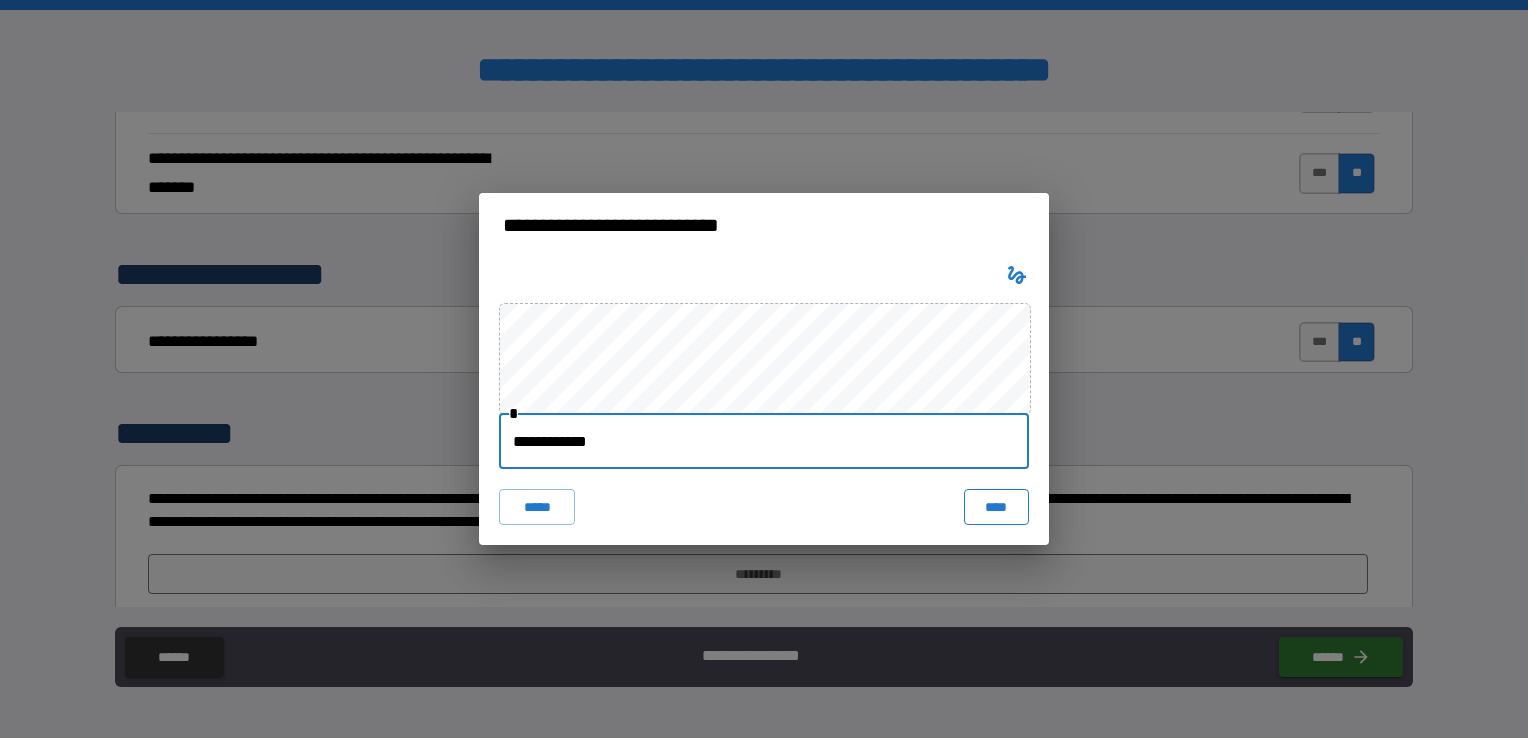 type on "**********" 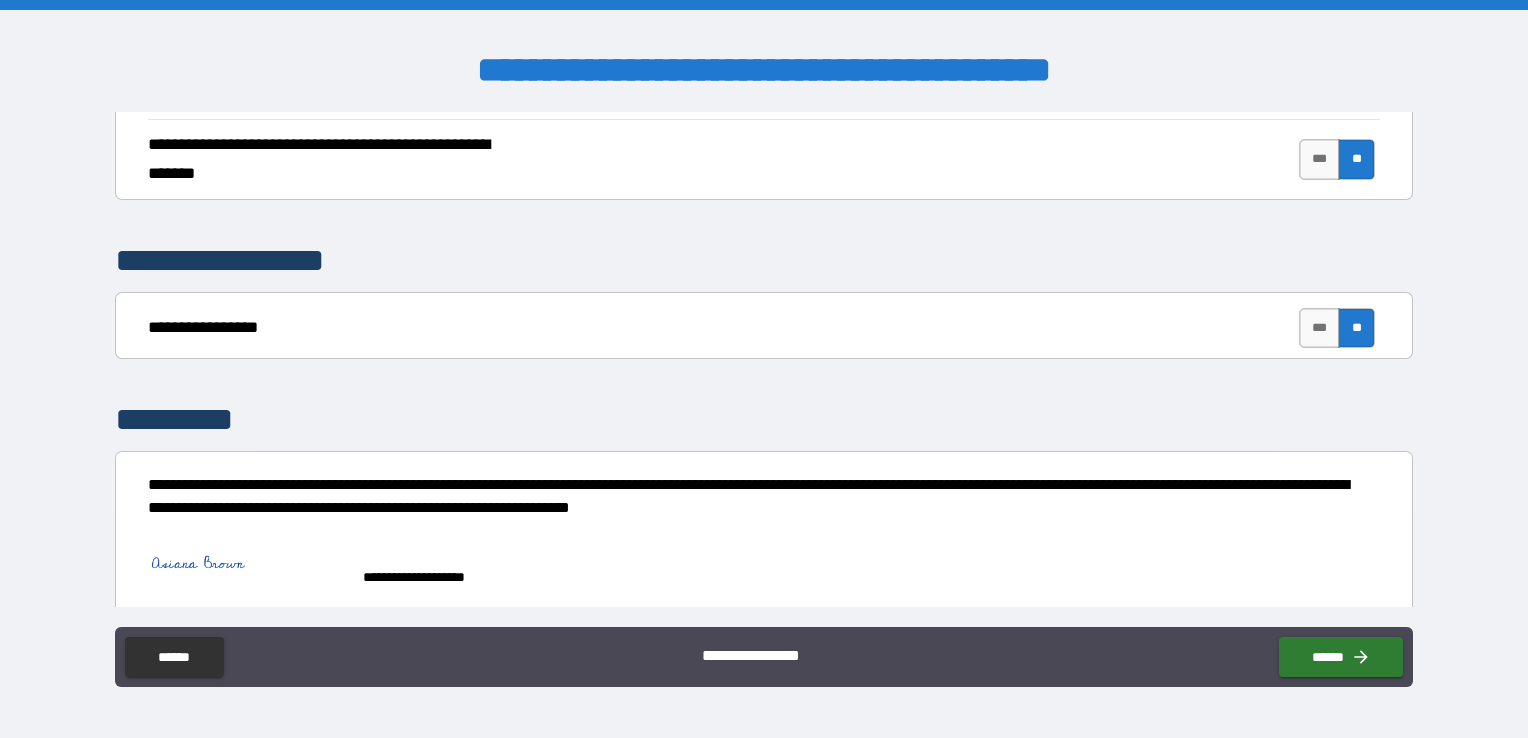 scroll, scrollTop: 5663, scrollLeft: 0, axis: vertical 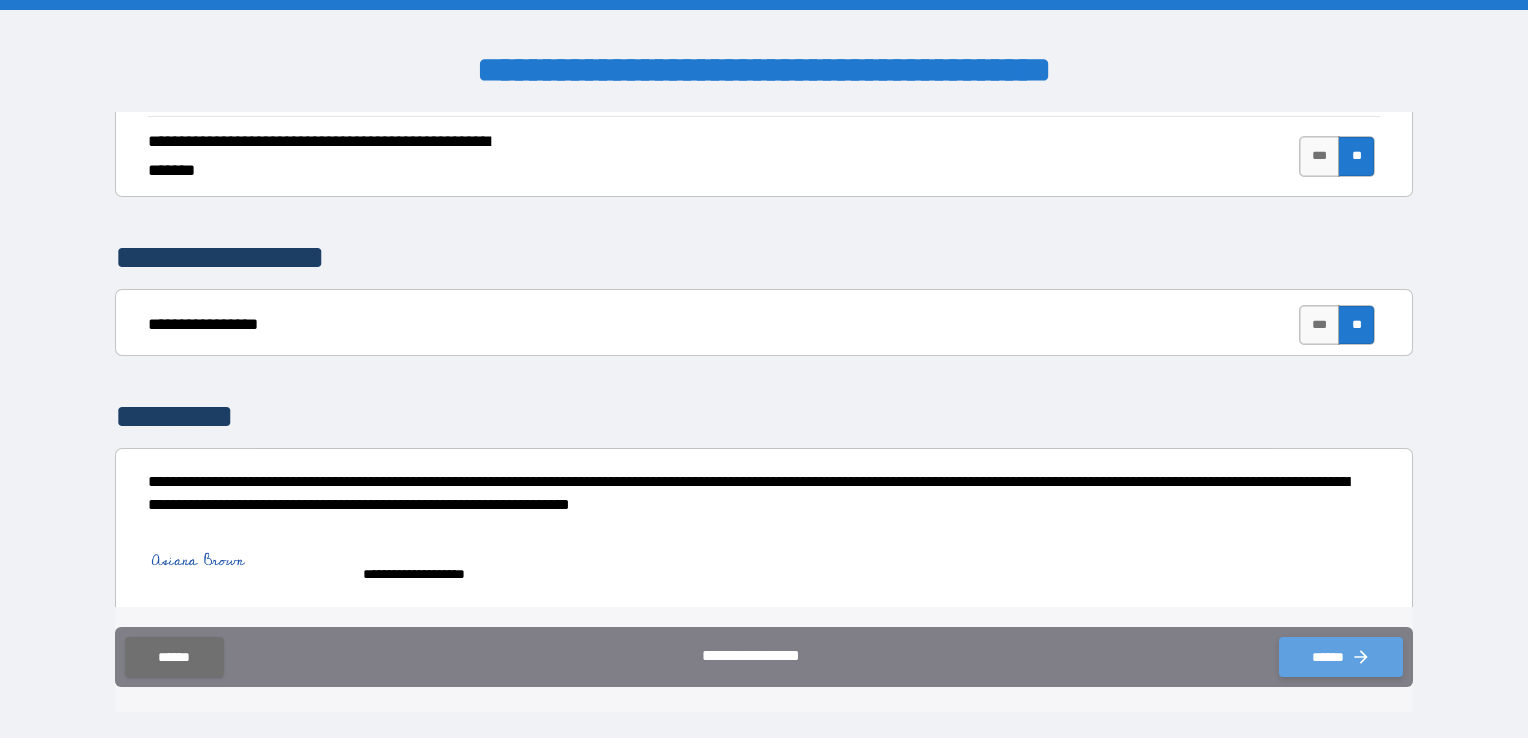 click on "******" at bounding box center [1341, 657] 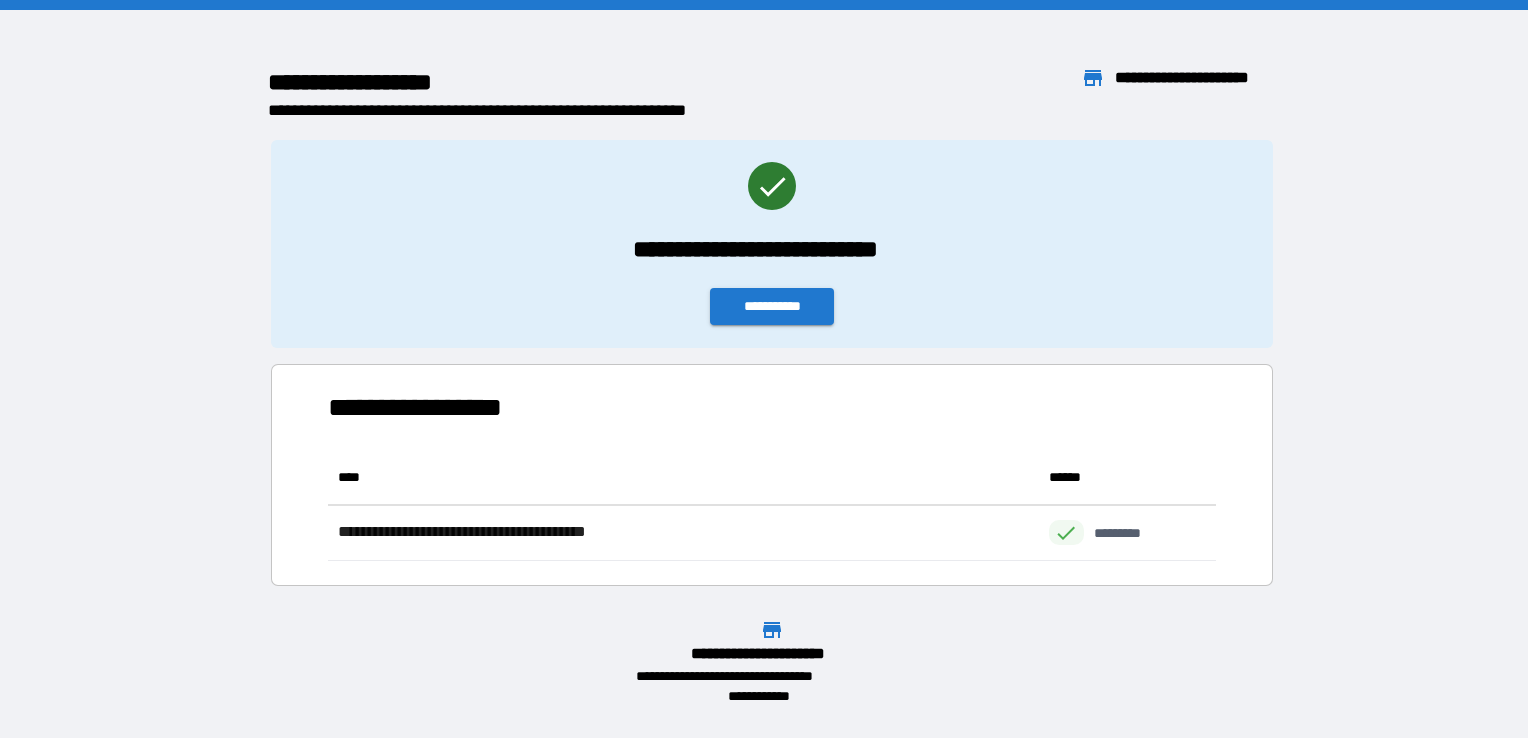 scroll, scrollTop: 16, scrollLeft: 16, axis: both 